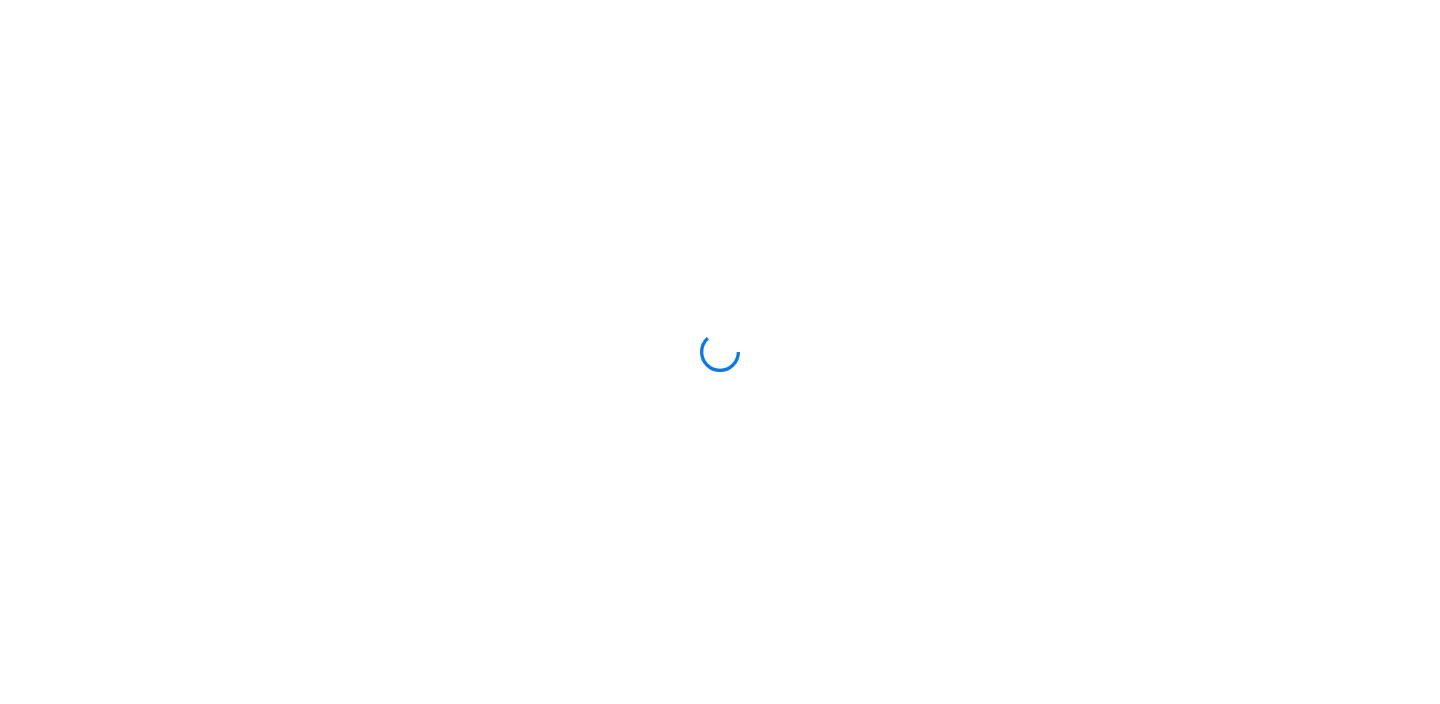 scroll, scrollTop: 0, scrollLeft: 0, axis: both 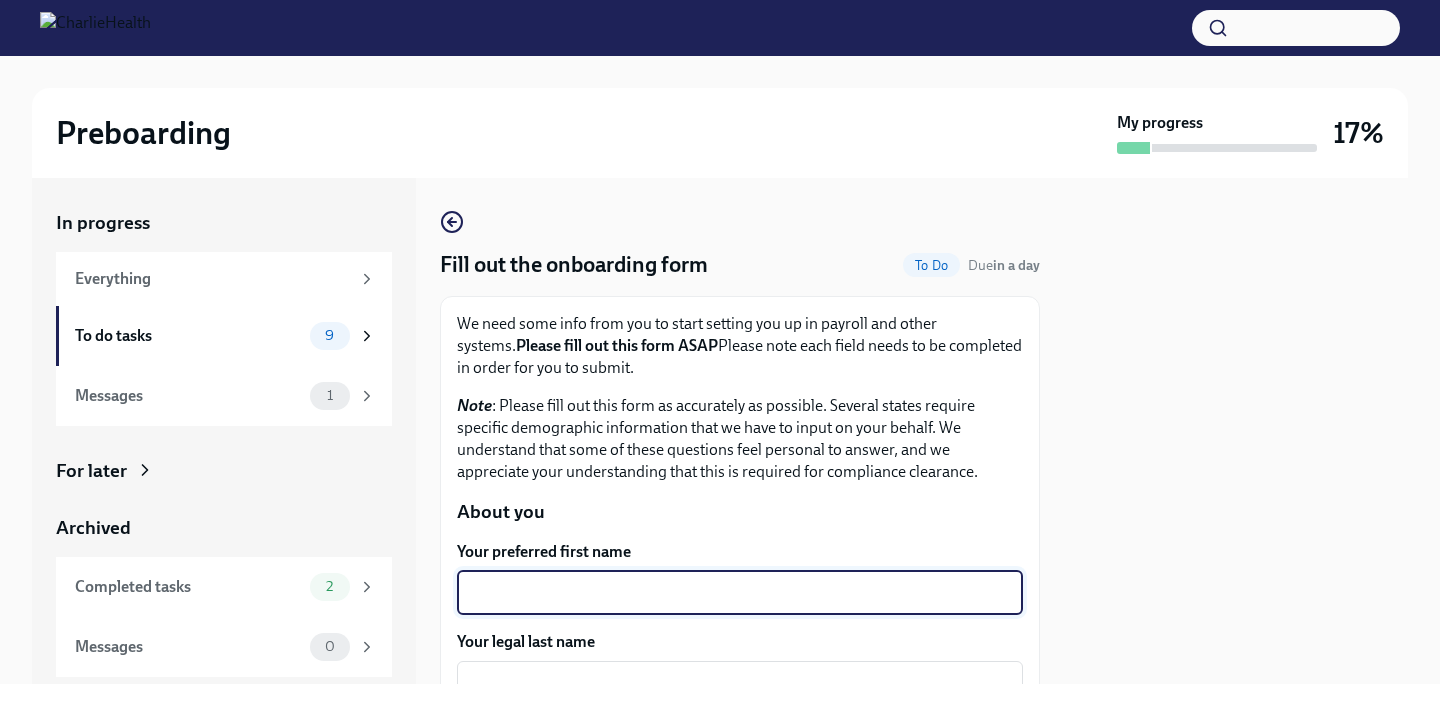 click on "Your preferred first name" at bounding box center [740, 593] 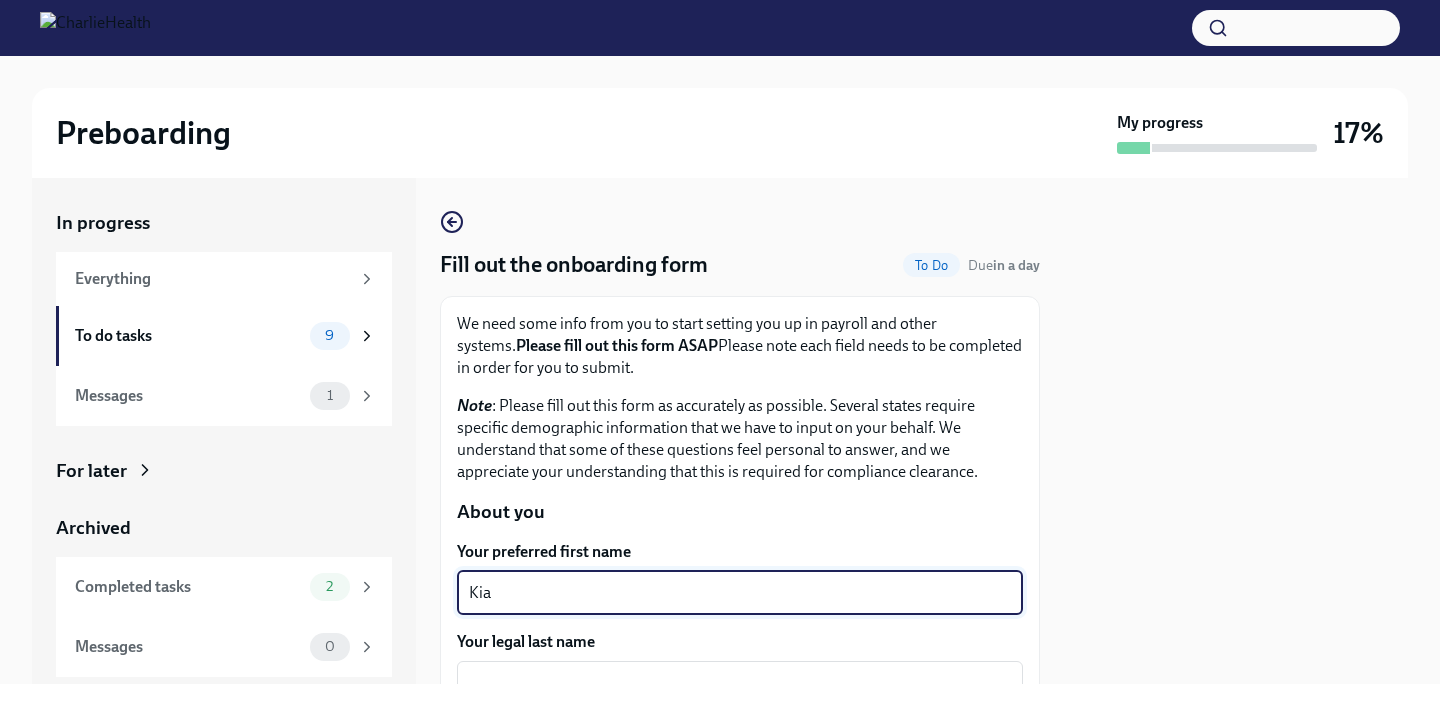 type on "Kia" 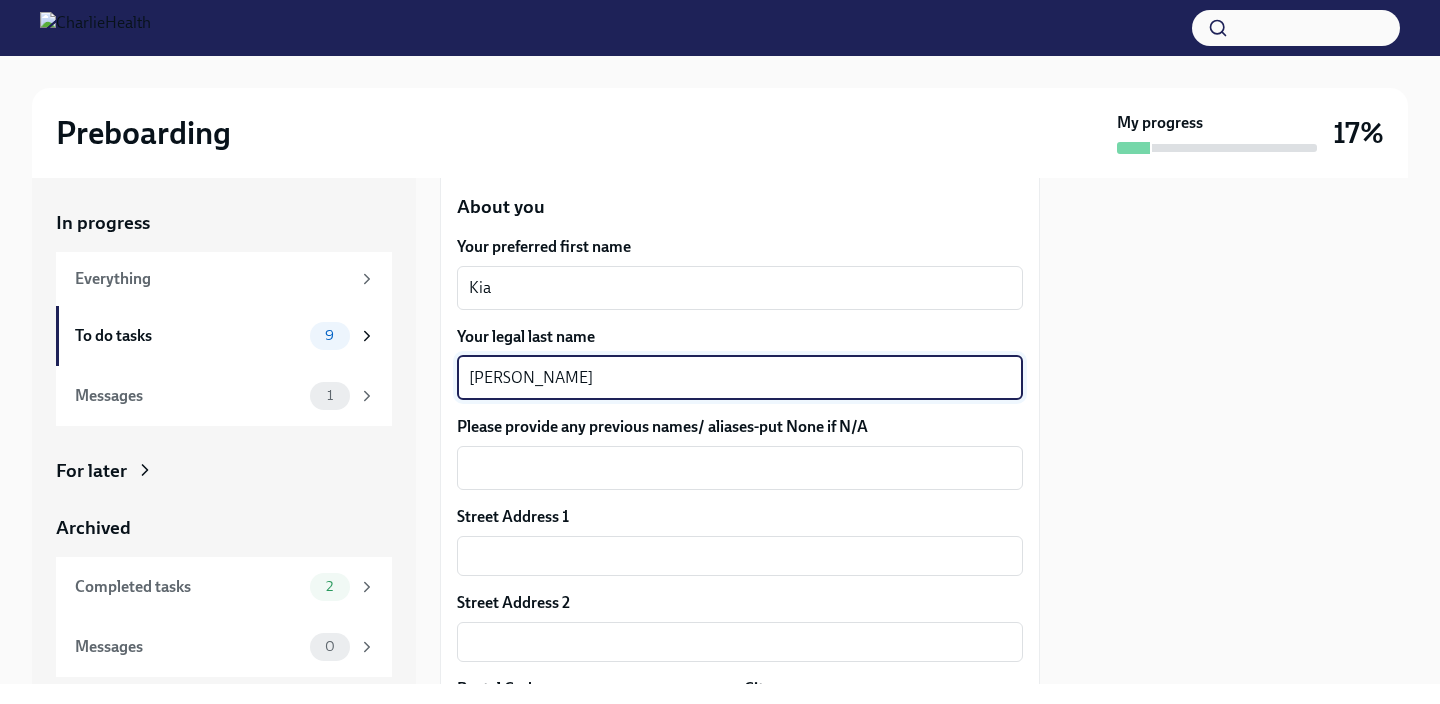 scroll, scrollTop: 307, scrollLeft: 0, axis: vertical 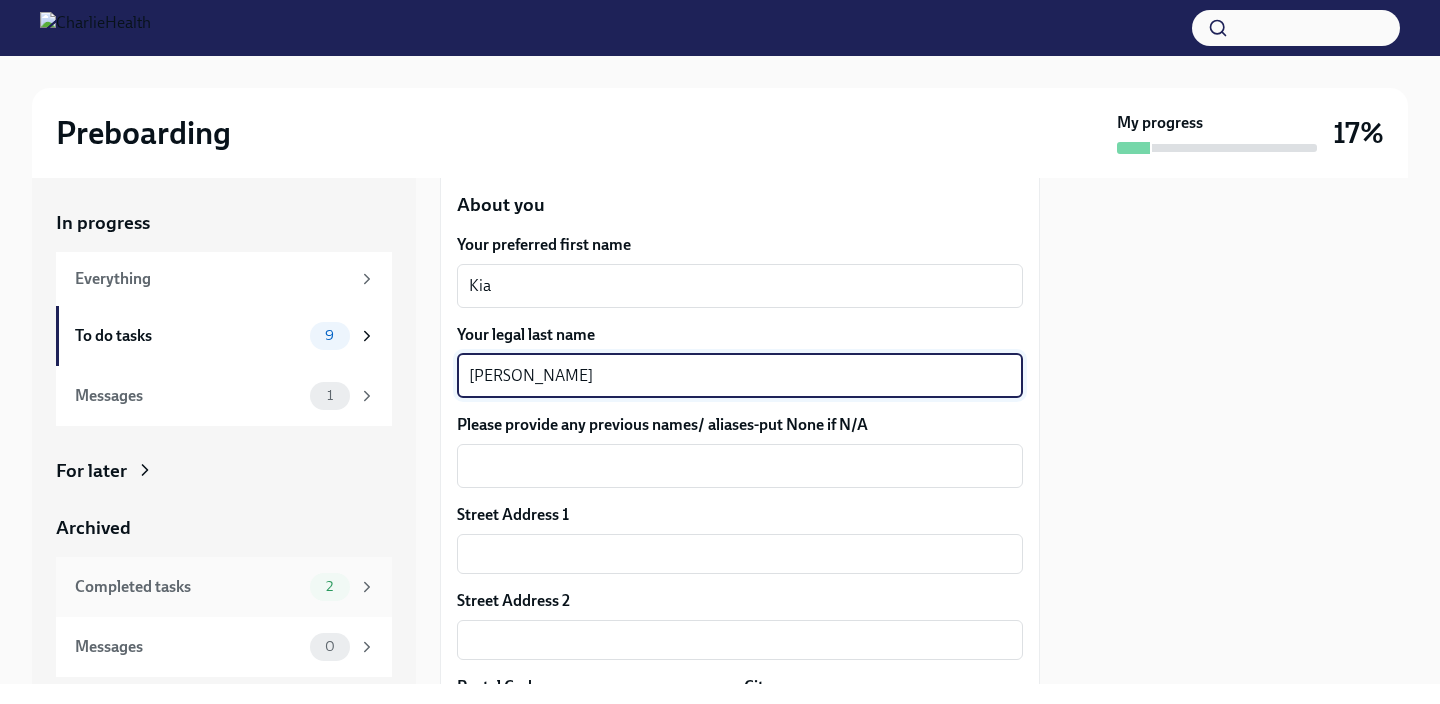 type on "[PERSON_NAME]" 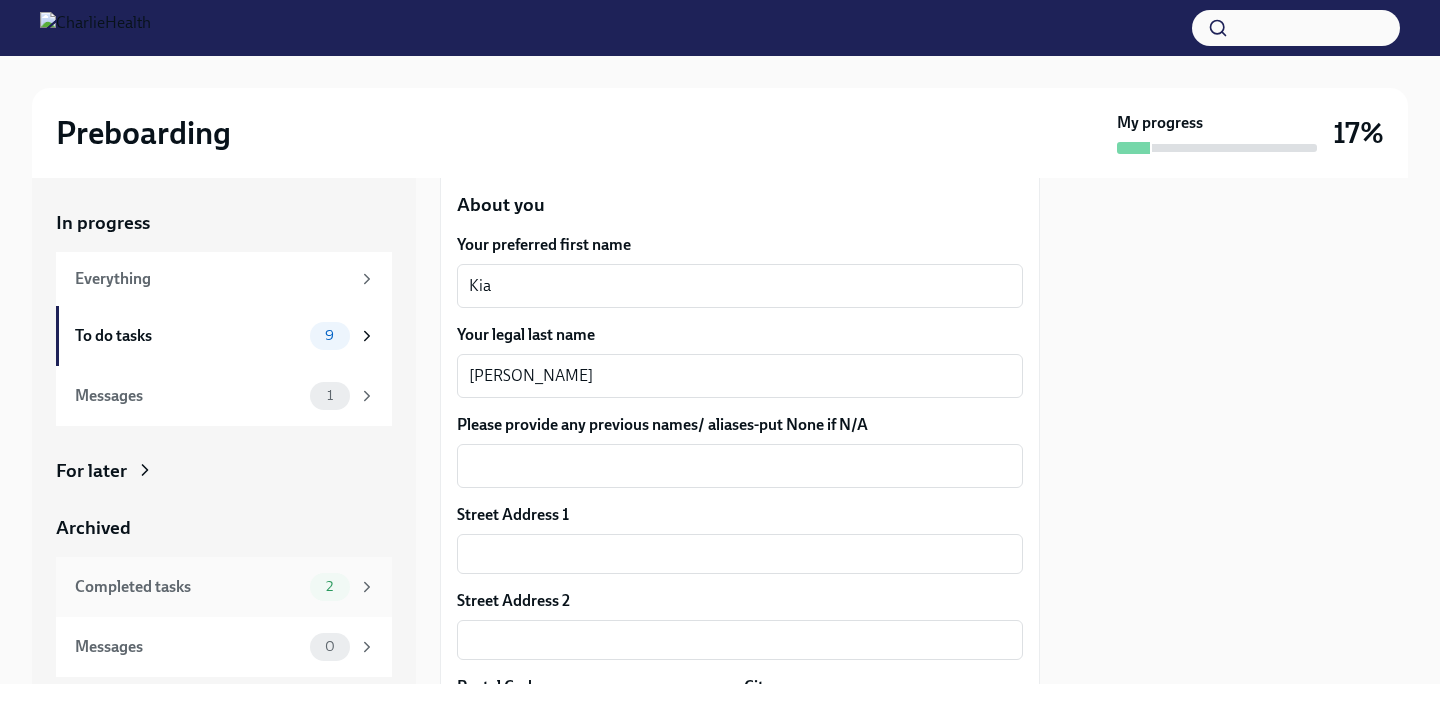 click on "Completed tasks 2" at bounding box center [224, 587] 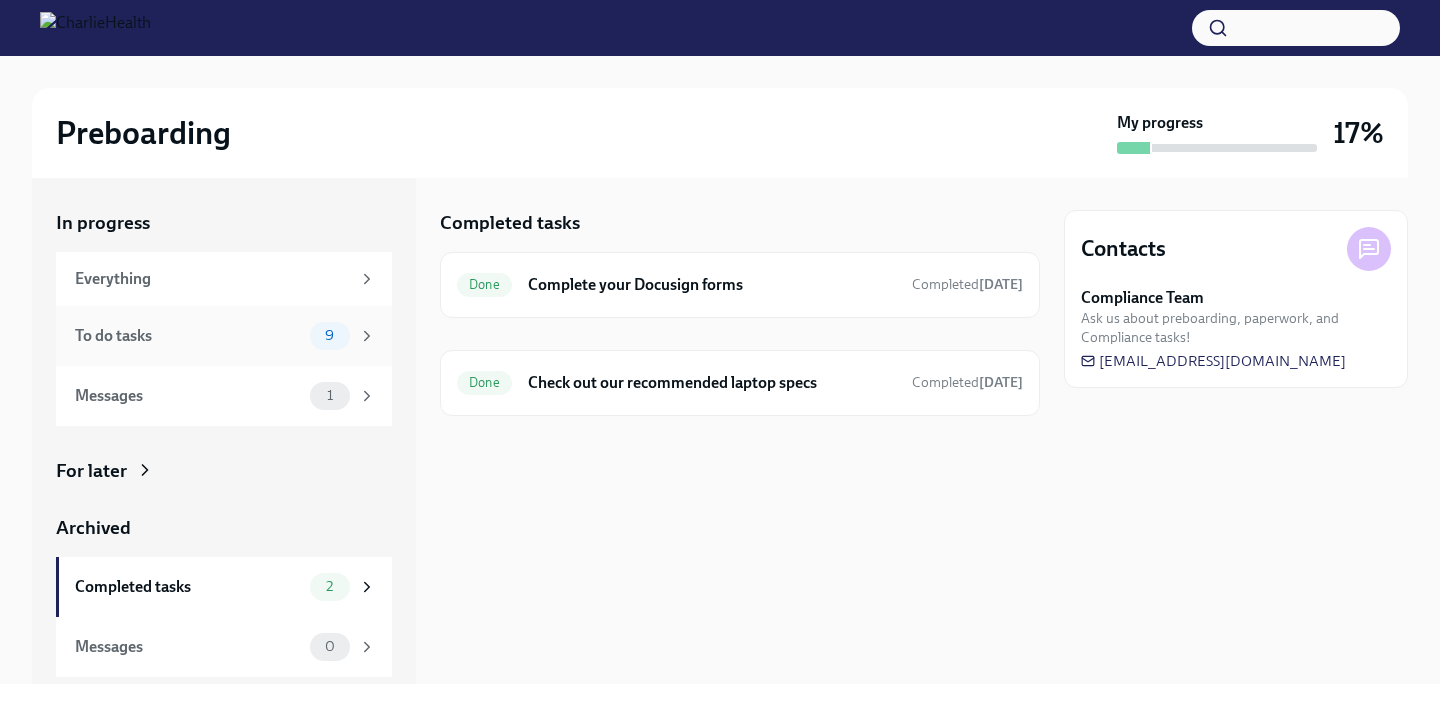 click on "To do tasks 9" at bounding box center (224, 336) 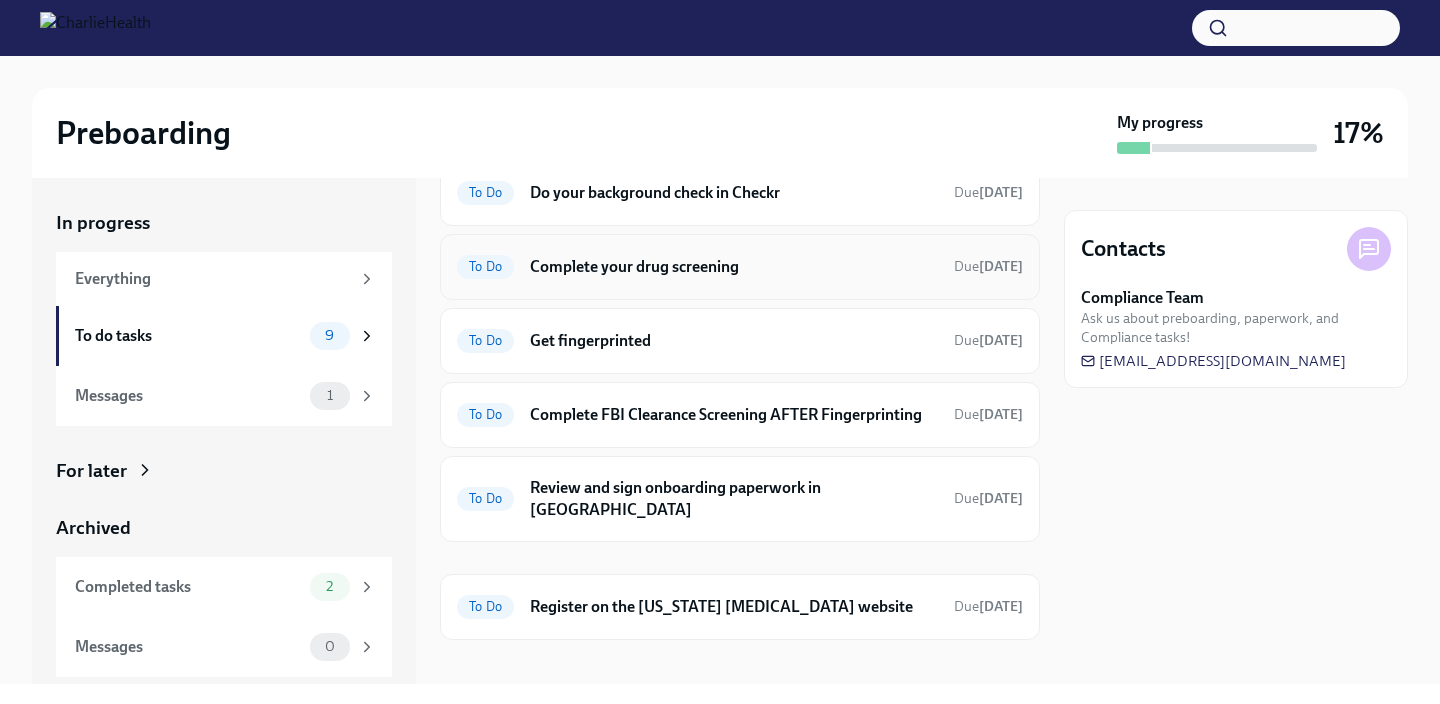 scroll, scrollTop: 313, scrollLeft: 0, axis: vertical 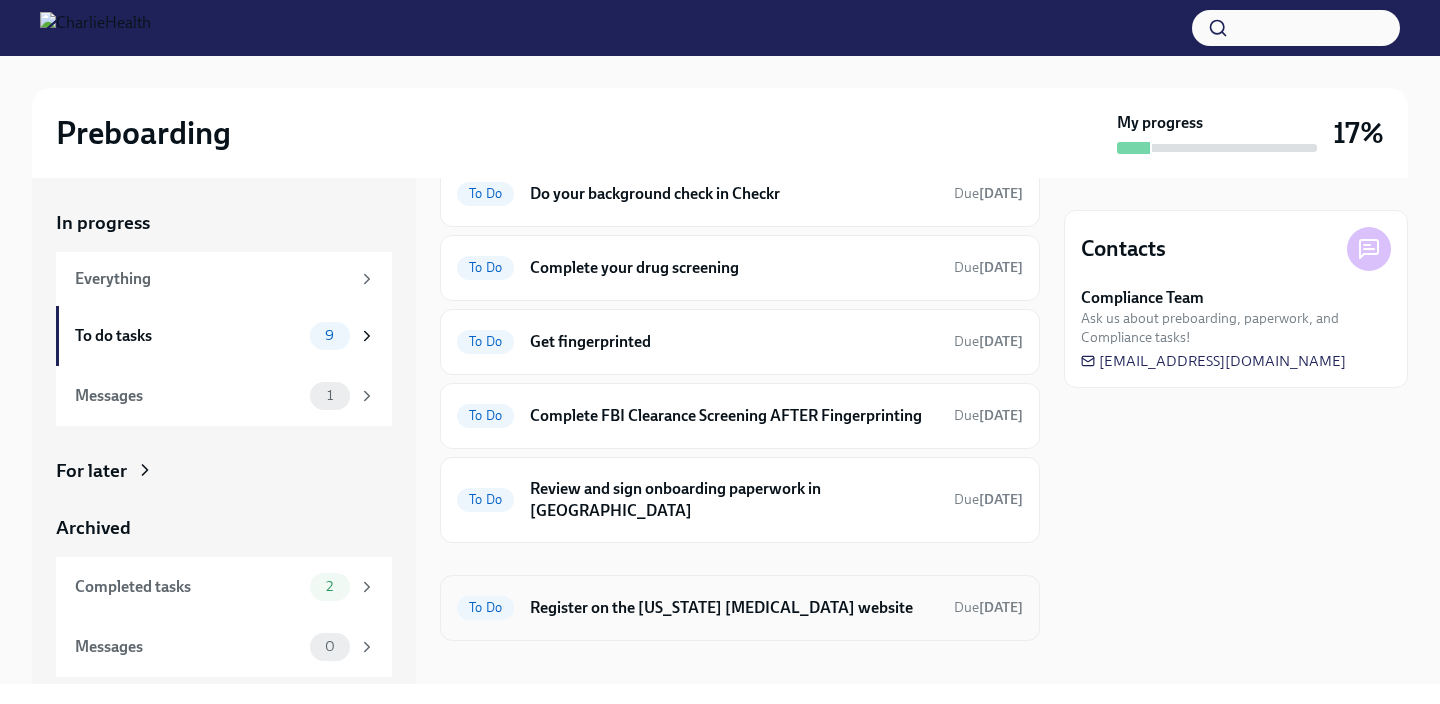 click on "Register on the [US_STATE] [MEDICAL_DATA] website" at bounding box center [734, 608] 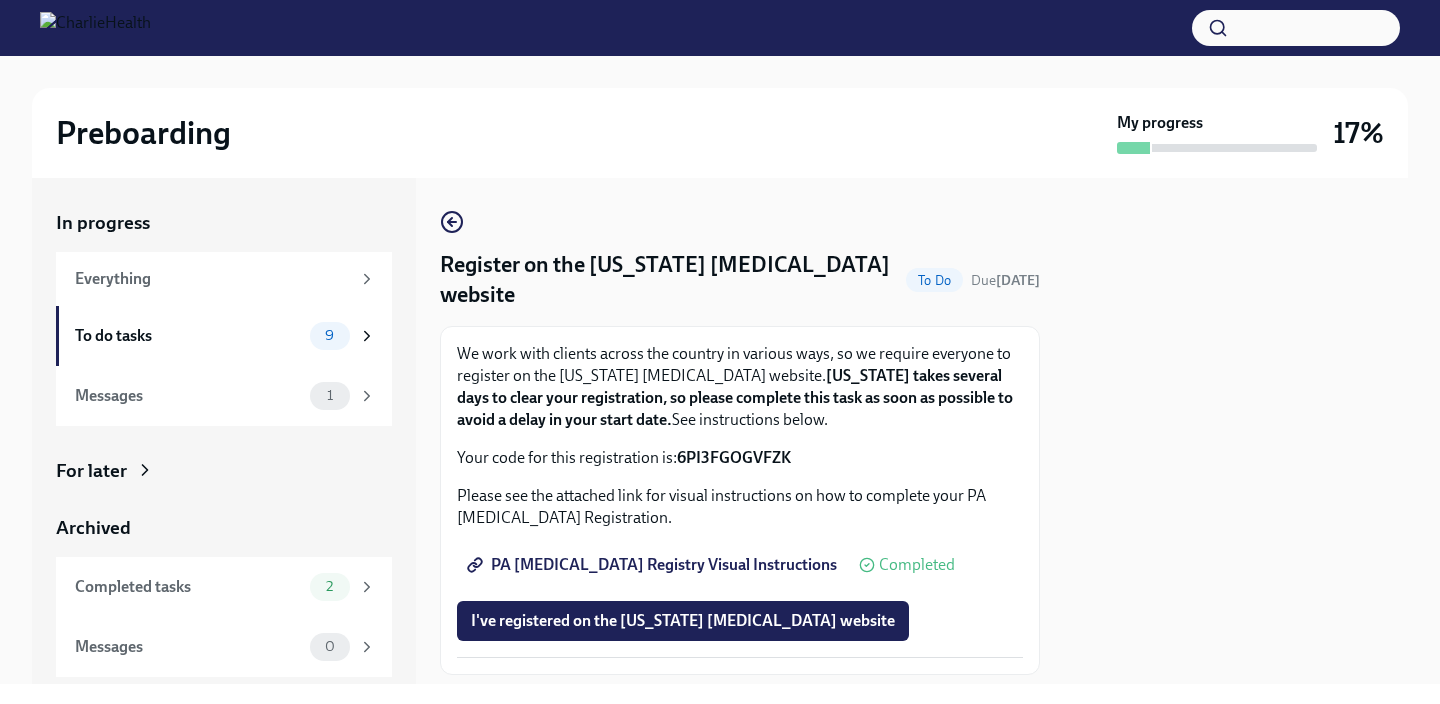click on "Completed" at bounding box center (917, 565) 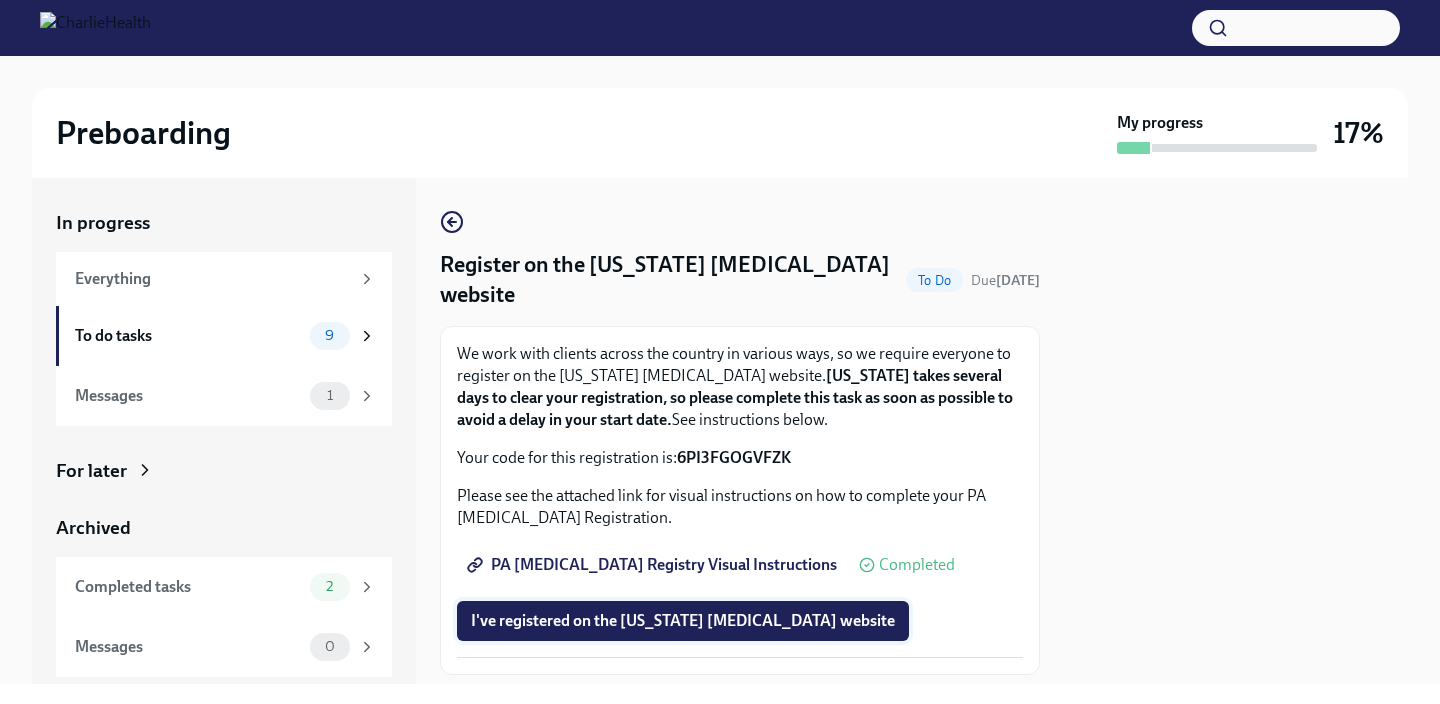 click on "I've registered on the [US_STATE] [MEDICAL_DATA] website" at bounding box center [683, 621] 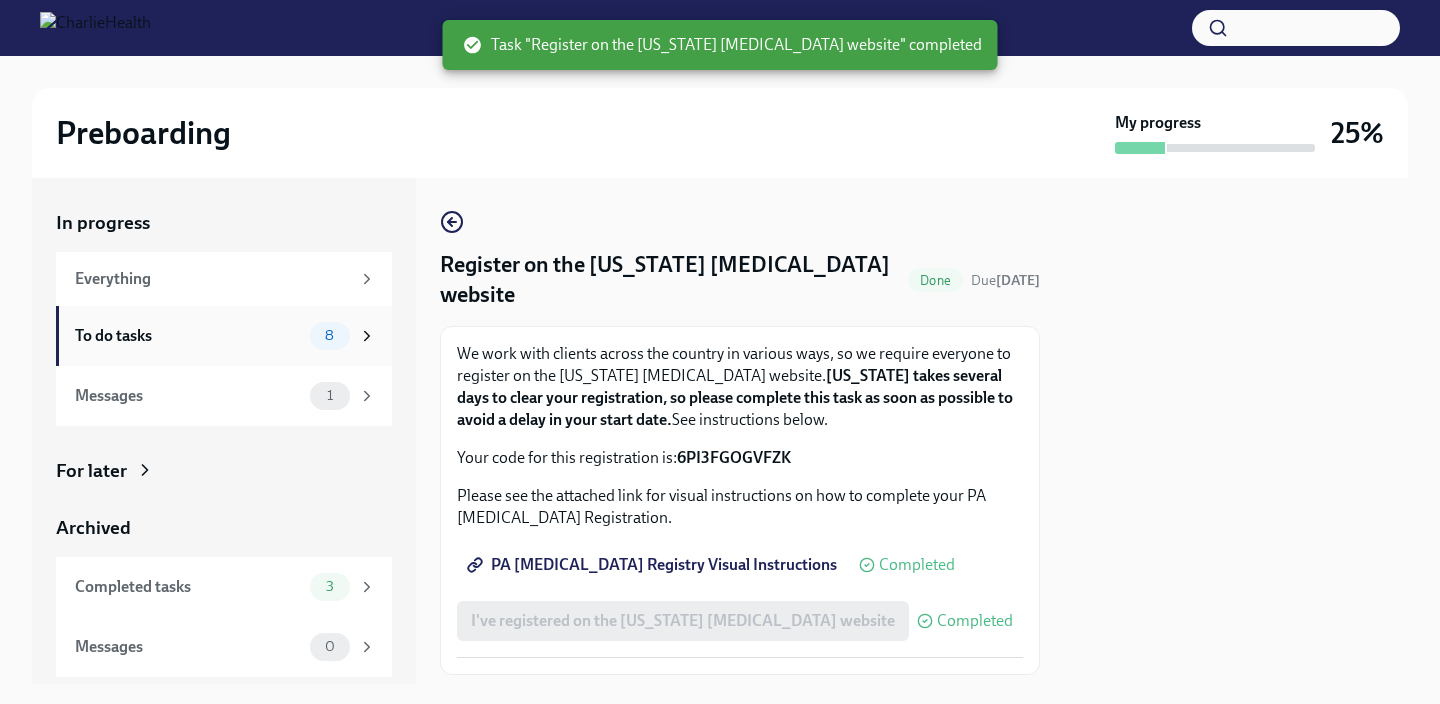 click on "To do tasks 8" at bounding box center (225, 336) 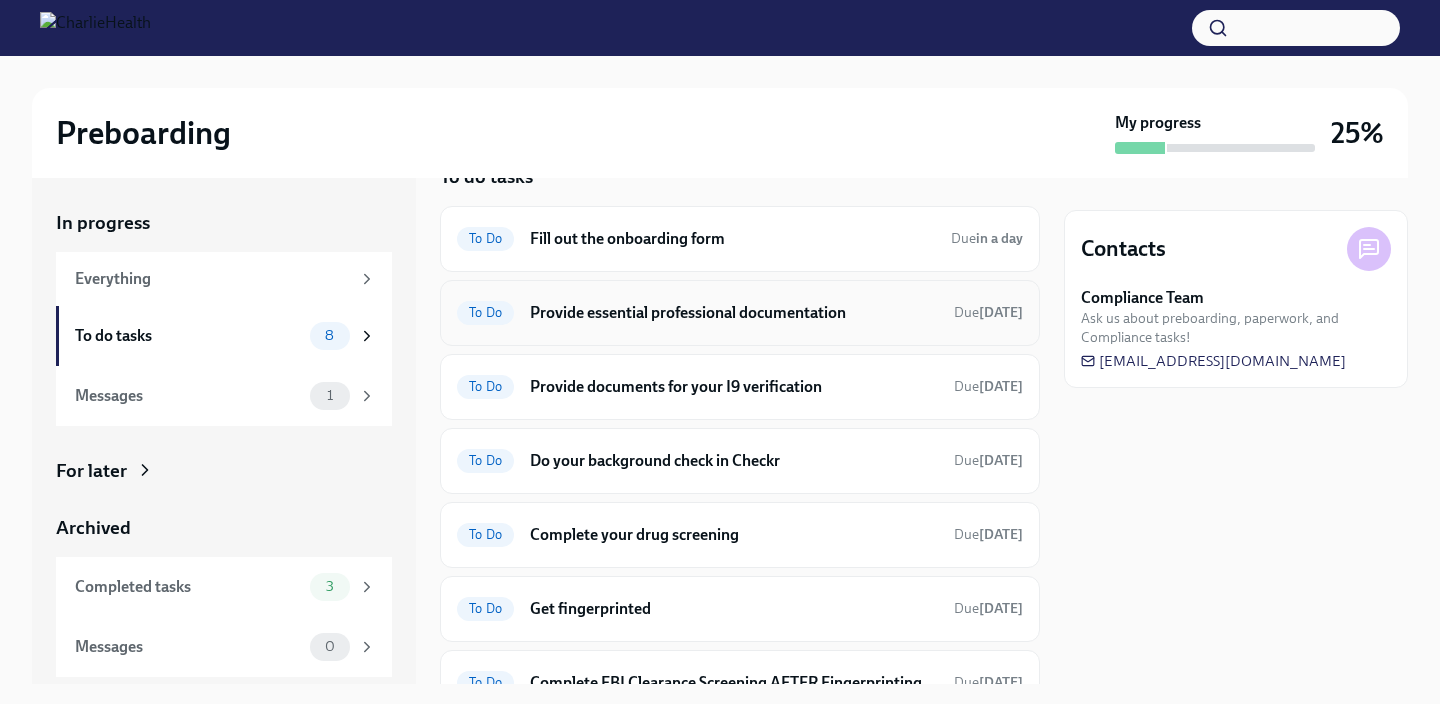 scroll, scrollTop: 34, scrollLeft: 0, axis: vertical 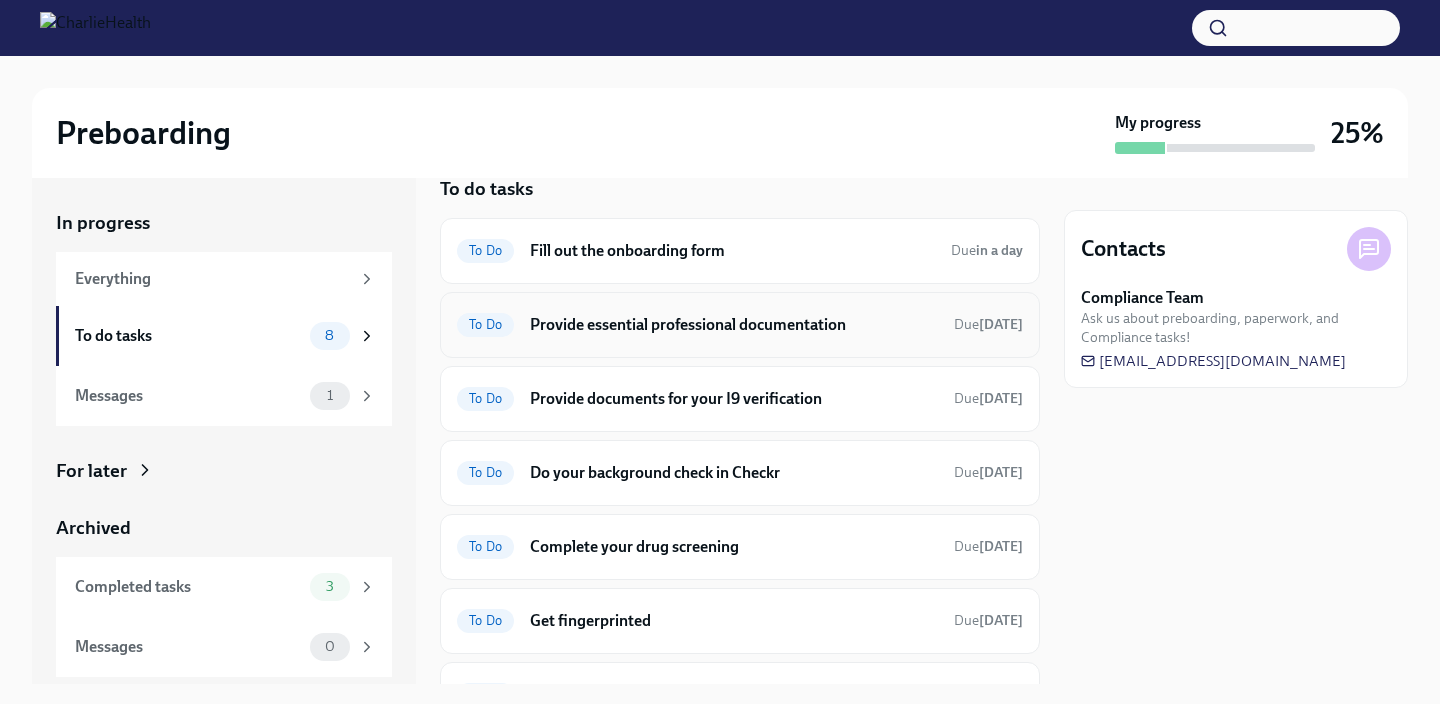 click on "Provide essential professional documentation" at bounding box center (734, 325) 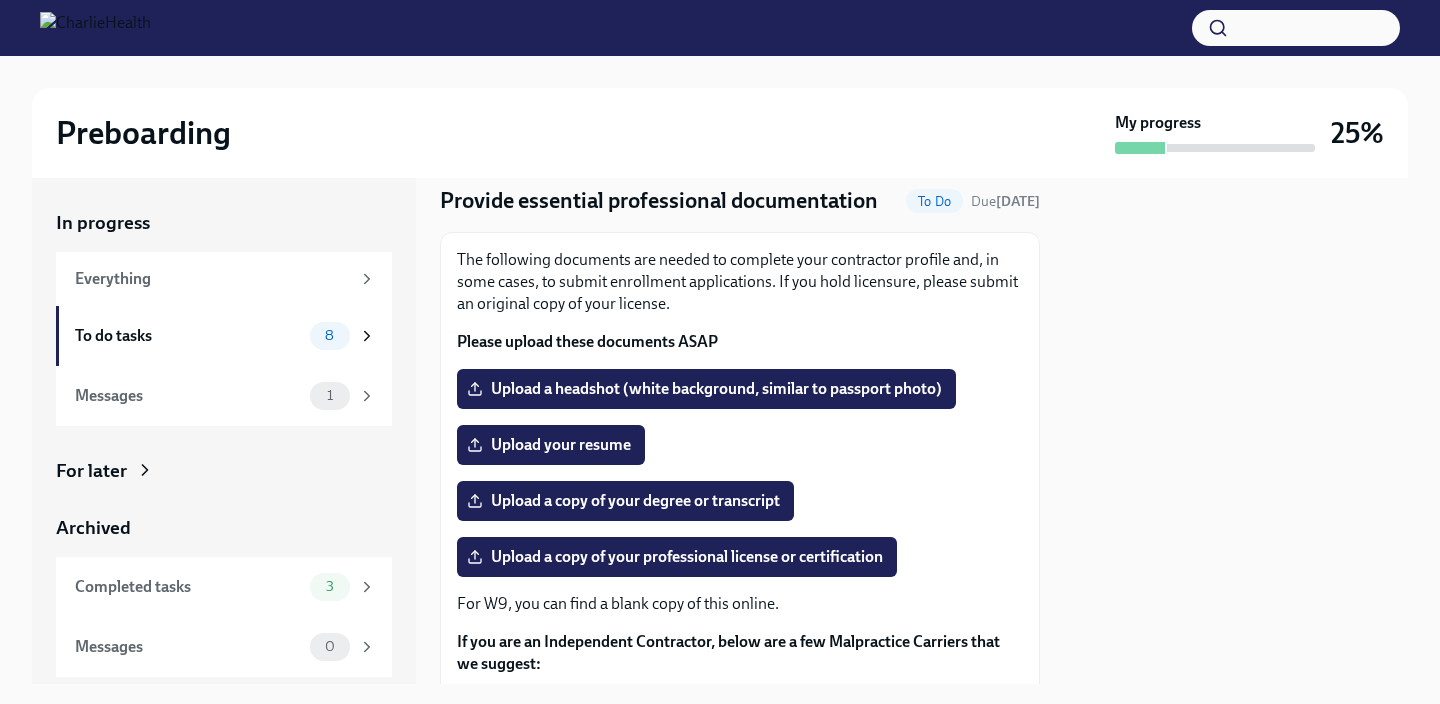 scroll, scrollTop: 68, scrollLeft: 0, axis: vertical 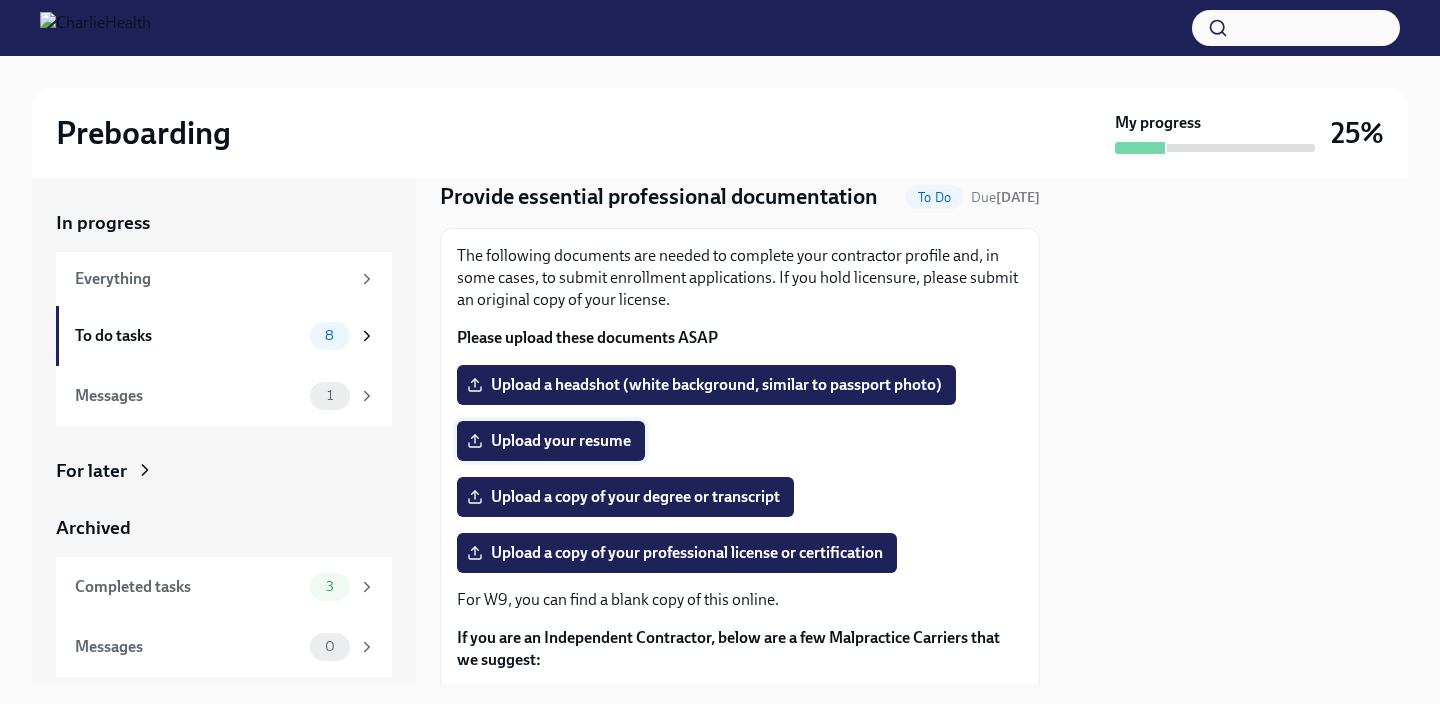 click on "Upload your resume" at bounding box center [551, 441] 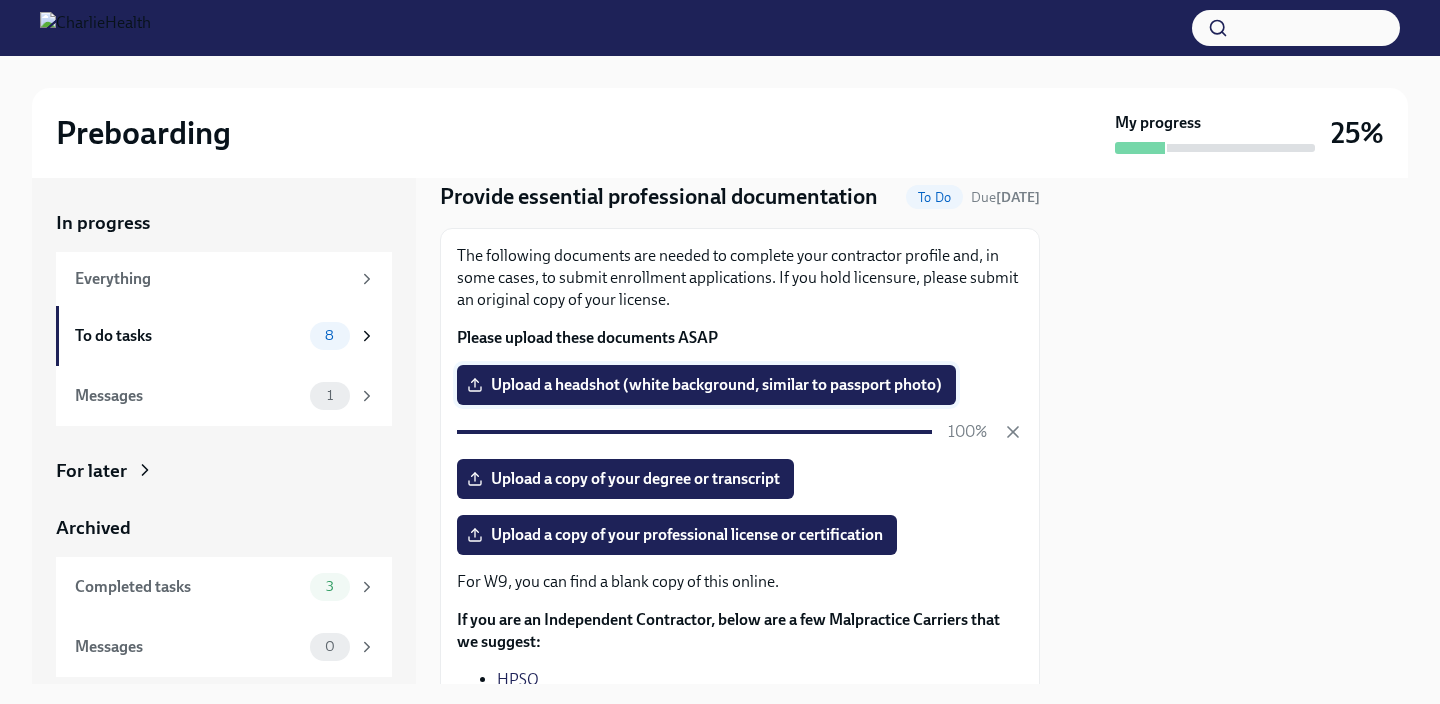click on "Upload a headshot (white background, similar to passport photo)" at bounding box center (706, 385) 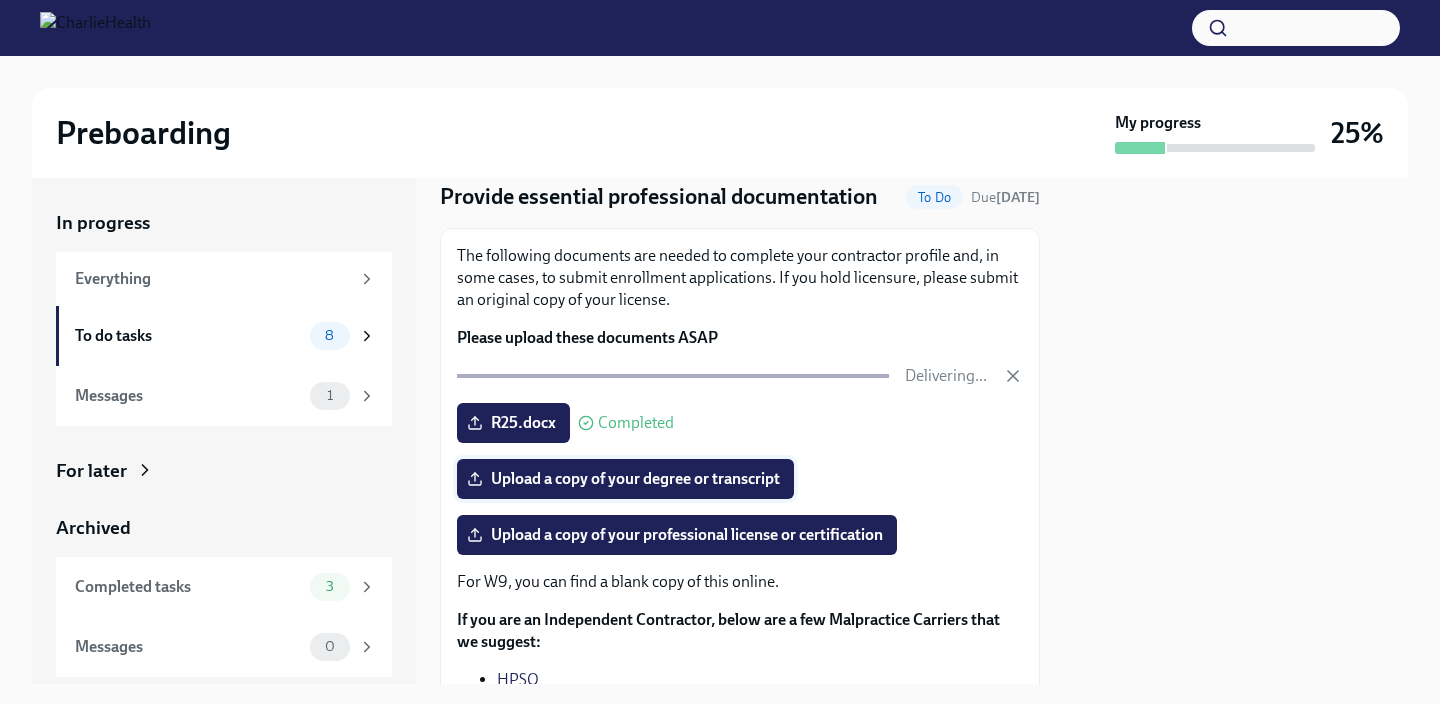 click on "Upload a copy of your degree or transcript" at bounding box center [625, 479] 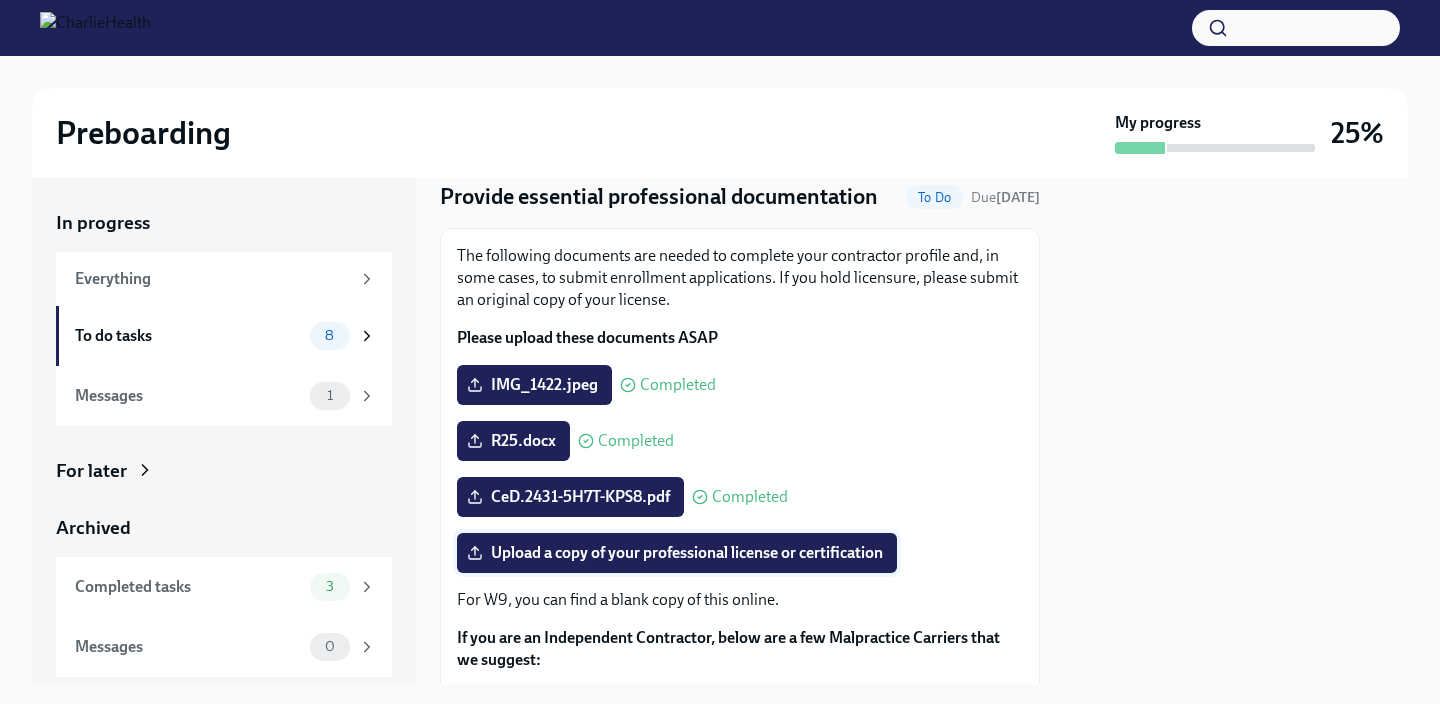 click on "Upload a copy of your professional license or certification" at bounding box center (677, 553) 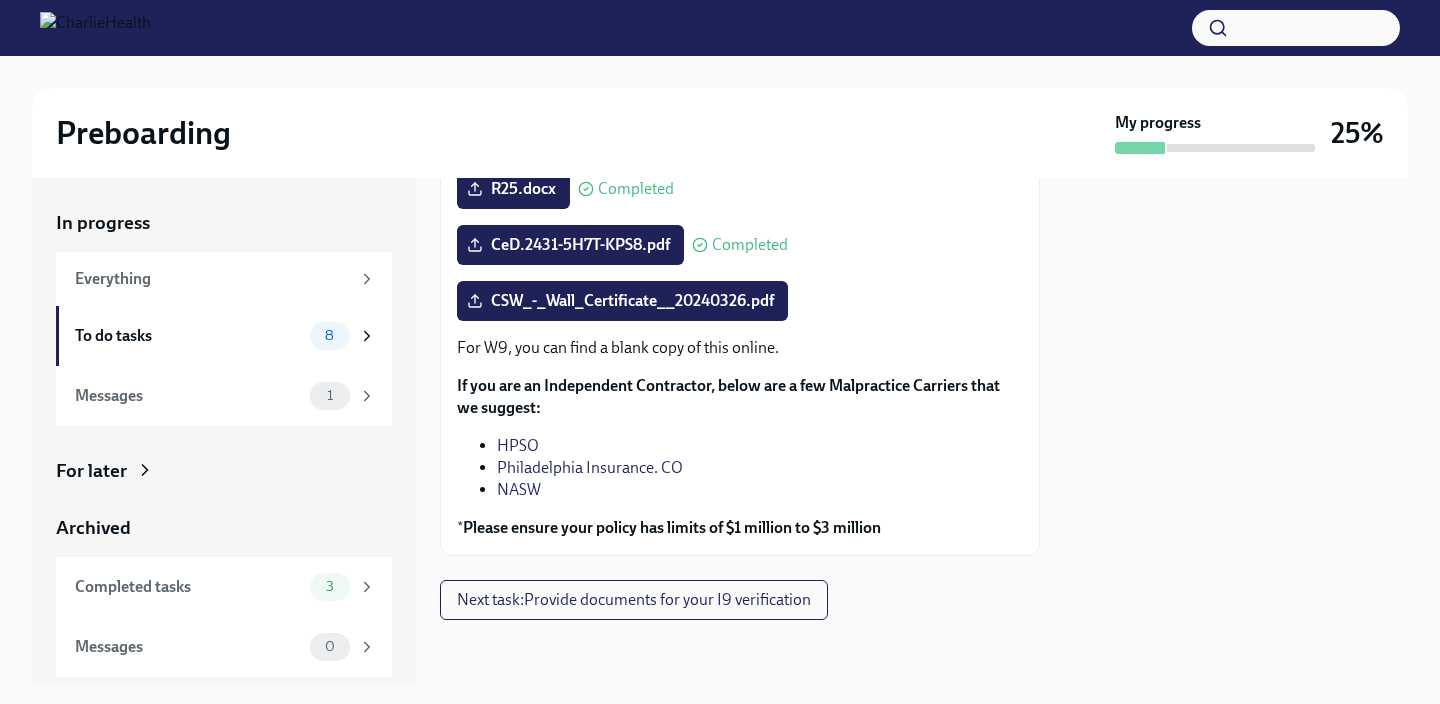 scroll, scrollTop: 320, scrollLeft: 0, axis: vertical 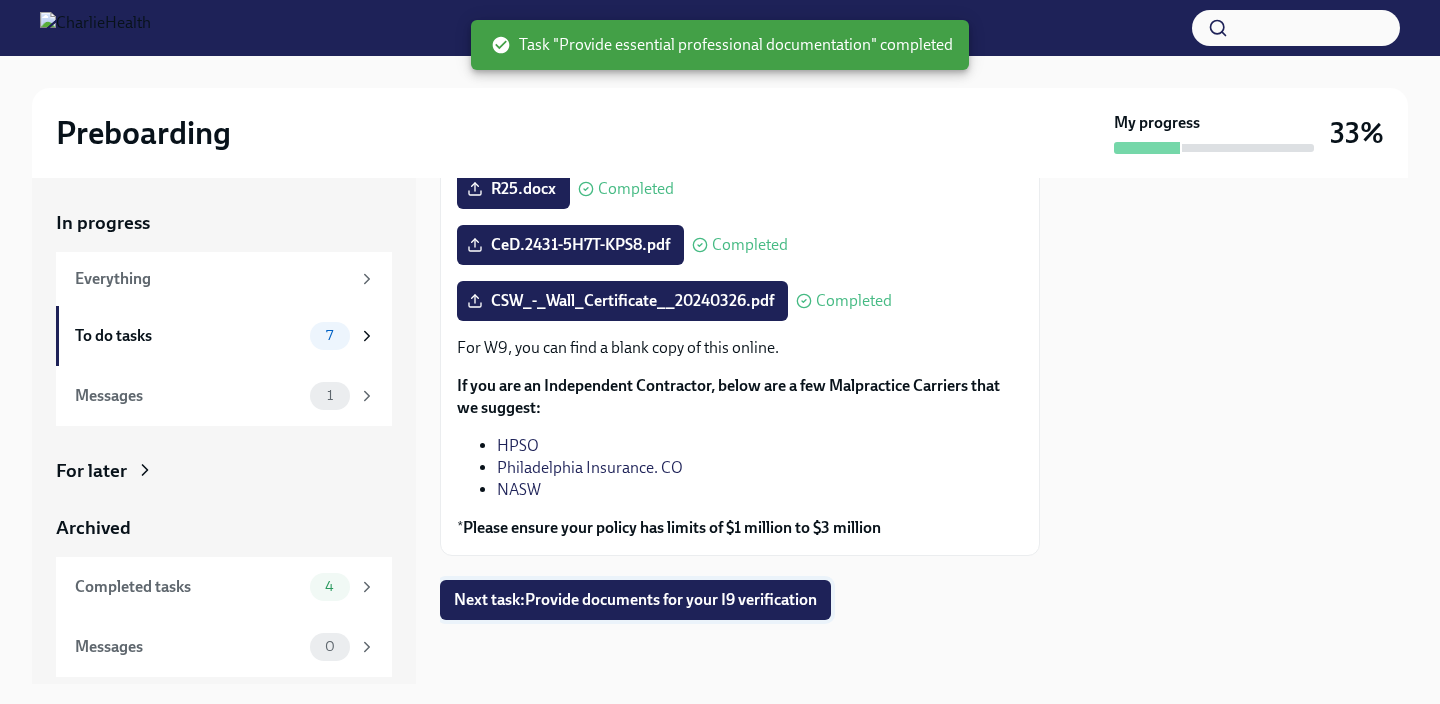 click on "Next task :  Provide documents for your I9 verification" at bounding box center [635, 600] 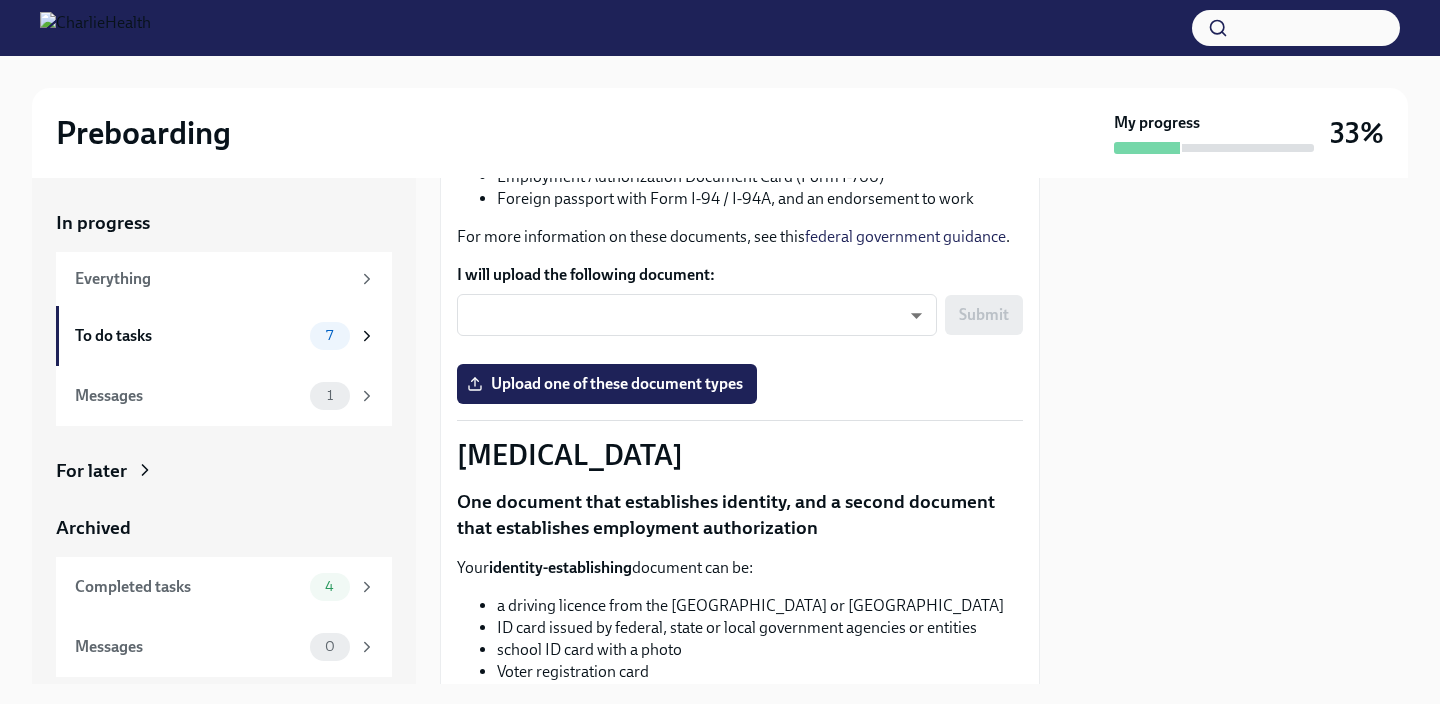 scroll, scrollTop: 419, scrollLeft: 0, axis: vertical 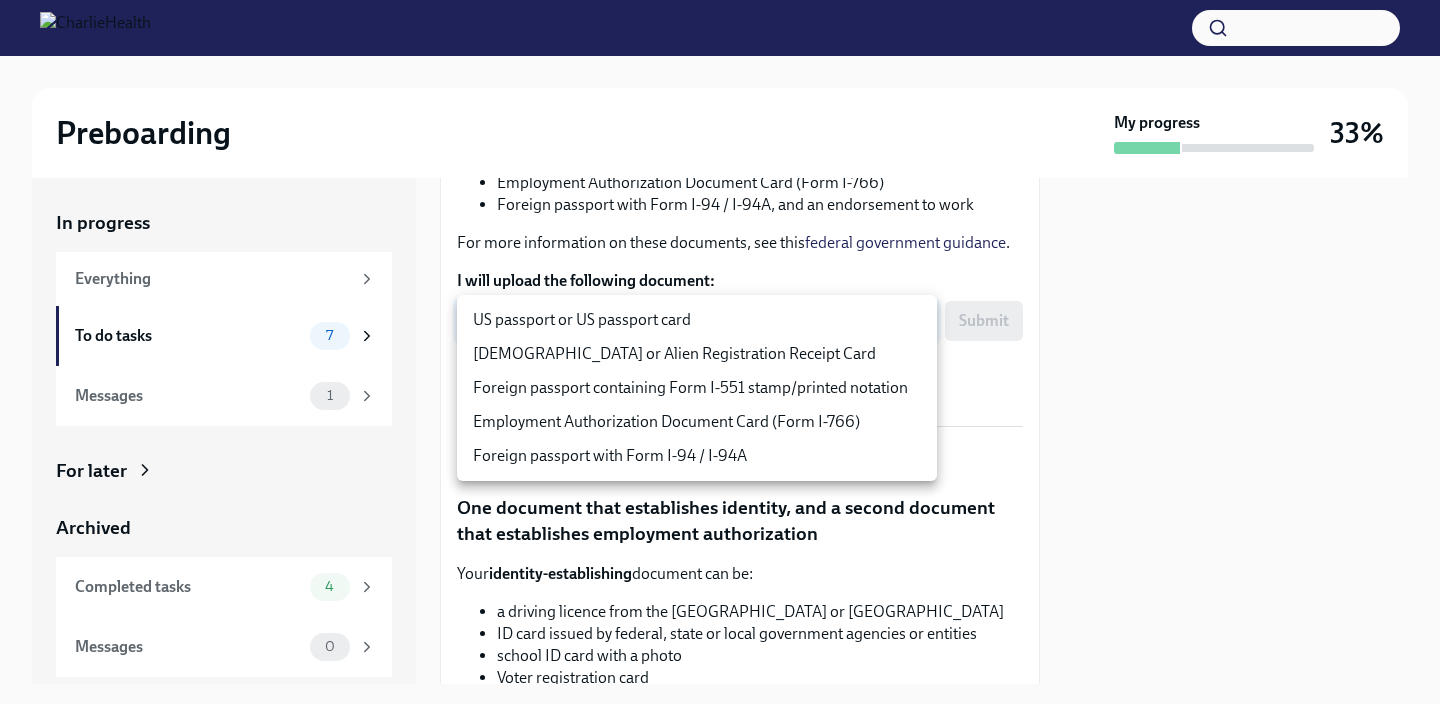 click on "Preboarding My progress 33% In progress Everything To do tasks 7 Messages 1 For later Archived Completed tasks 4 Messages 0 Provide documents for your I9 verification To Do Due  [DATE] You have a choice of which documents you provide for your I9. Option 1 One document that establishes both identity and employment authorization This can be a scanned copy of:
US passport or US passport card
[DEMOGRAPHIC_DATA] or Alien Registration Receipt Card (Form I-551)
Foreign passport containing Form I-551 stamp/printed notation
Employment Authorization Document Card (Form I-766)
Foreign passport with Form I-94 / I-94A, and an endorsement to work
For more information on these documents, see this  federal government guidance . I will upload the following document: ​ ​ Submit Upload one of these document types [MEDICAL_DATA] One document that establishes identity, and a second document that establishes employment authorization Your  identity-establishing  document can be:" at bounding box center [720, 352] 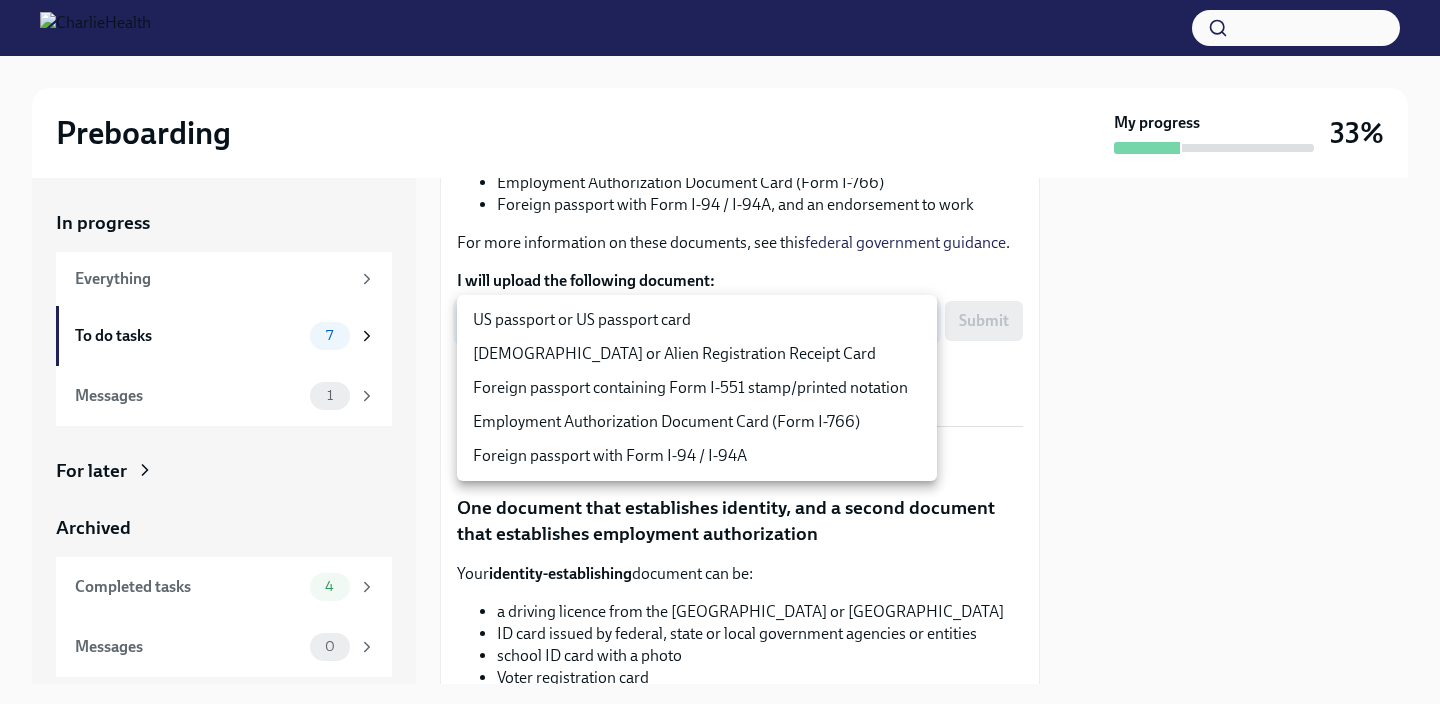 type on "KnYOjnC8x" 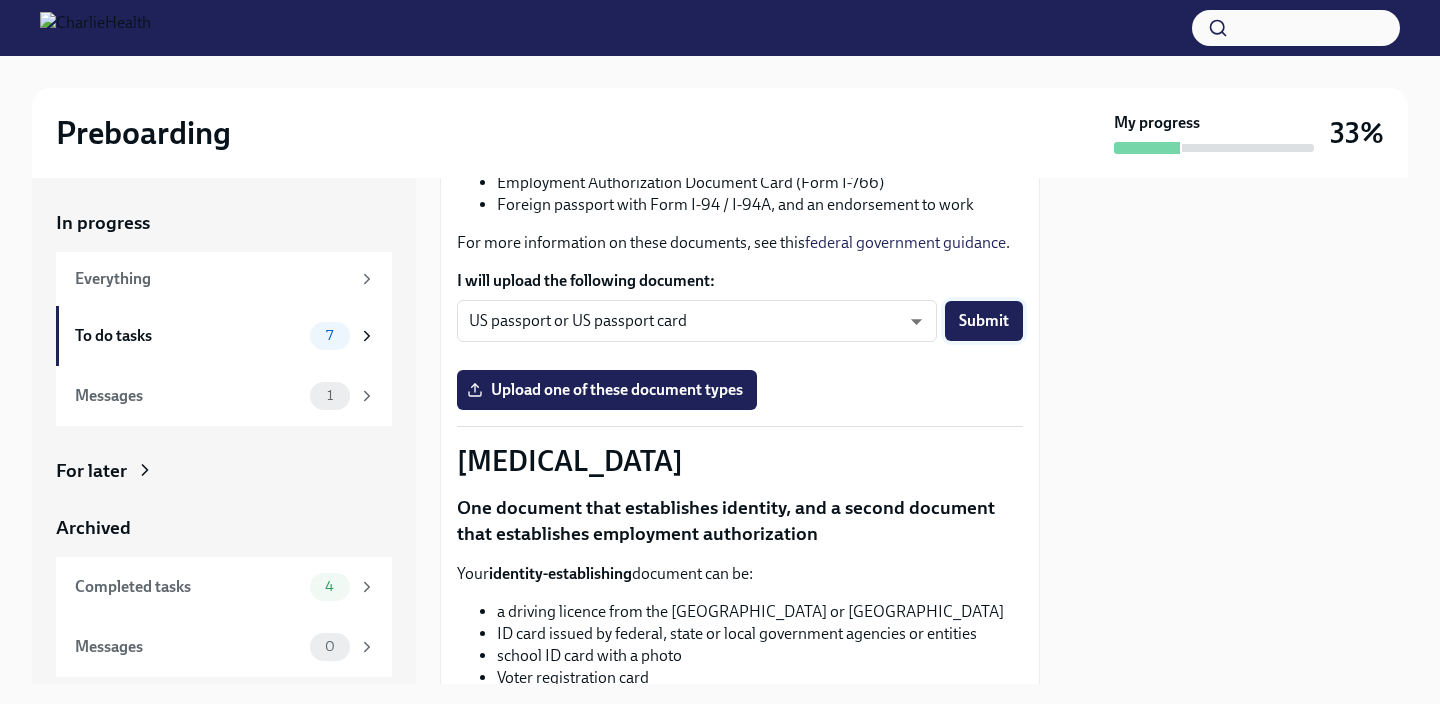 click on "Submit" at bounding box center (984, 321) 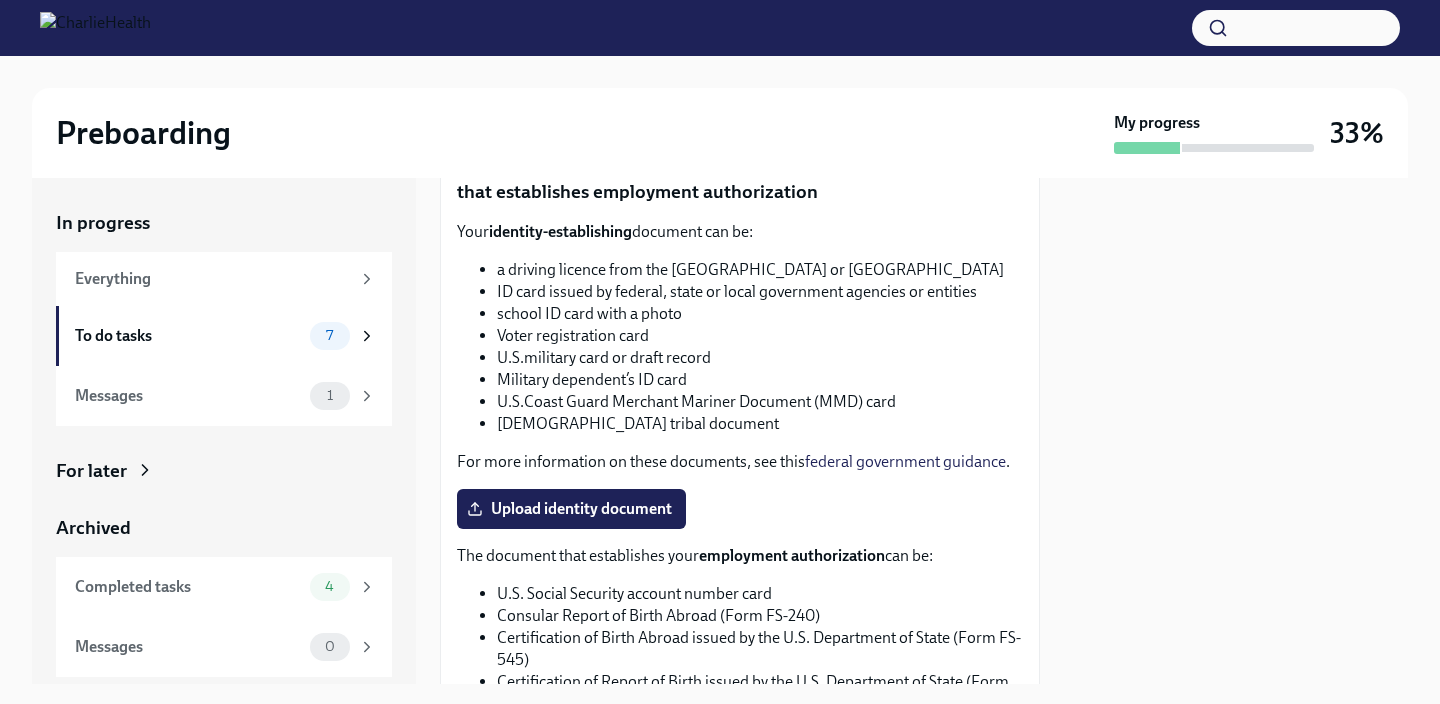 scroll, scrollTop: 762, scrollLeft: 0, axis: vertical 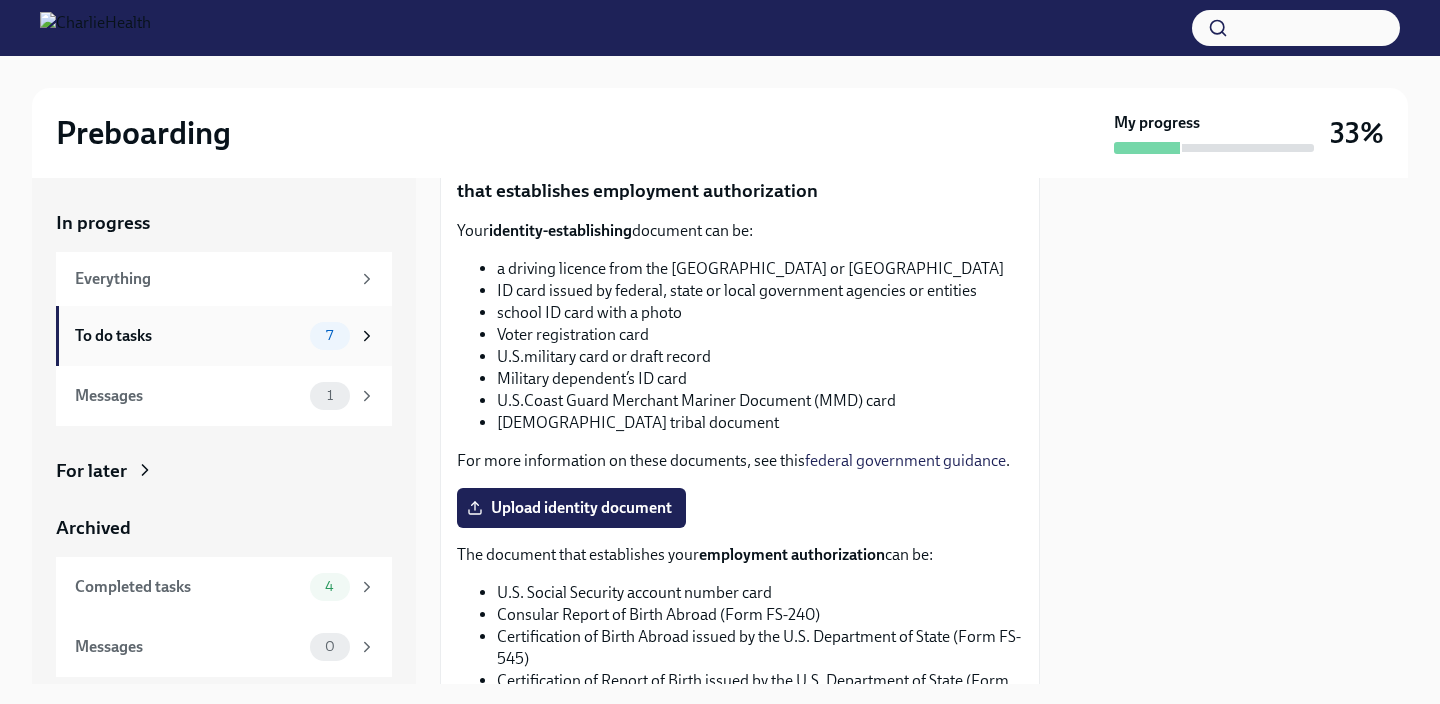 click on "To do tasks 7" at bounding box center [224, 336] 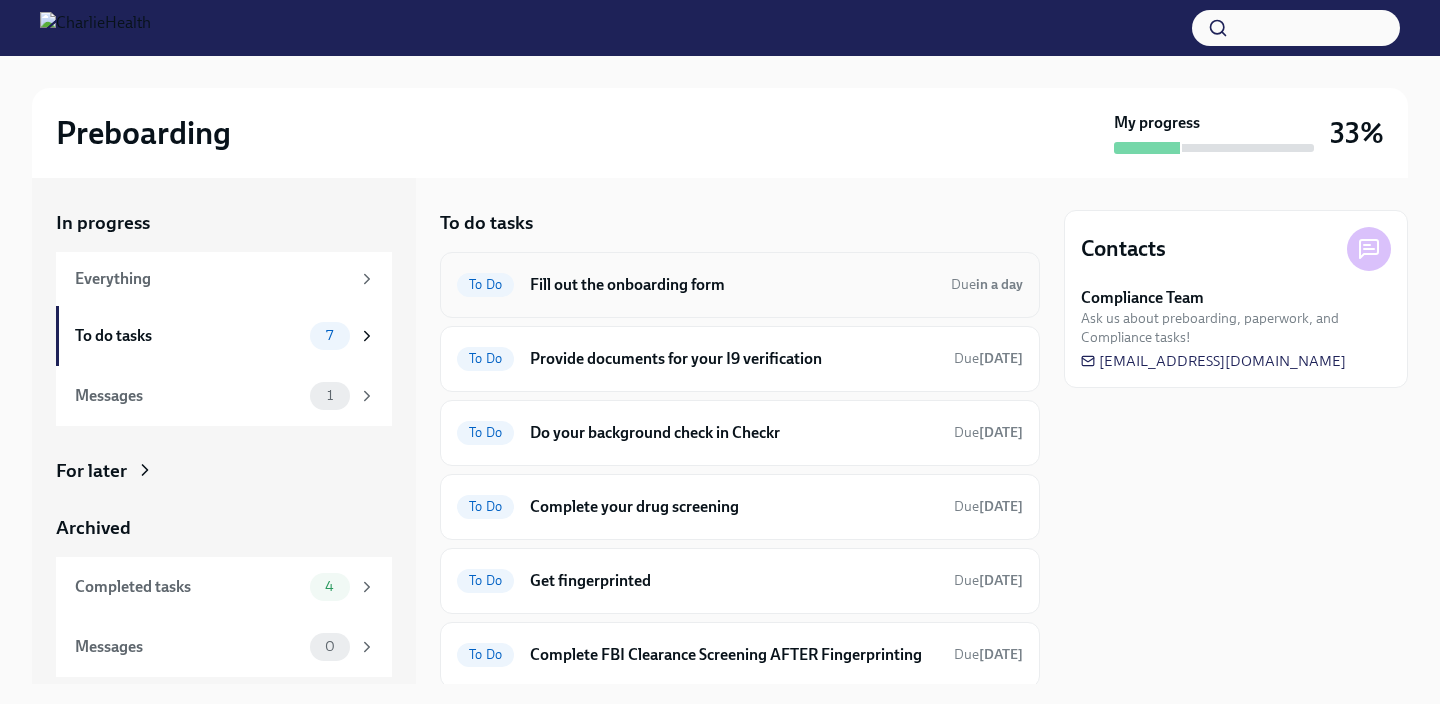 click on "To Do Fill out the onboarding form Due  in a day" at bounding box center (740, 285) 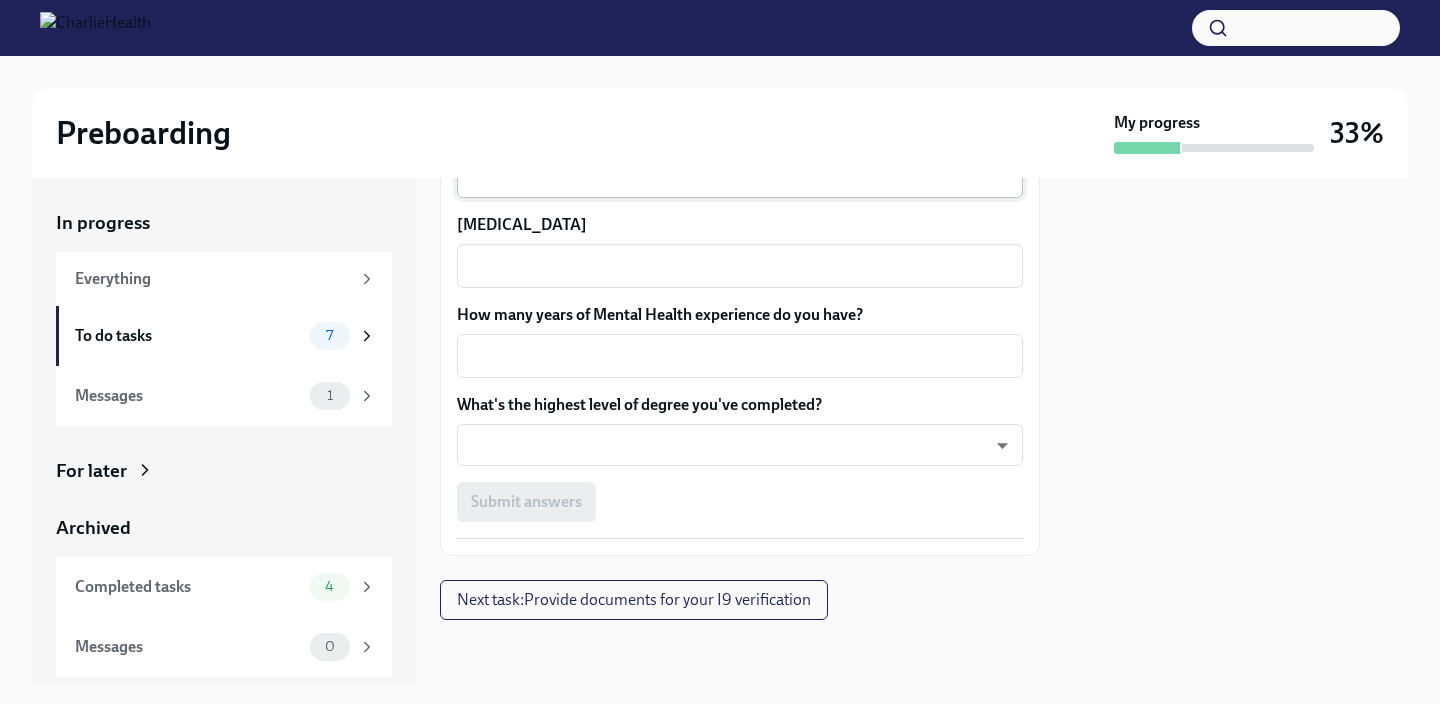scroll, scrollTop: 1946, scrollLeft: 0, axis: vertical 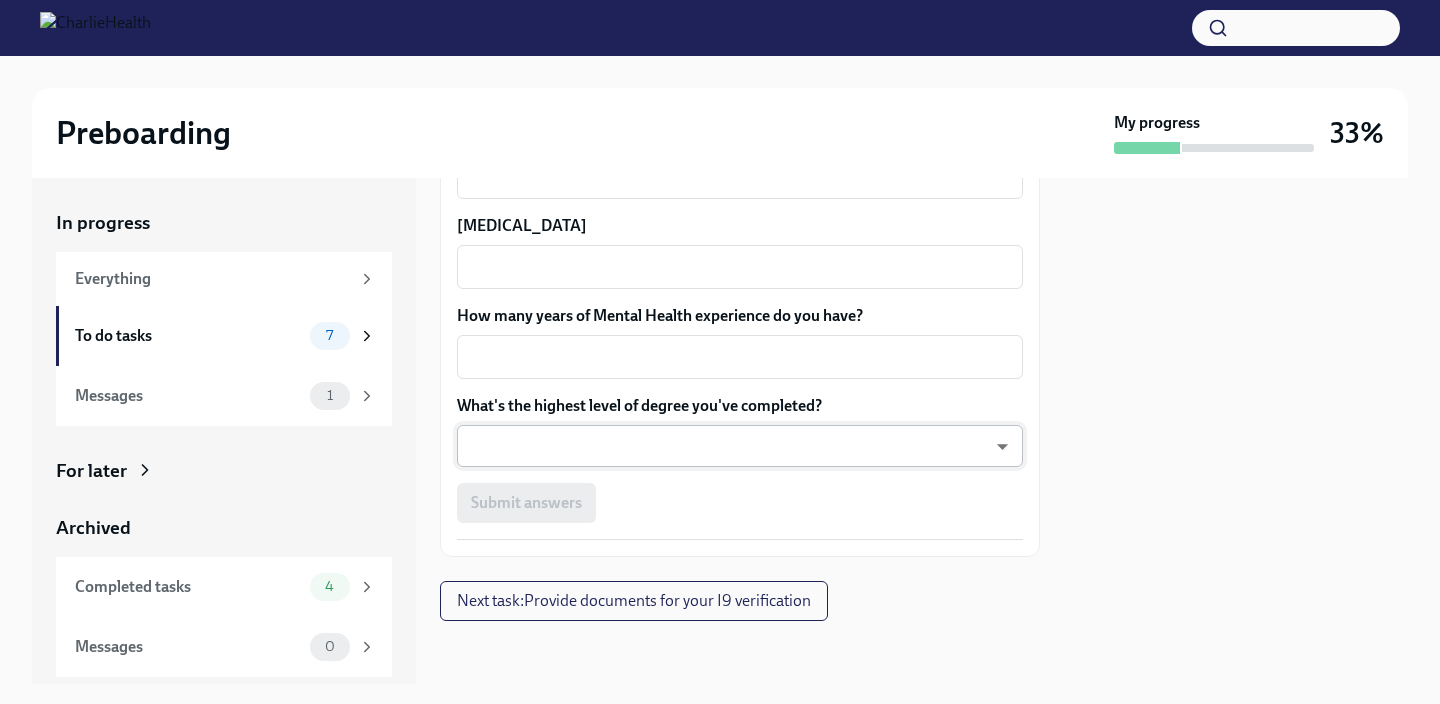 click on "Preboarding My progress 33% In progress Everything To do tasks 7 Messages 1 For later Archived Completed tasks 4 Messages 0 Fill out the onboarding form To Do Due  in a day We need some info from you to start setting you up in payroll and other systems.  Please fill out this form ASAP  Please note each field needs to be completed in order for you to submit.
Note : Please fill out this form as accurately as possible. Several states require specific demographic information that we have to input on your behalf. We understand that some of these questions feel personal to answer, and we appreciate your understanding that this is required for compliance clearance. About you Your preferred first name x ​ Your legal last name x ​ Please provide any previous names/ aliases-put None if N/A x ​ Street Address 1 ​ Street Address 2 ​ Postal Code ​ City ​ State/Region ​ Country ​ Date of Birth (MM/DD/YYYY) x ​ Your Social Security Number x ​ Citizenship x ​ Race x ​ Ethnicity x ​" at bounding box center (720, 352) 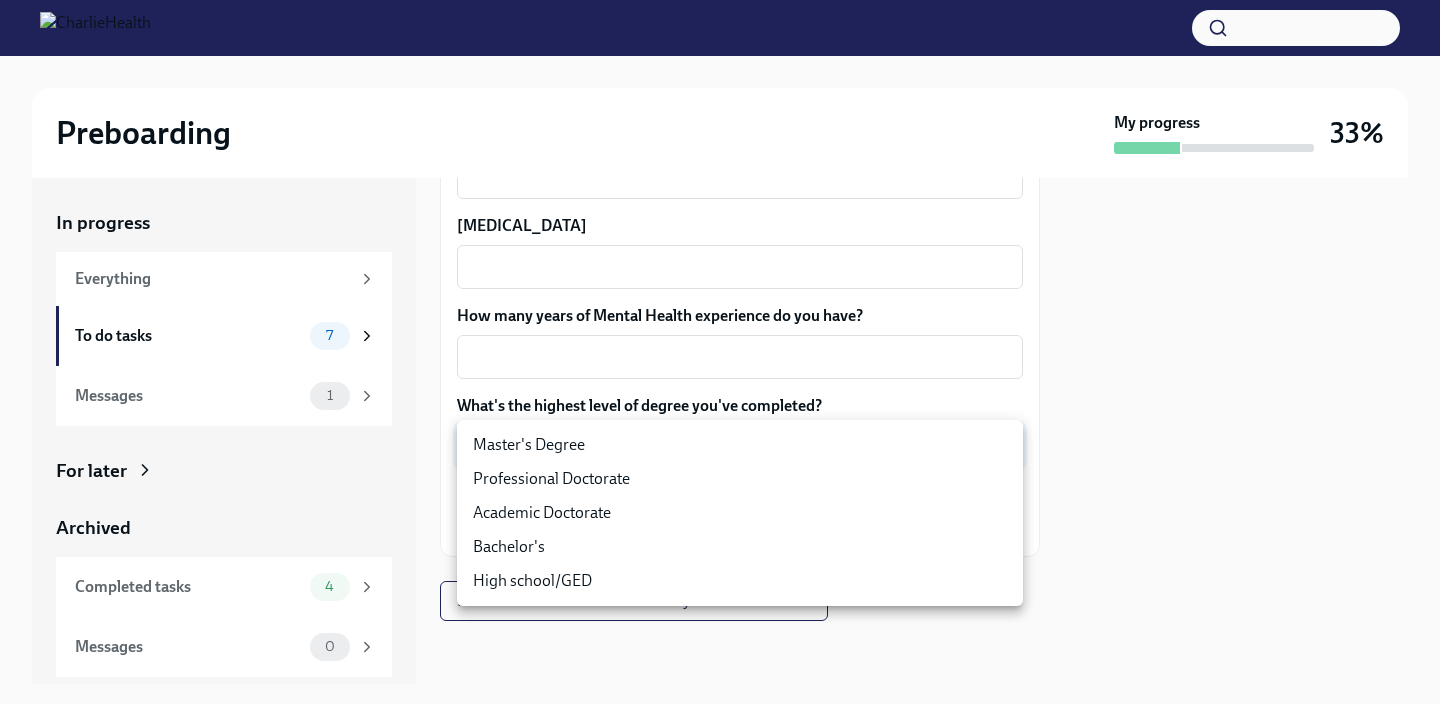 click on "Master's Degree" at bounding box center [740, 445] 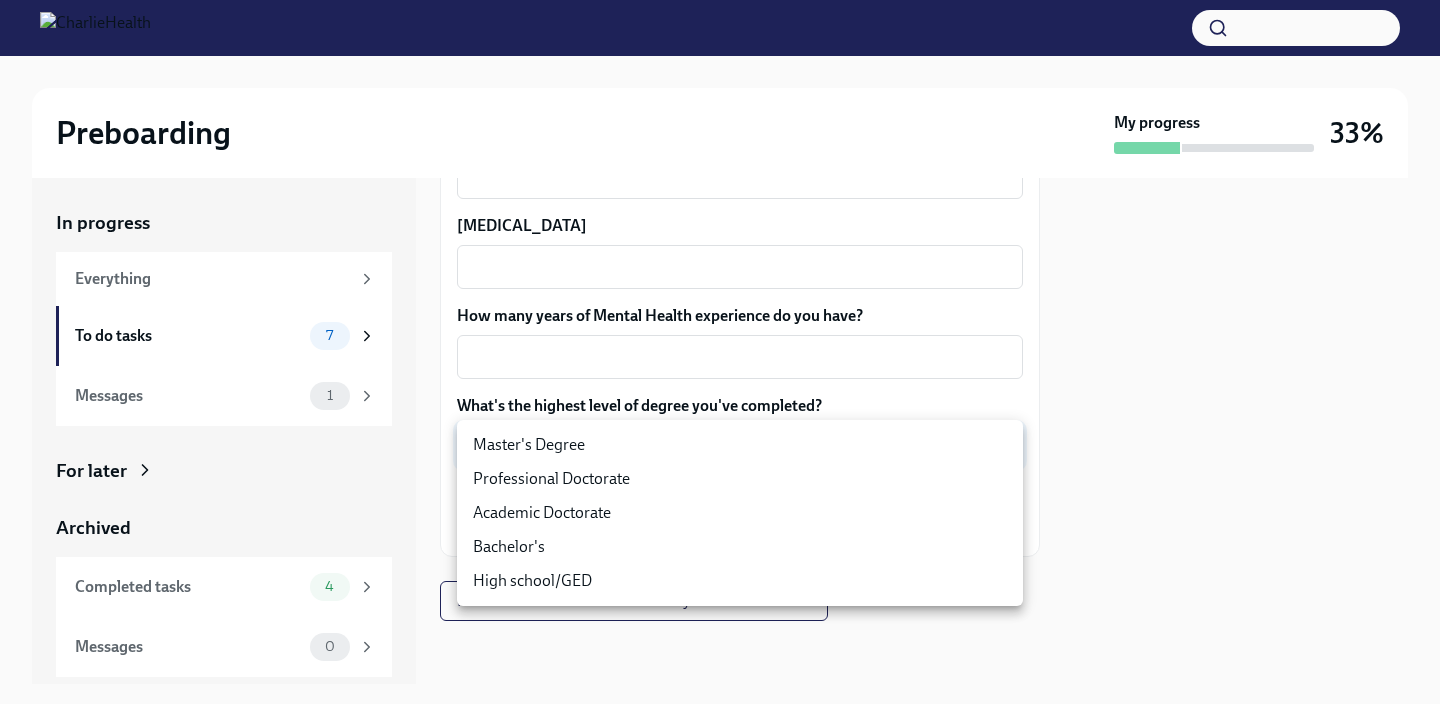 type on "2vBr-ghkD" 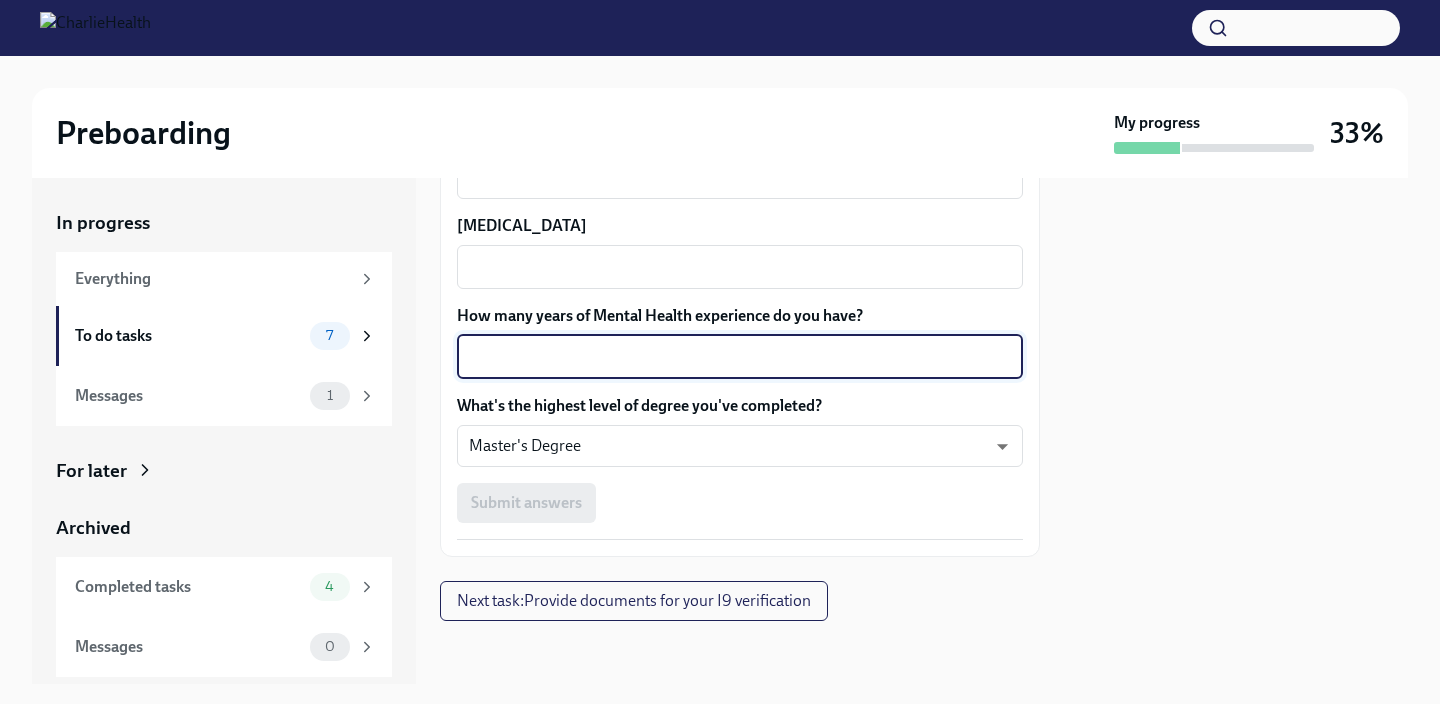 click on "How many years of Mental Health experience do you have?" at bounding box center (740, 357) 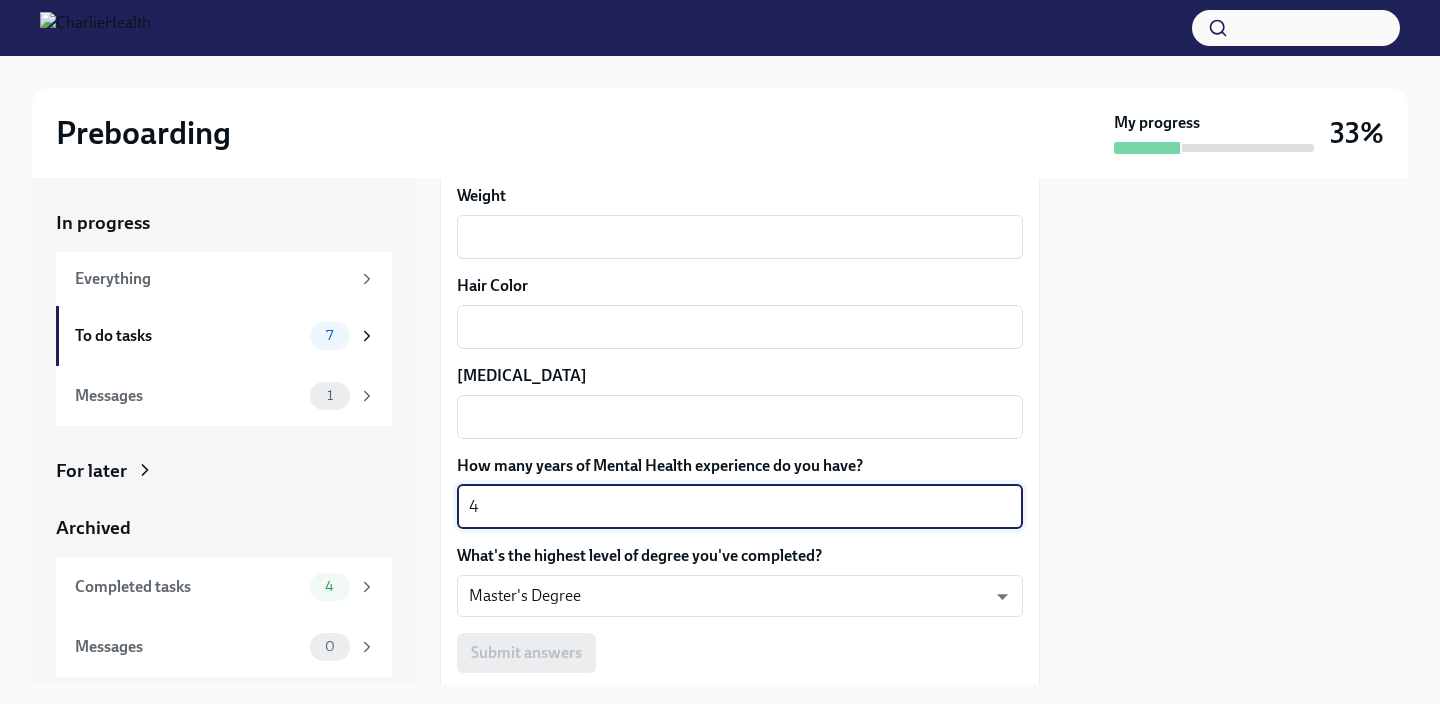 scroll, scrollTop: 1773, scrollLeft: 0, axis: vertical 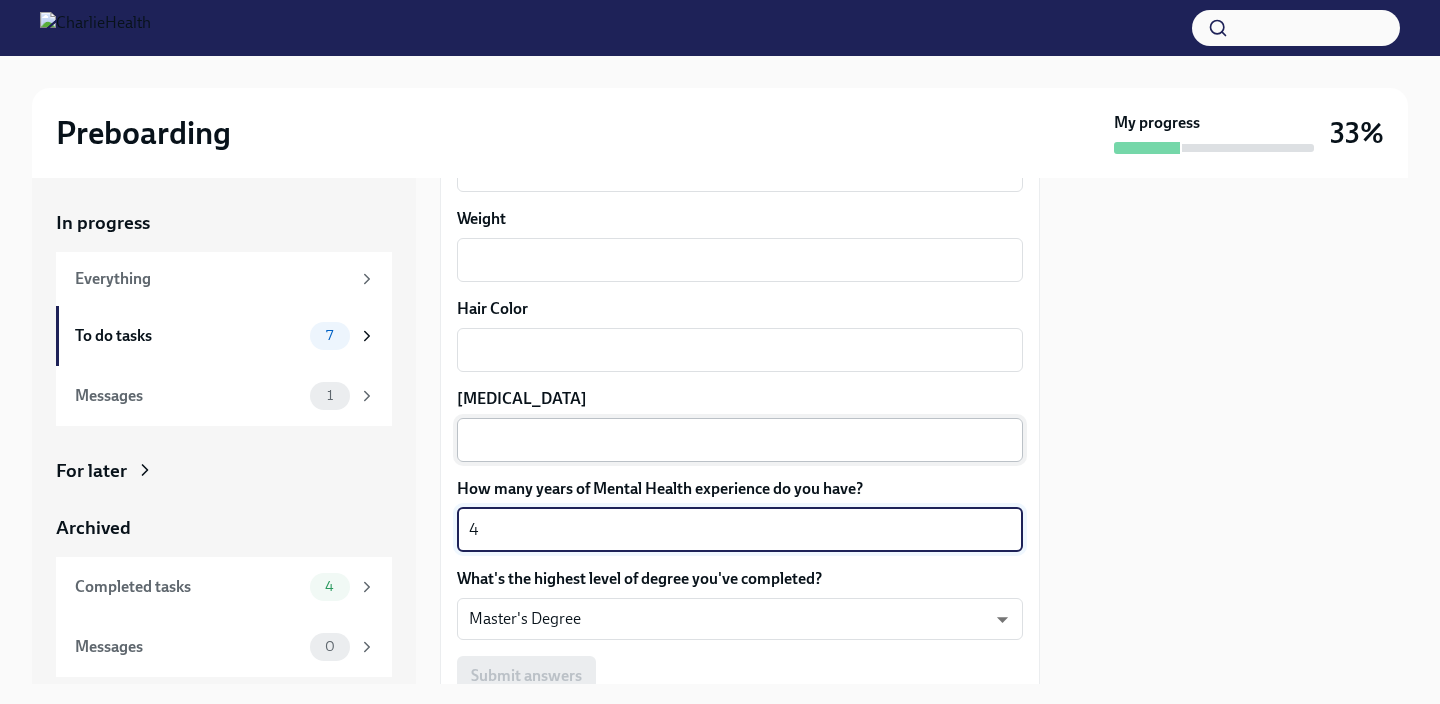 type on "4" 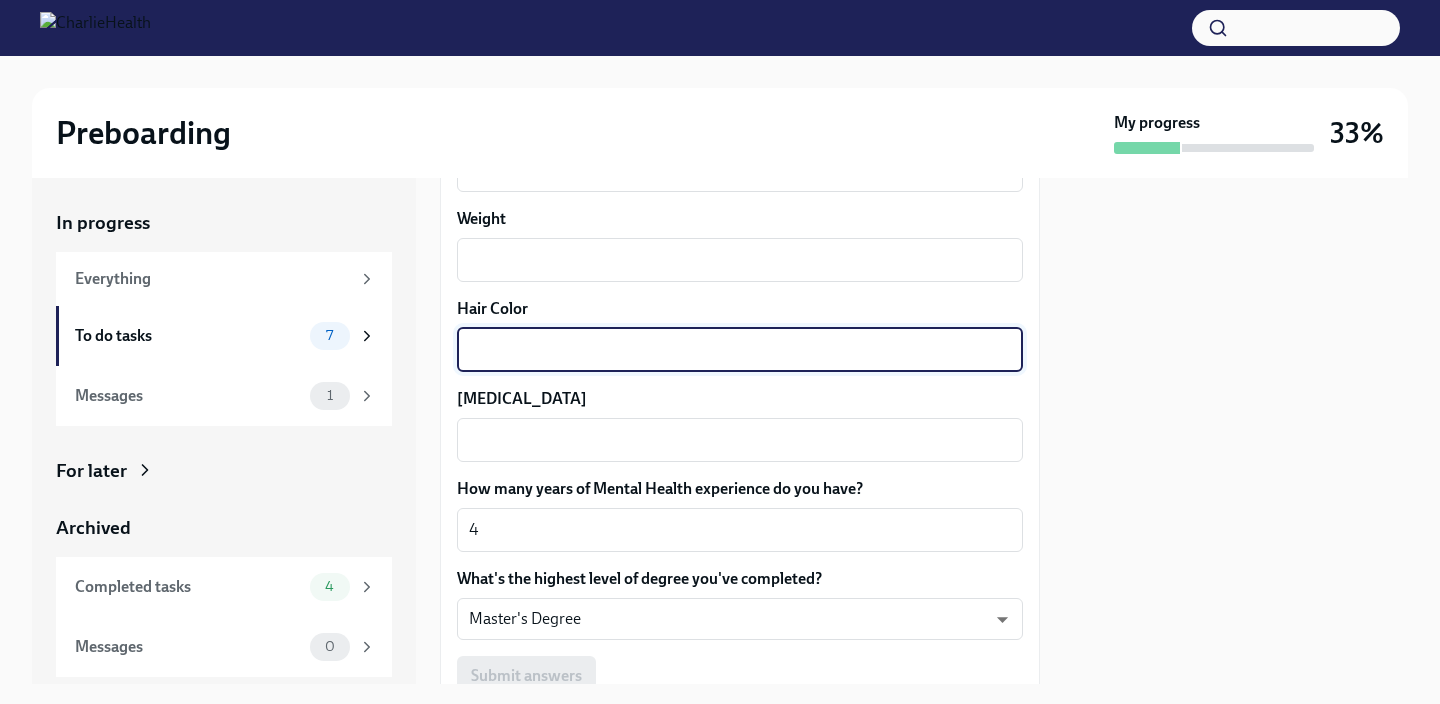 click on "Hair Color" at bounding box center [740, 350] 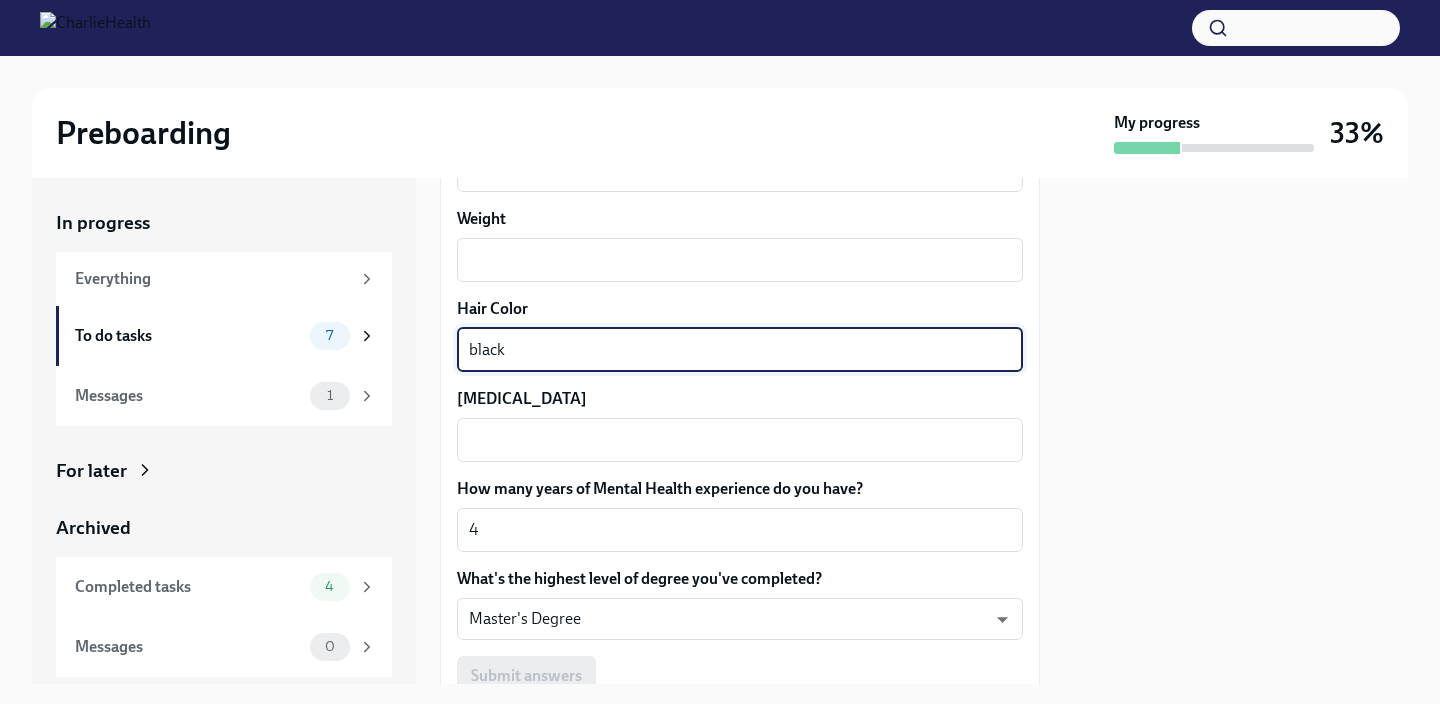 type on "black" 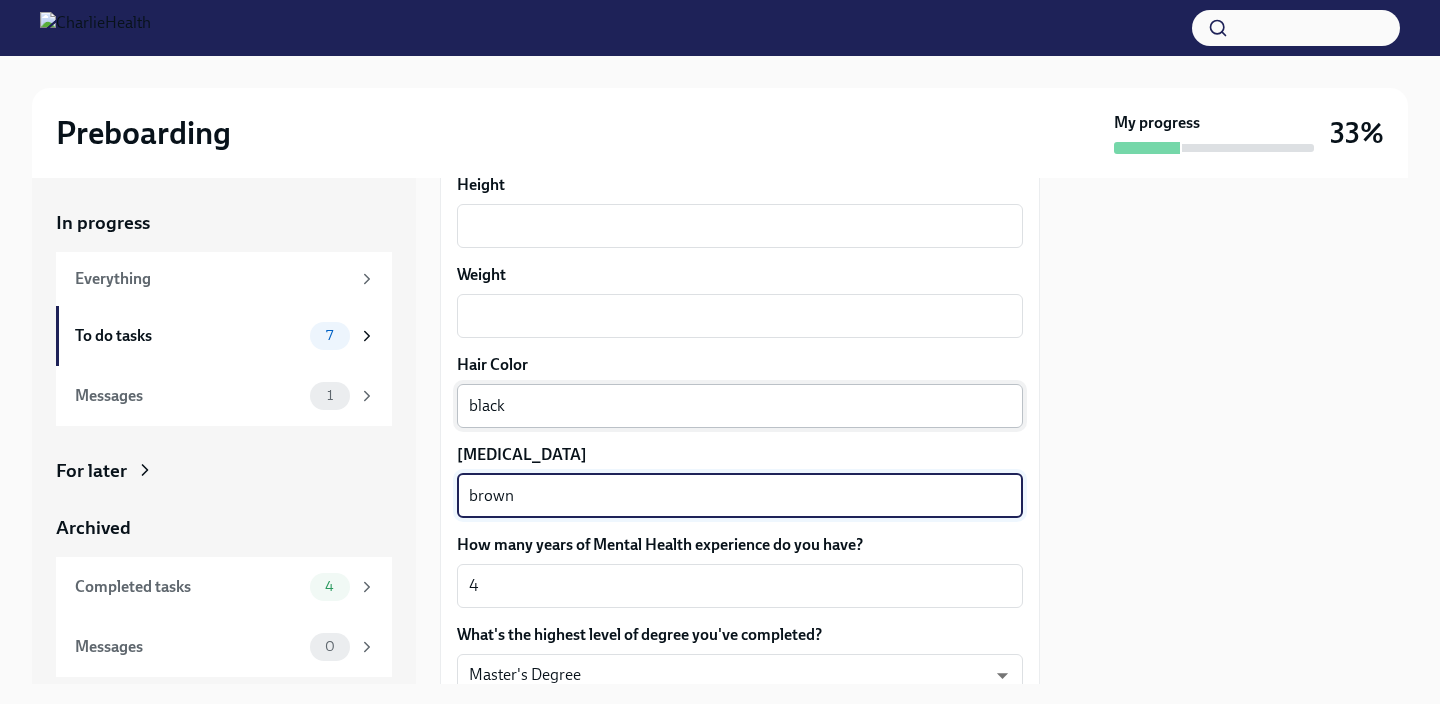 scroll, scrollTop: 1688, scrollLeft: 0, axis: vertical 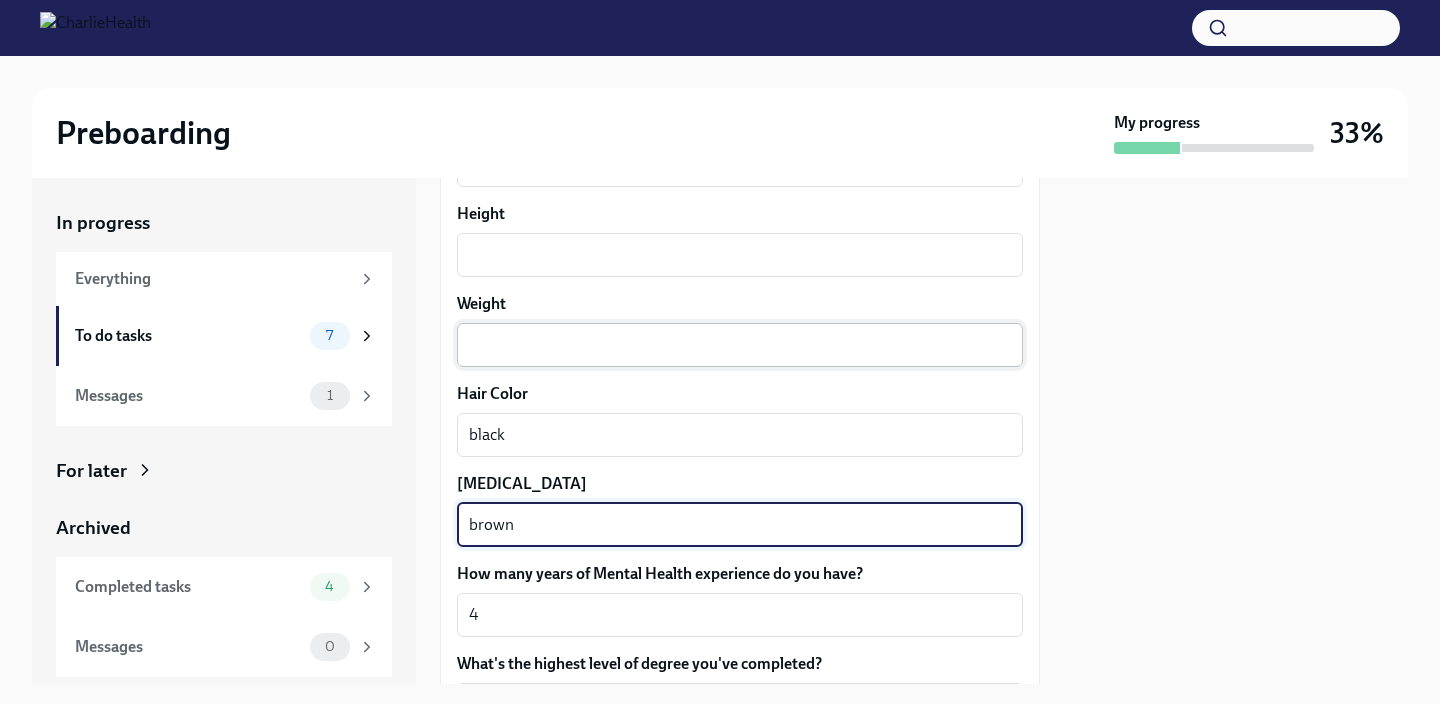 type on "brown" 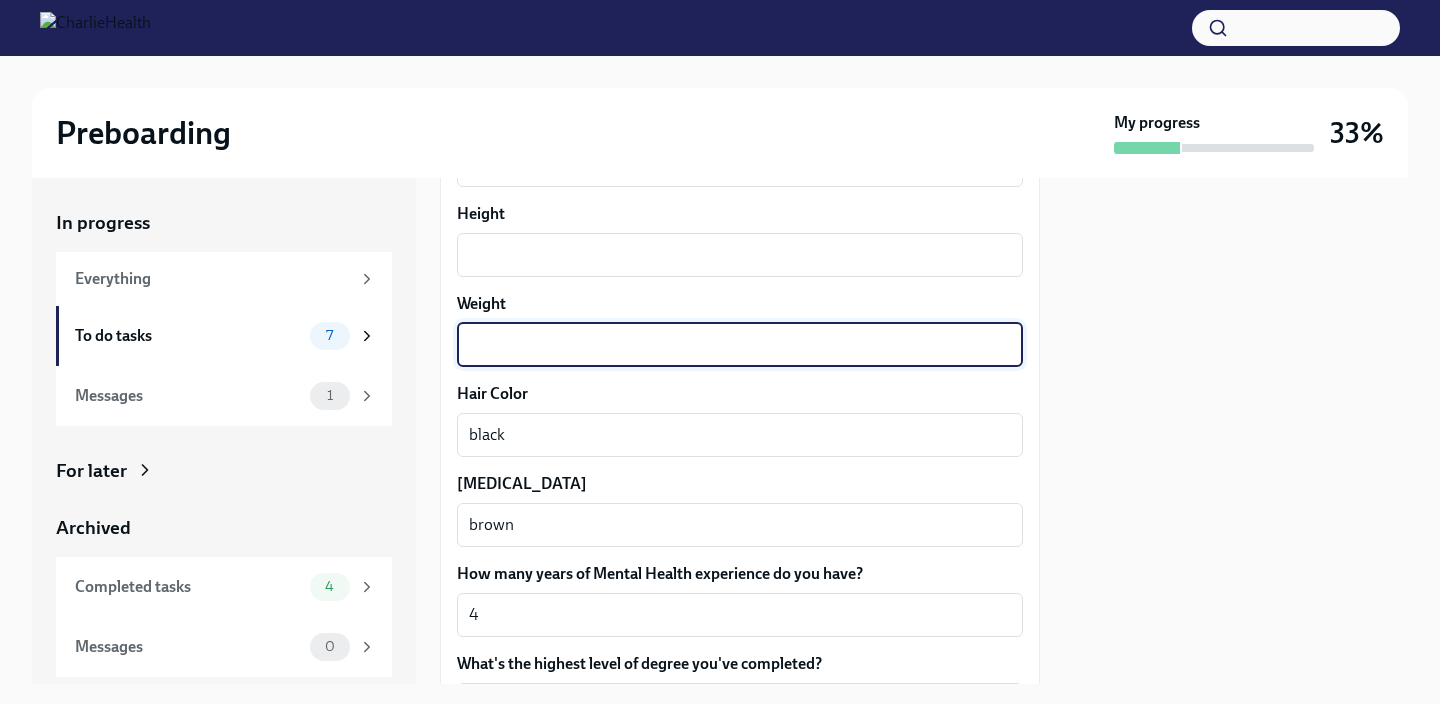 click on "Weight" at bounding box center [740, 345] 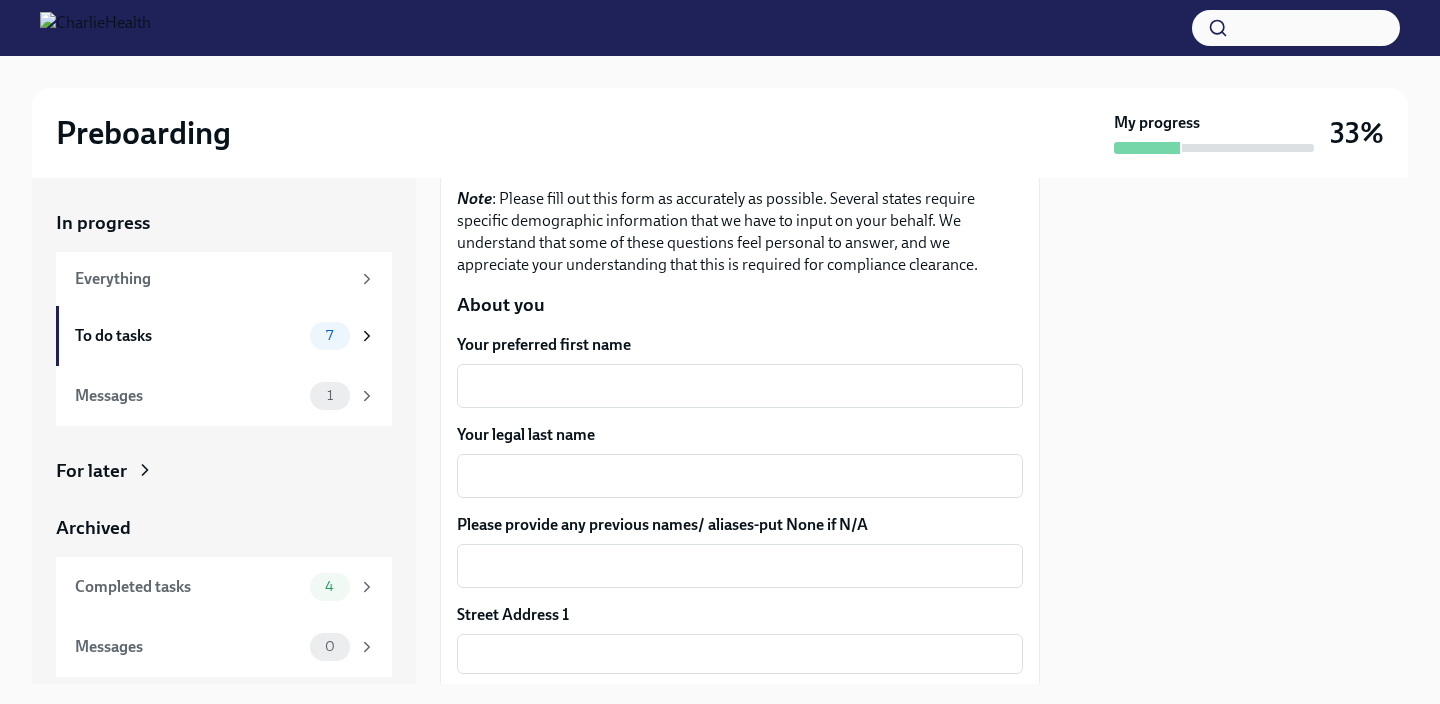 scroll, scrollTop: 206, scrollLeft: 0, axis: vertical 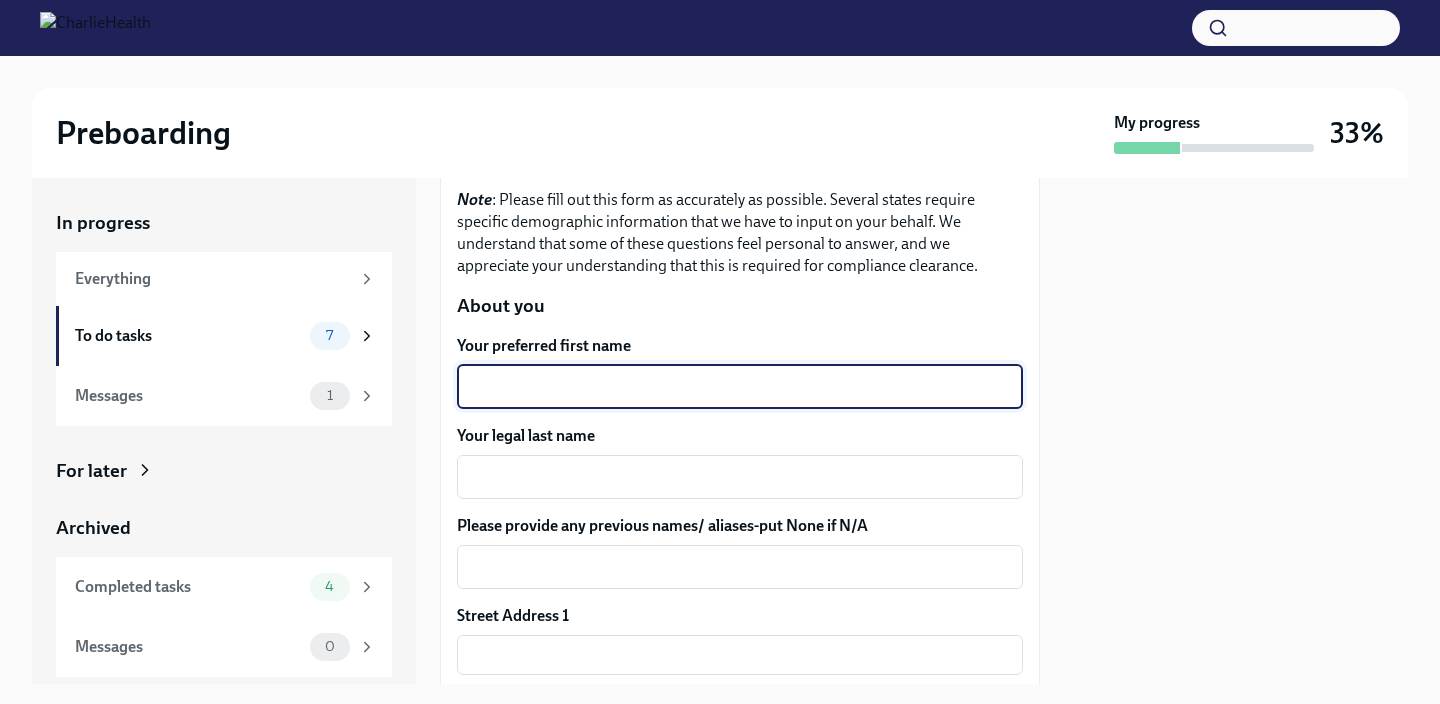 click on "Your preferred first name" at bounding box center (740, 387) 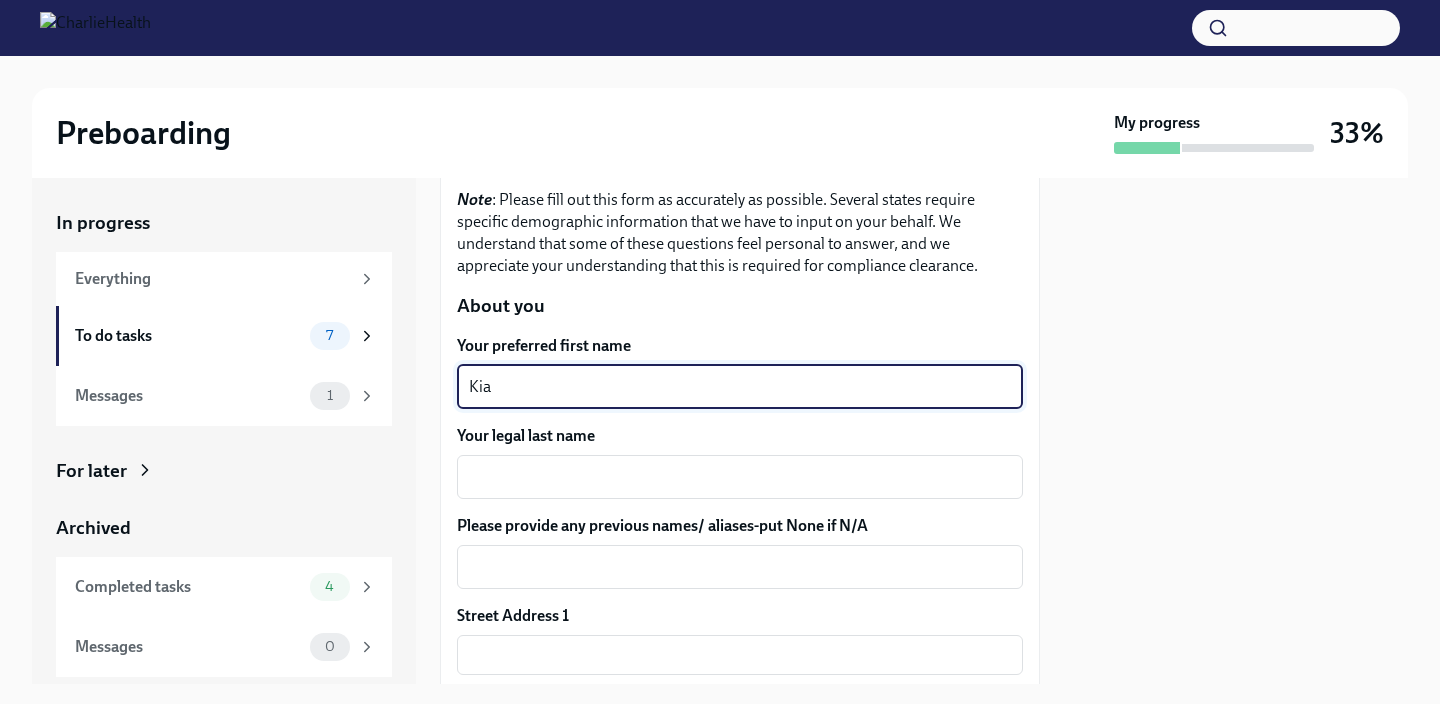 type on "Kia" 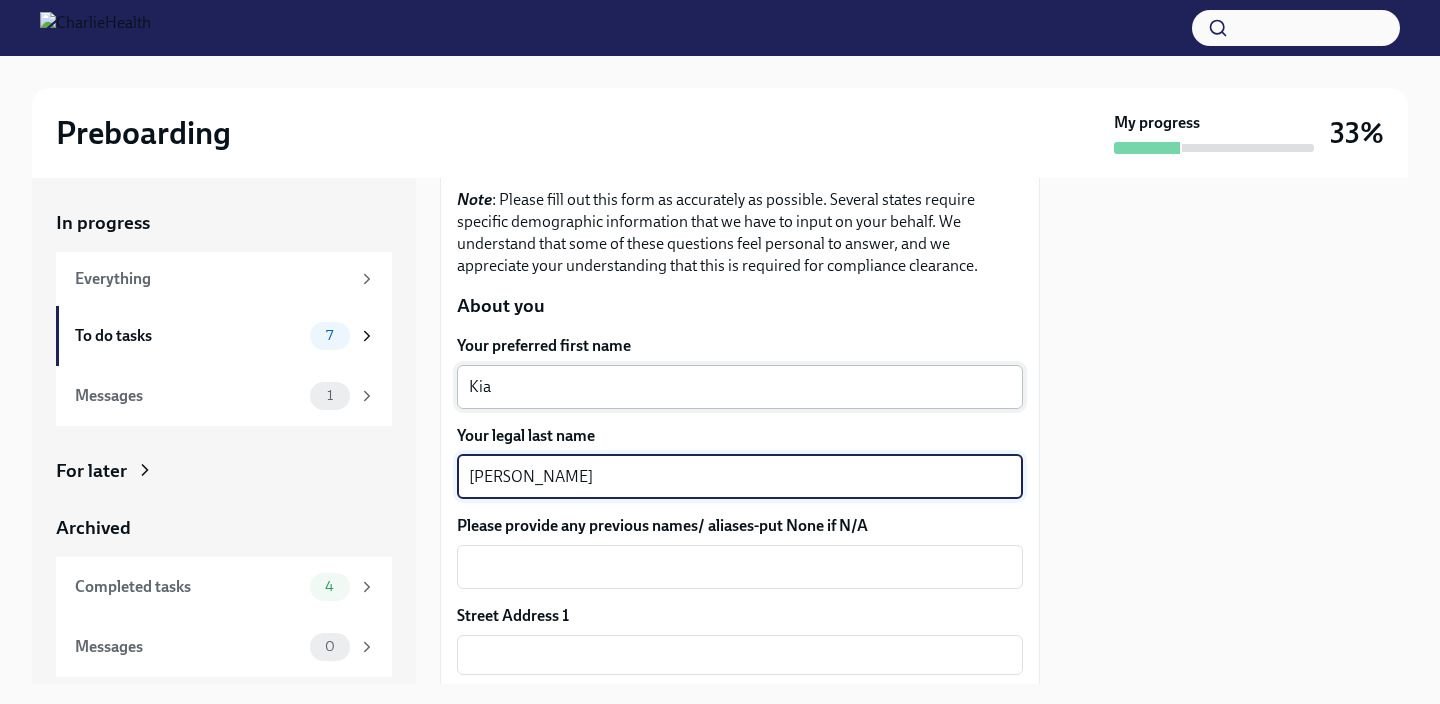 type on "[PERSON_NAME]" 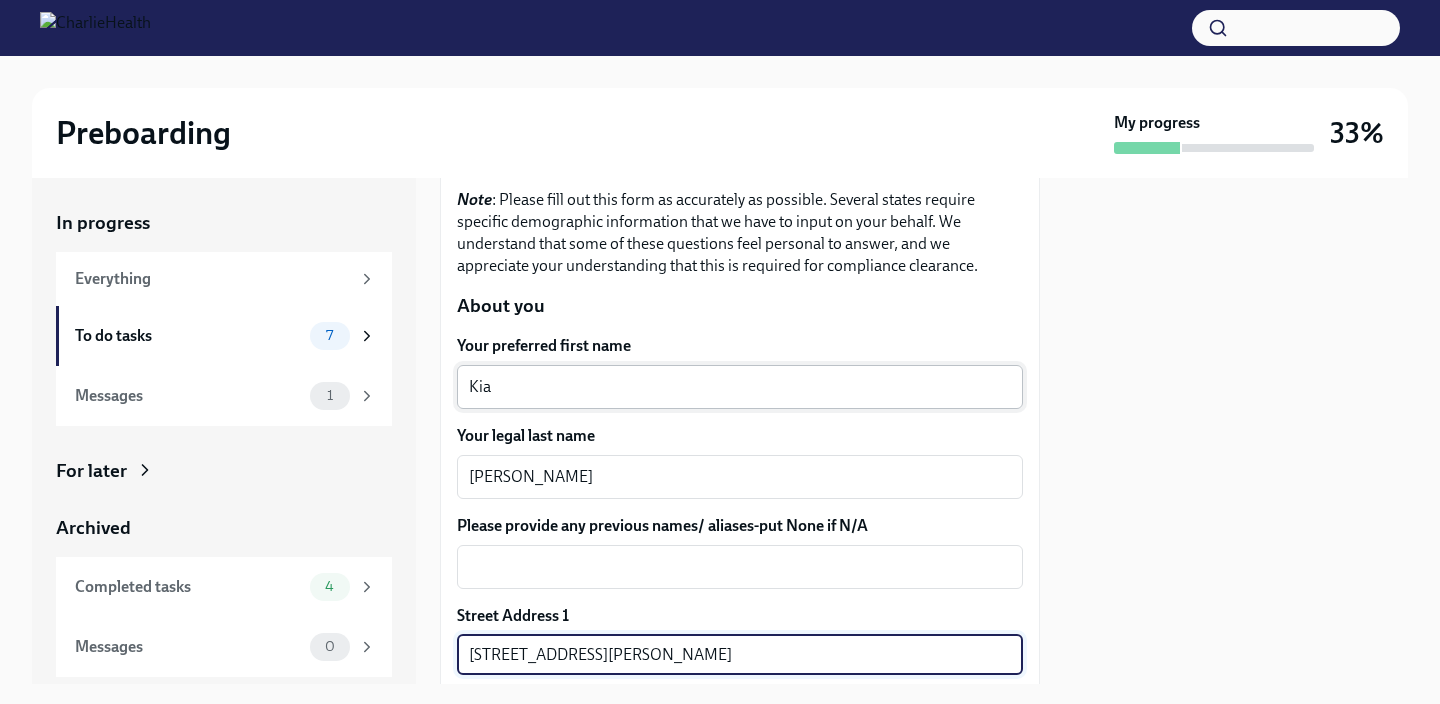 type on "[STREET_ADDRESS][PERSON_NAME]" 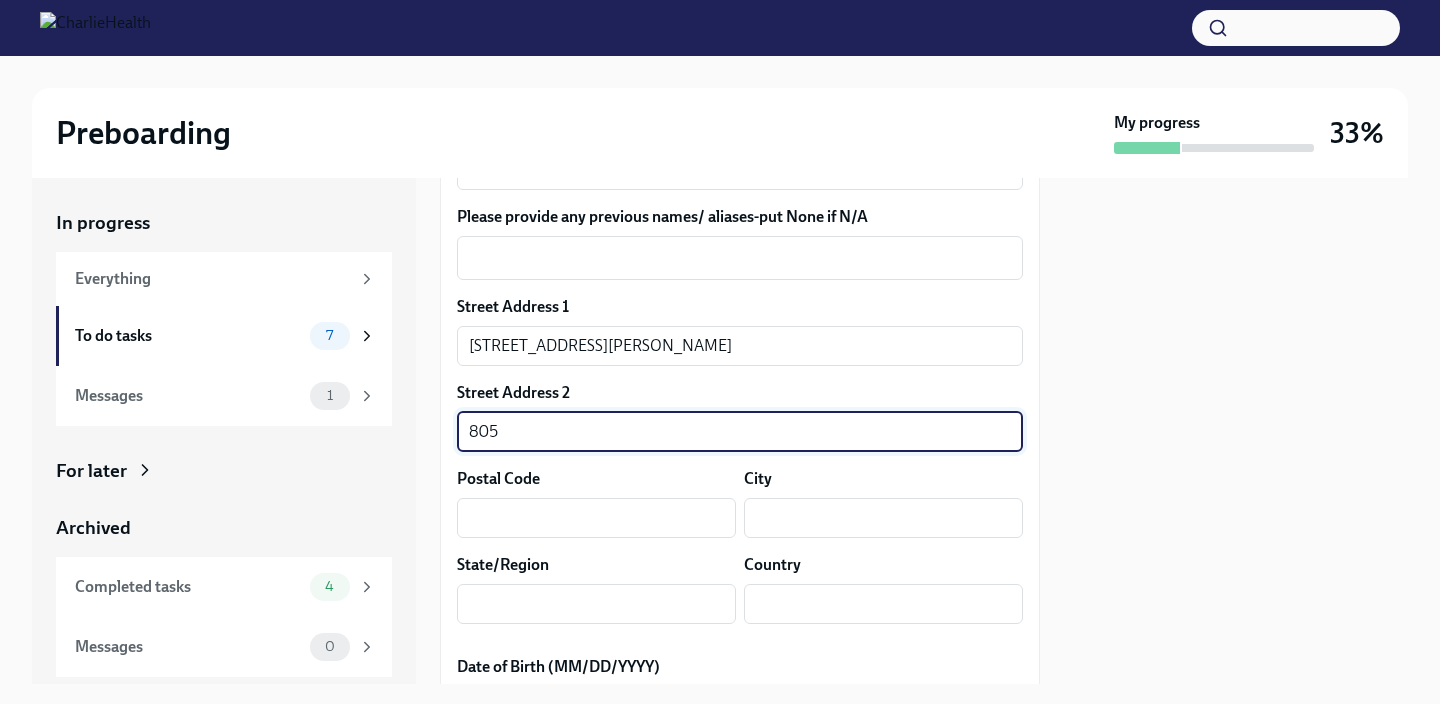 type on "805" 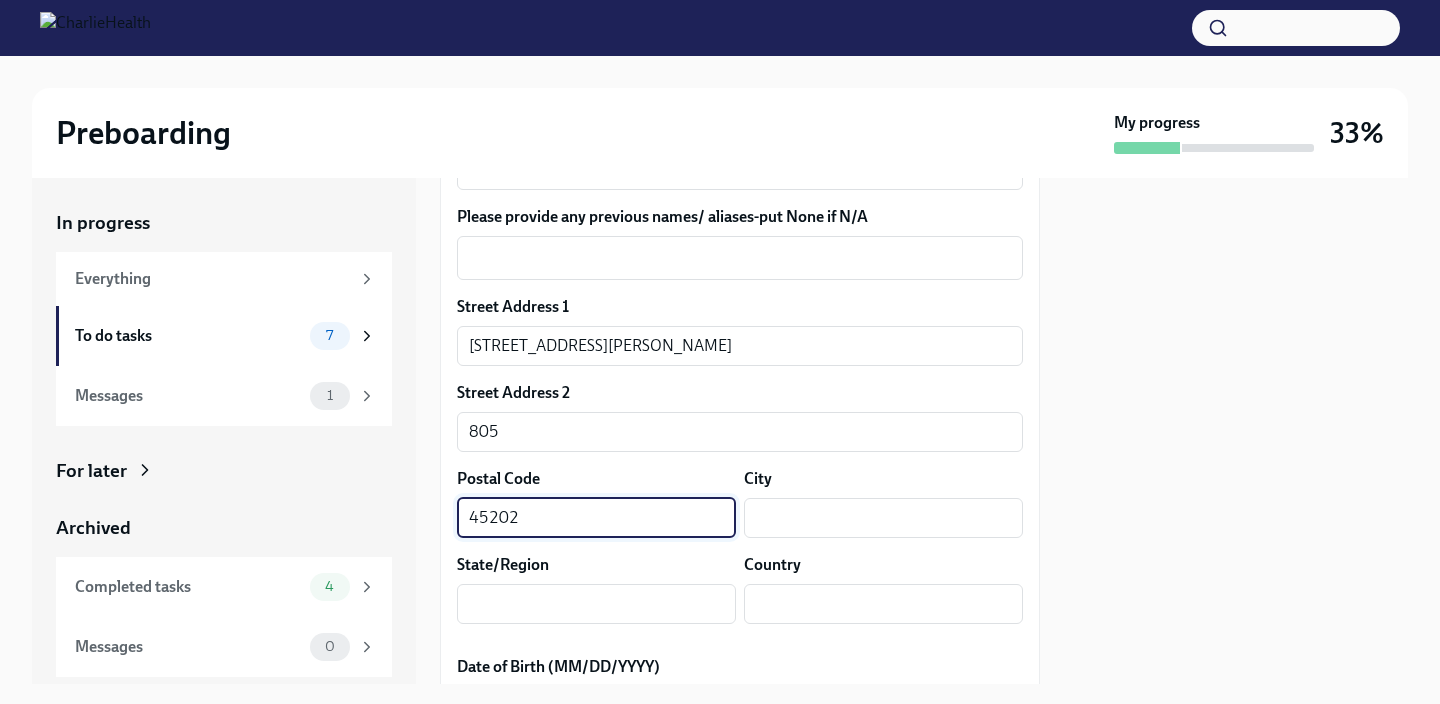 type on "45202" 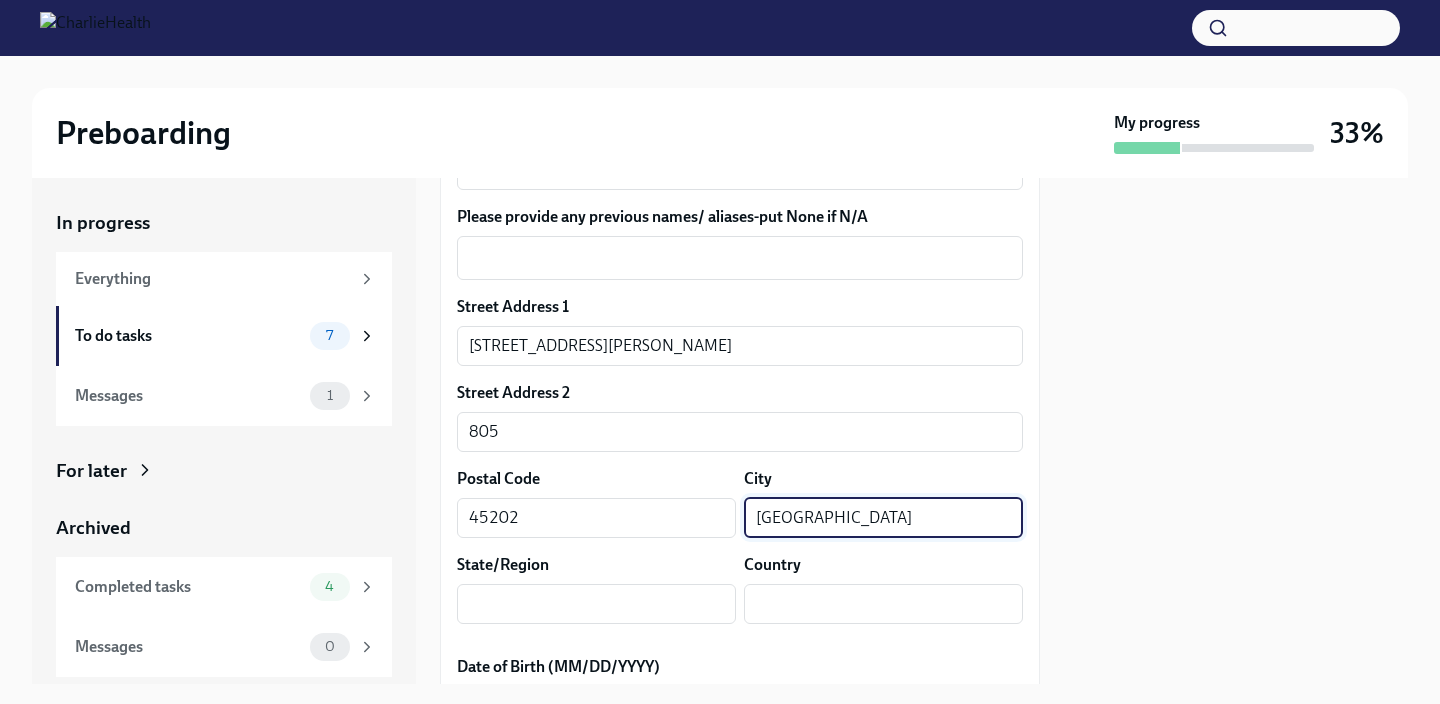 type on "[GEOGRAPHIC_DATA]" 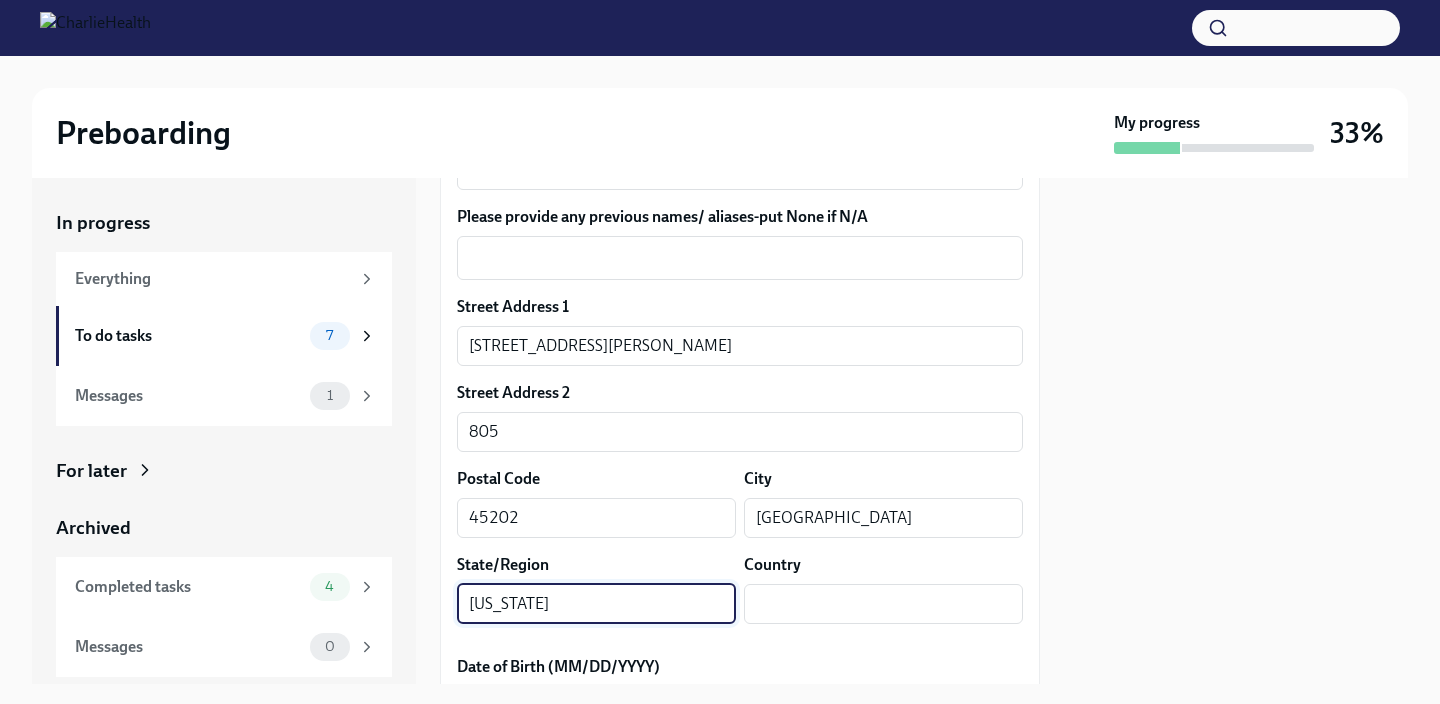 type on "[US_STATE]" 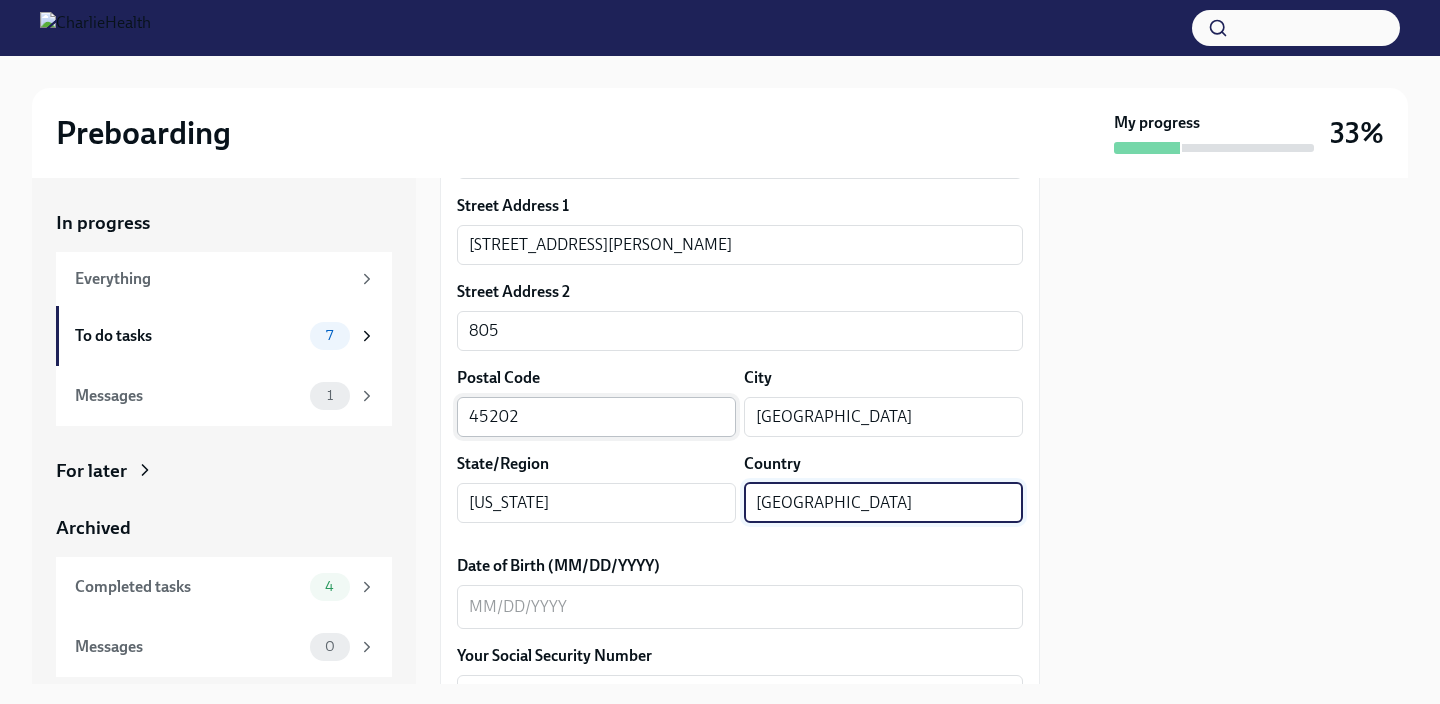 scroll, scrollTop: 643, scrollLeft: 0, axis: vertical 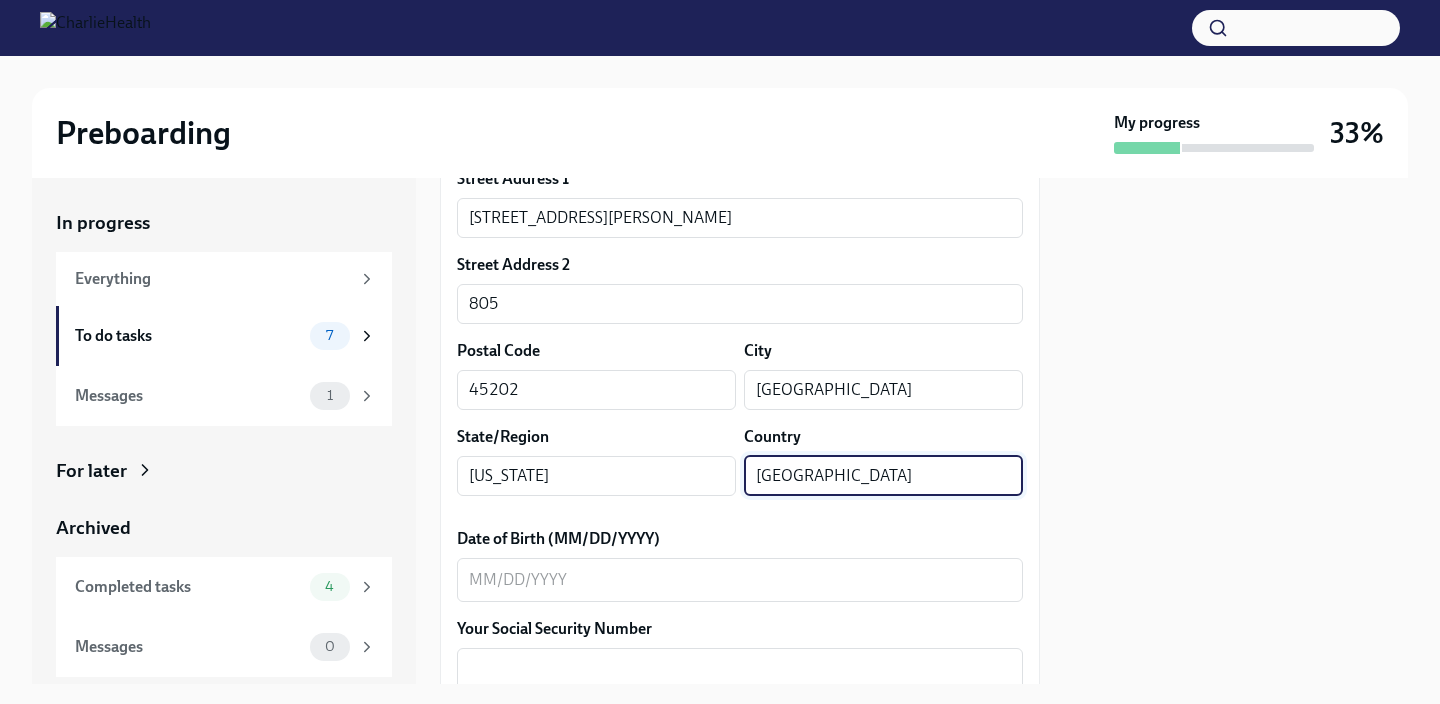 type on "[GEOGRAPHIC_DATA]" 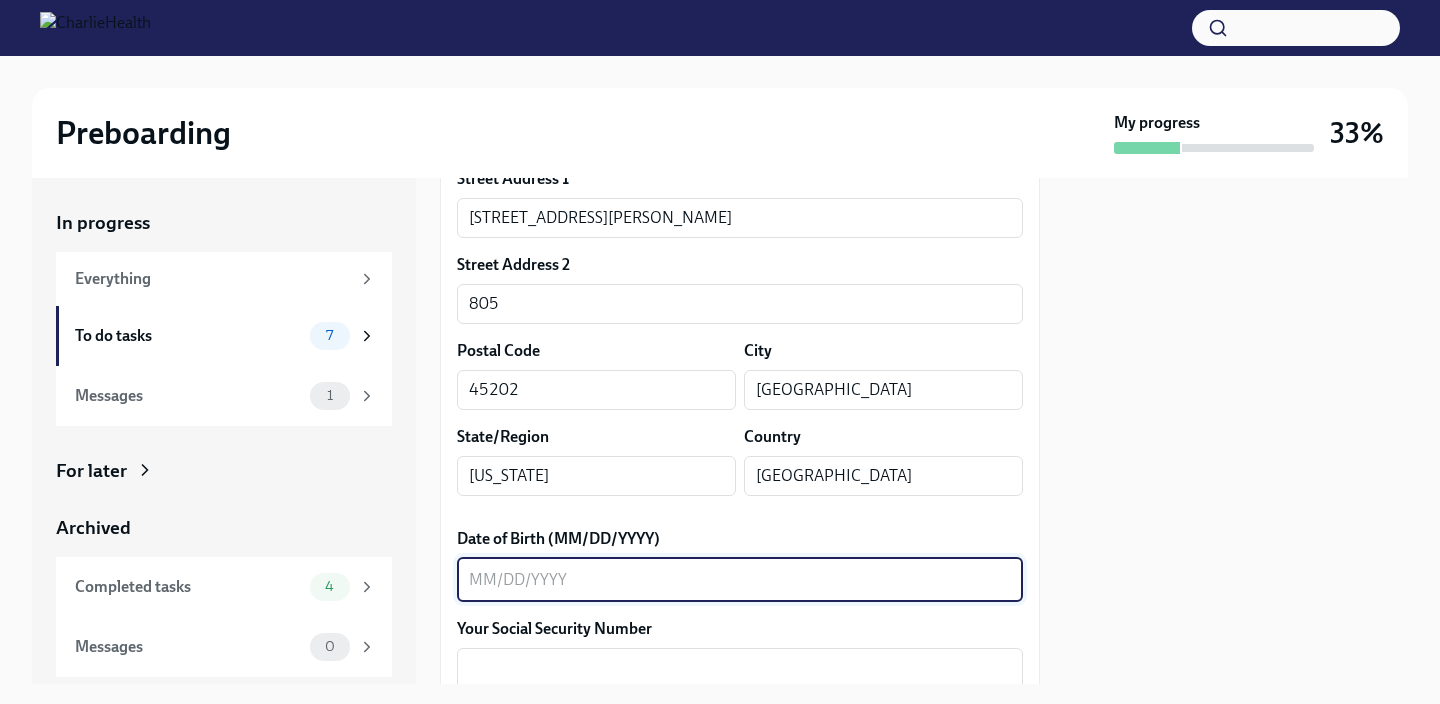 click on "Date of Birth (MM/DD/YYYY)" at bounding box center [740, 580] 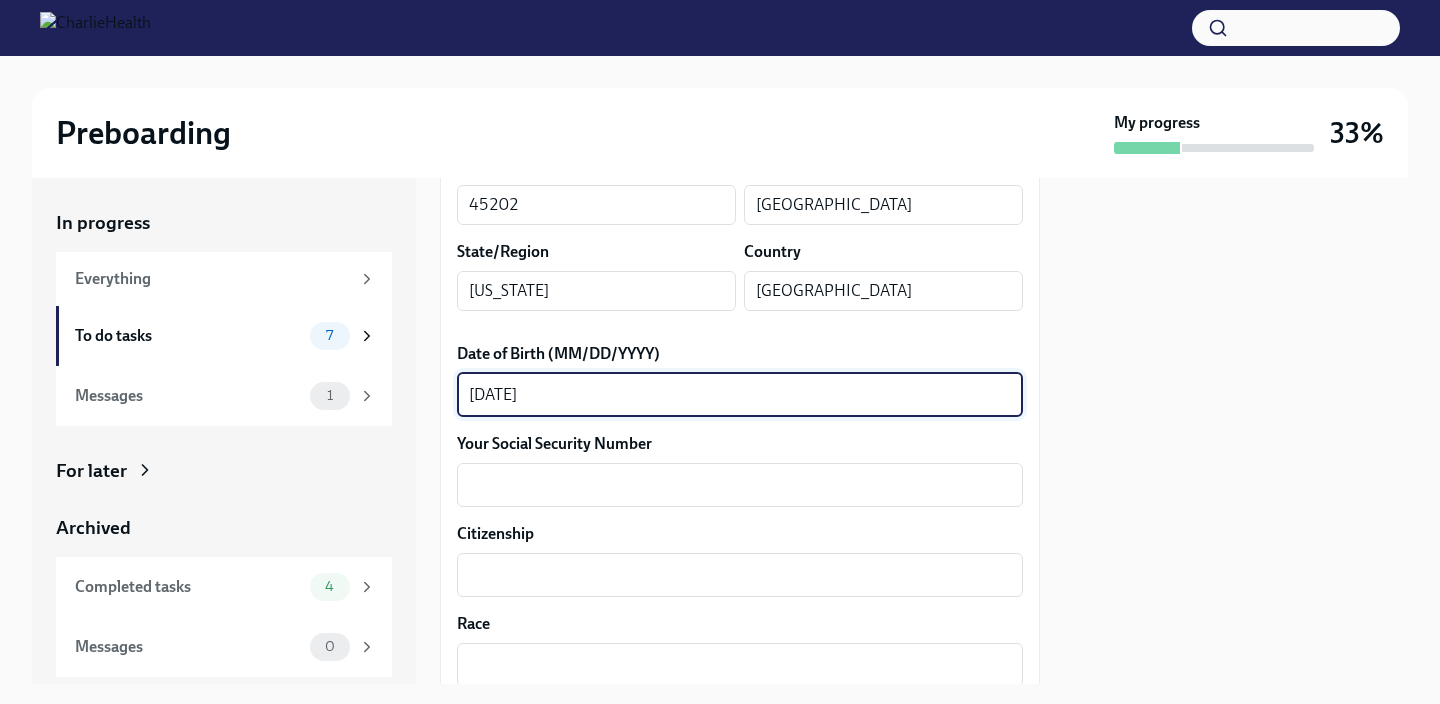 scroll, scrollTop: 914, scrollLeft: 0, axis: vertical 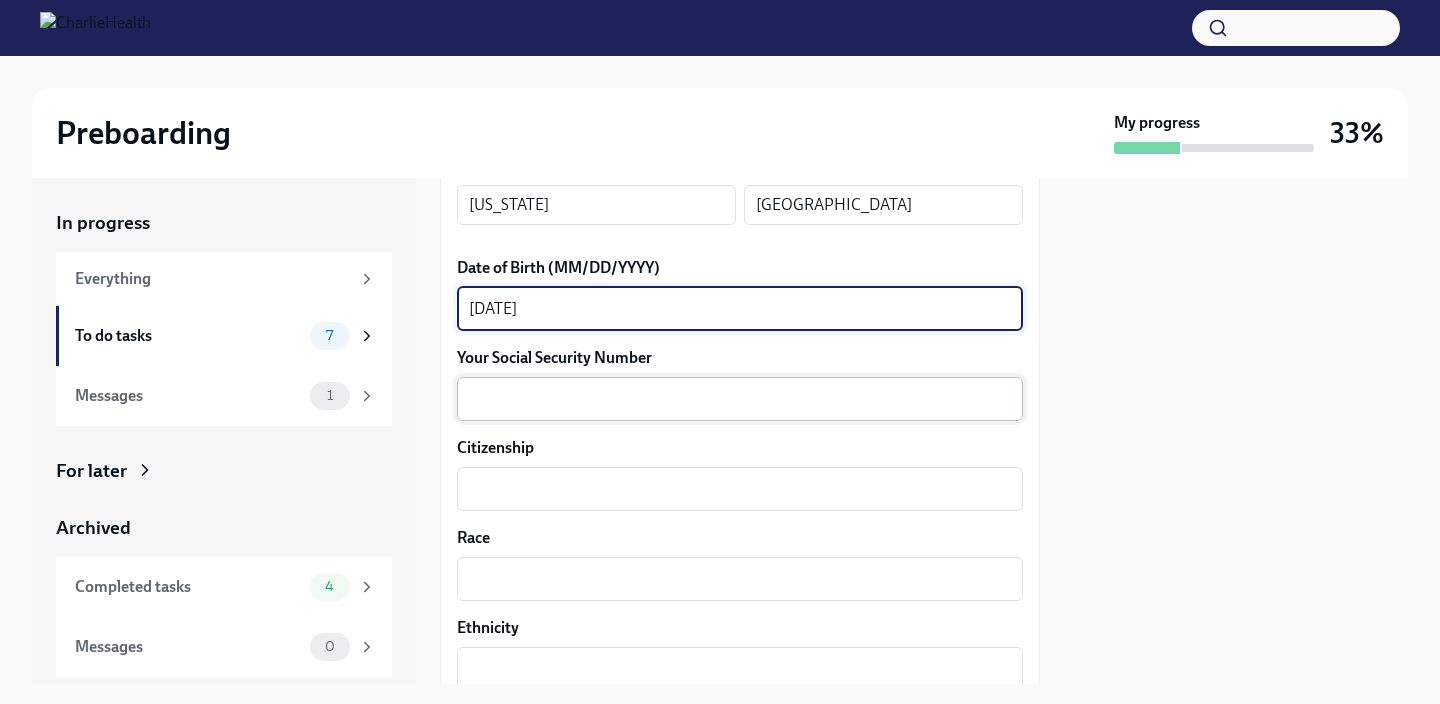 type on "[DATE]" 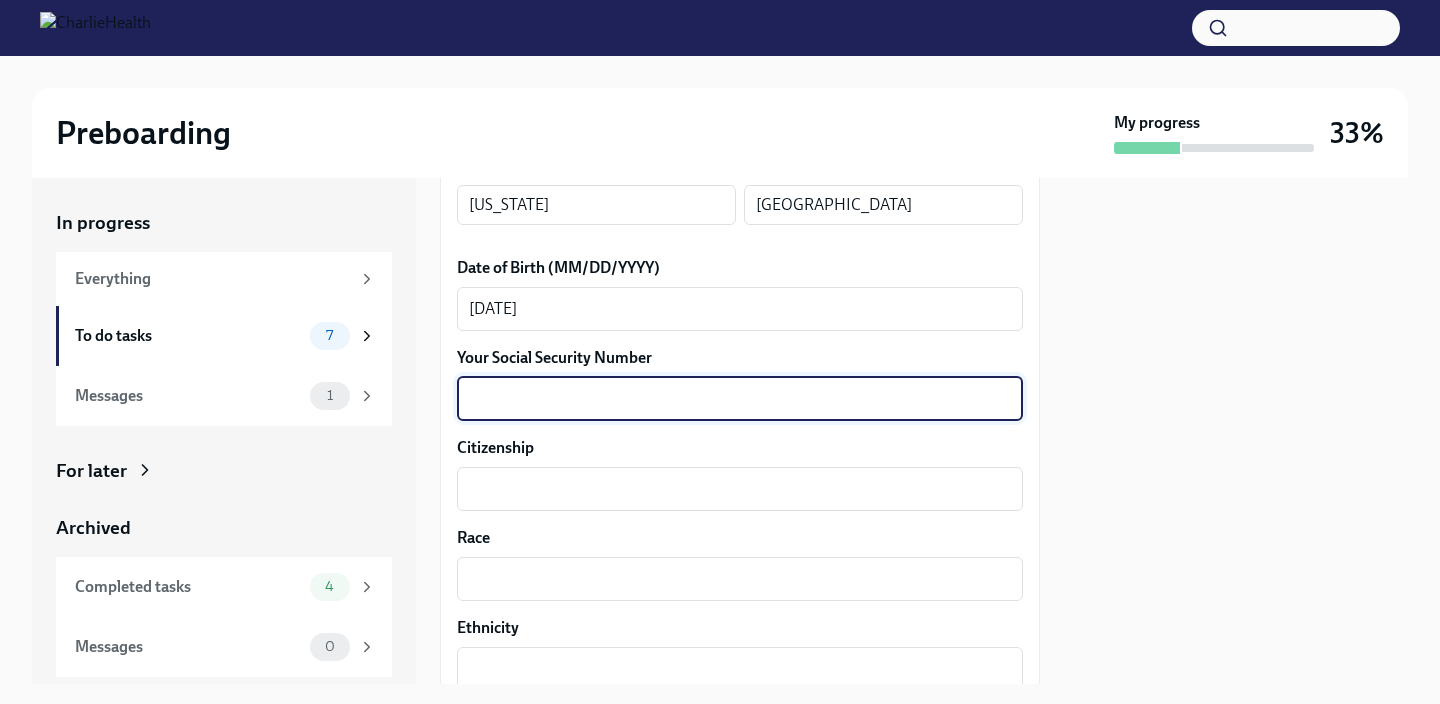 click on "Your Social Security Number" at bounding box center (740, 399) 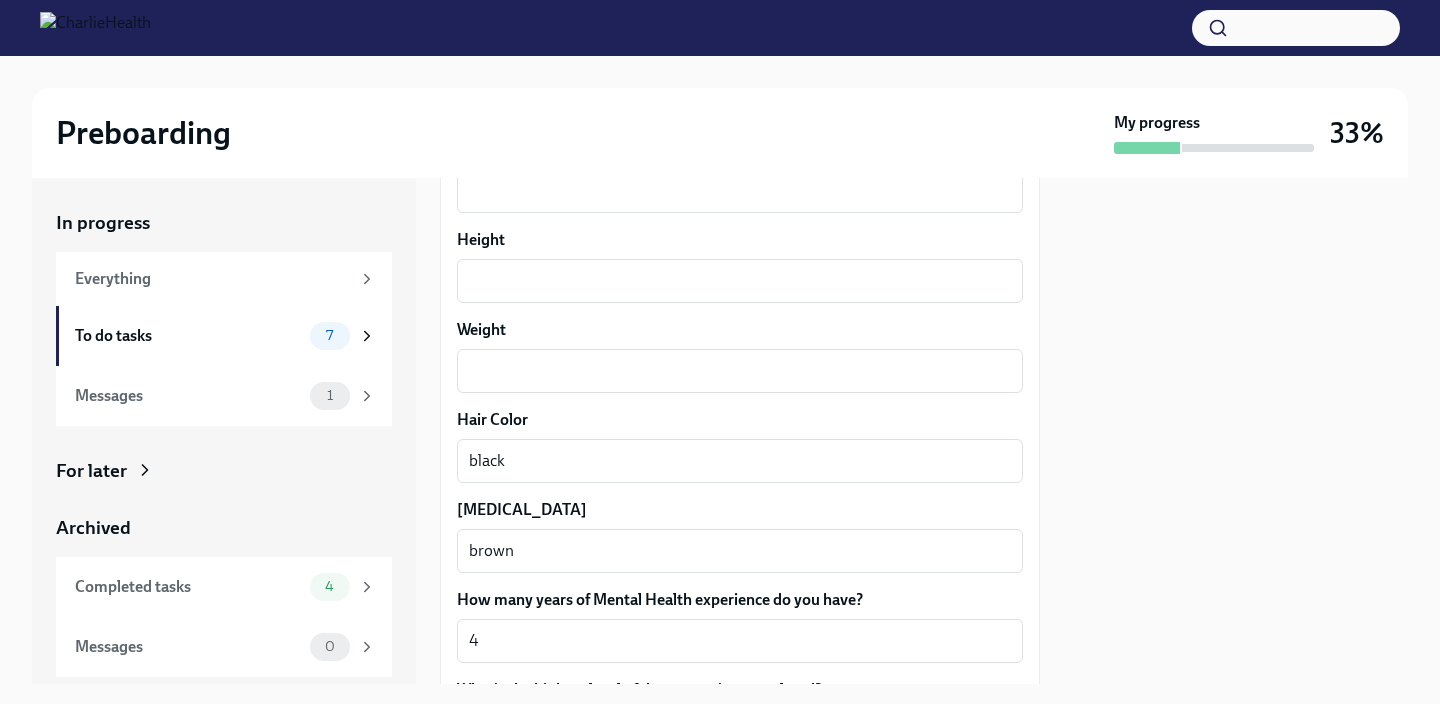 scroll, scrollTop: 1659, scrollLeft: 0, axis: vertical 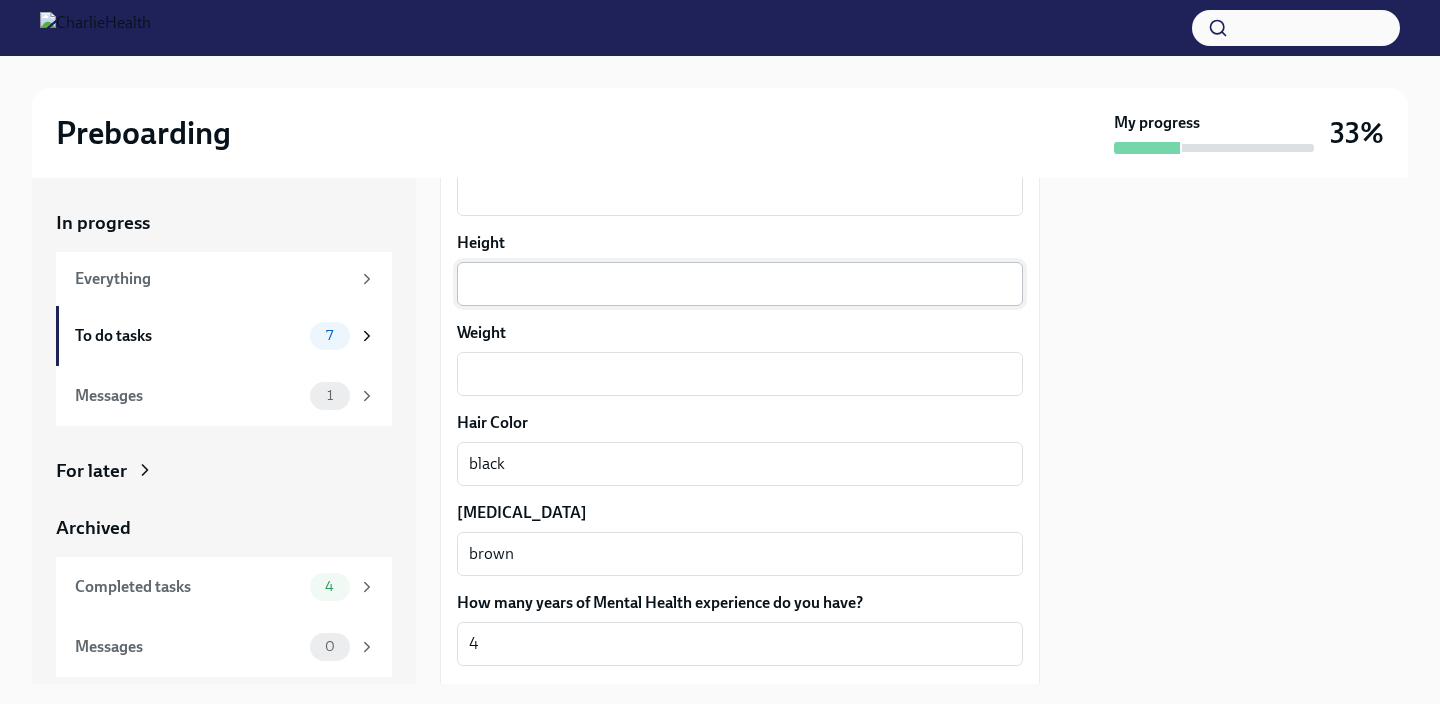 type on "237793902" 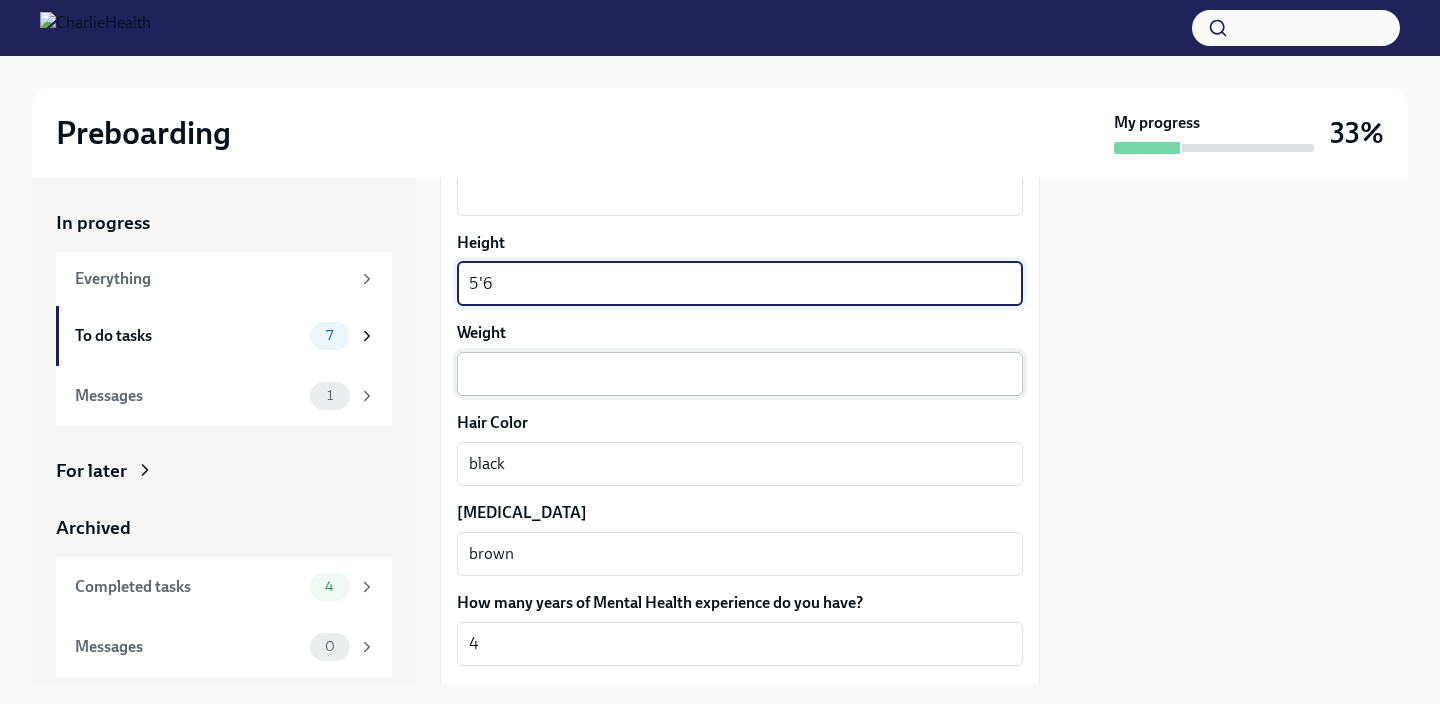 type on "5'6" 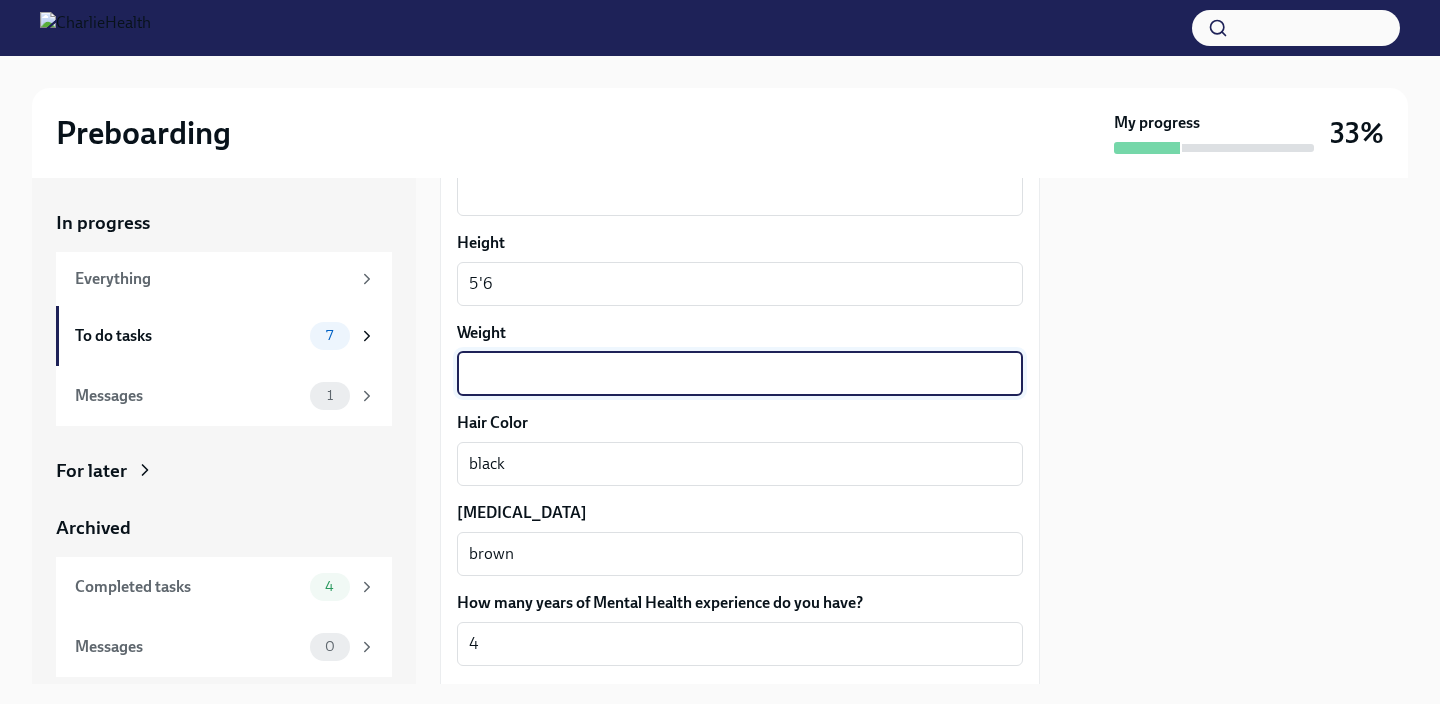 click on "Weight" at bounding box center (740, 374) 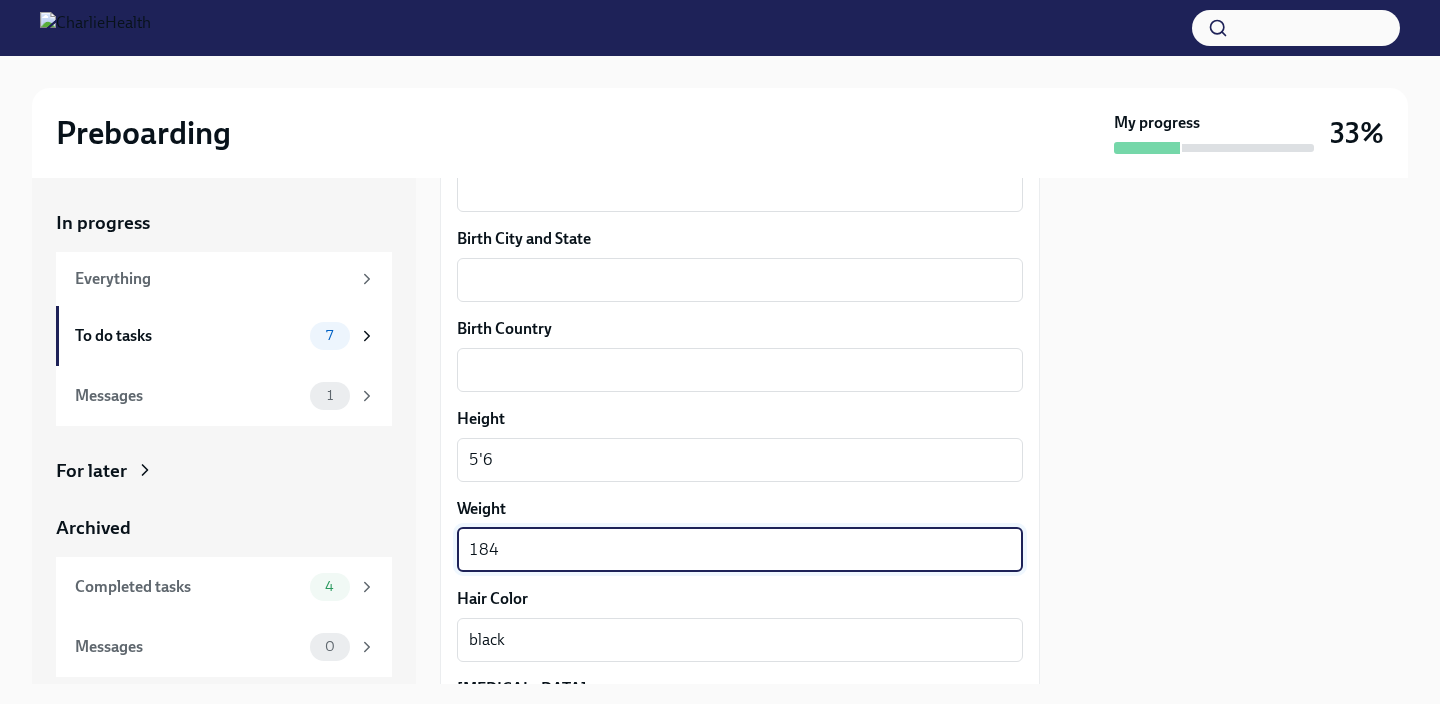 scroll, scrollTop: 1475, scrollLeft: 0, axis: vertical 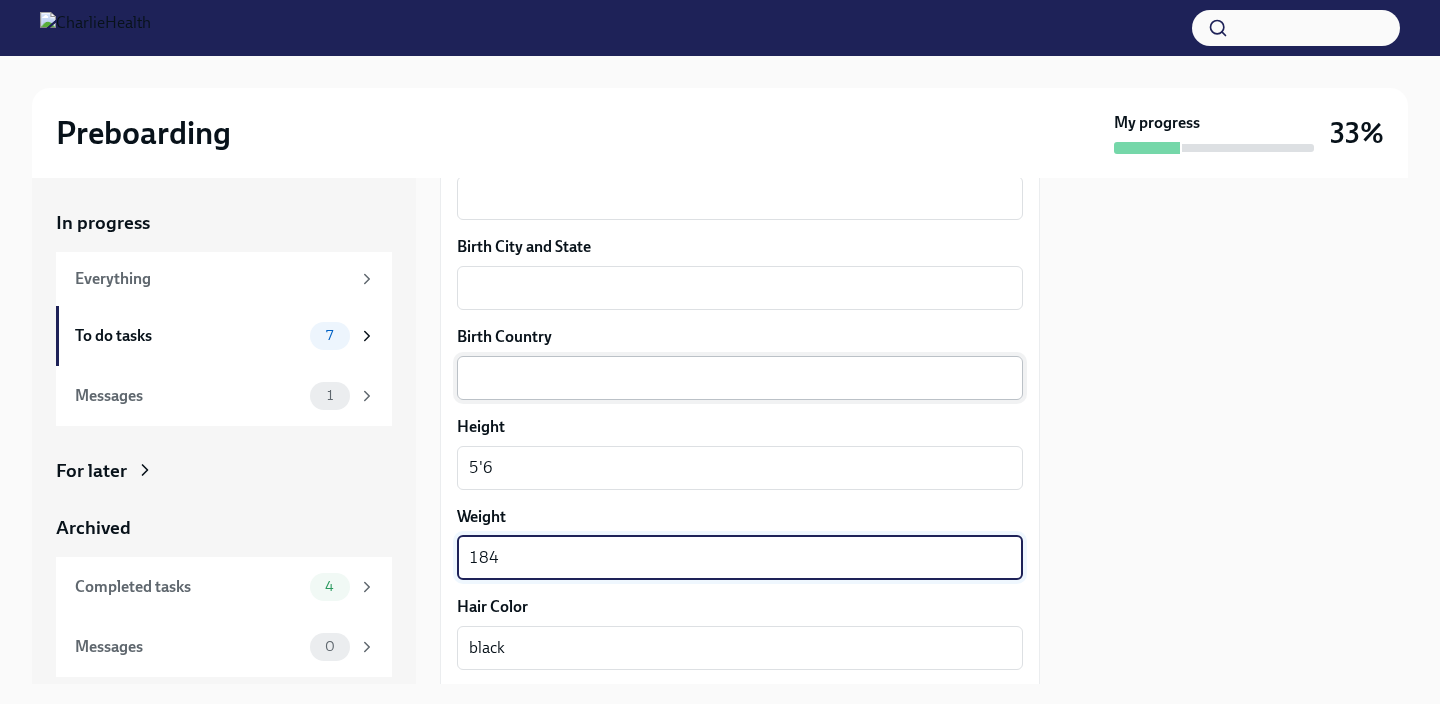 type on "184" 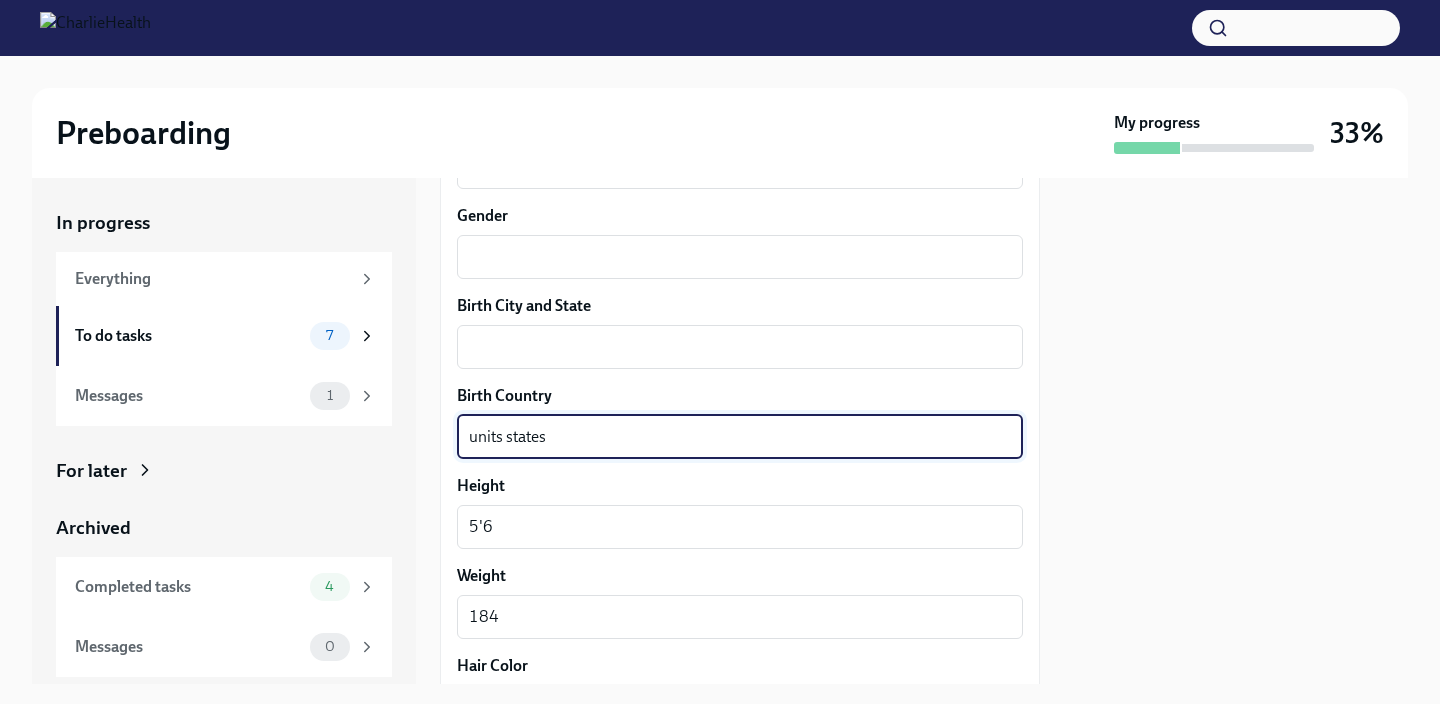 scroll, scrollTop: 1404, scrollLeft: 0, axis: vertical 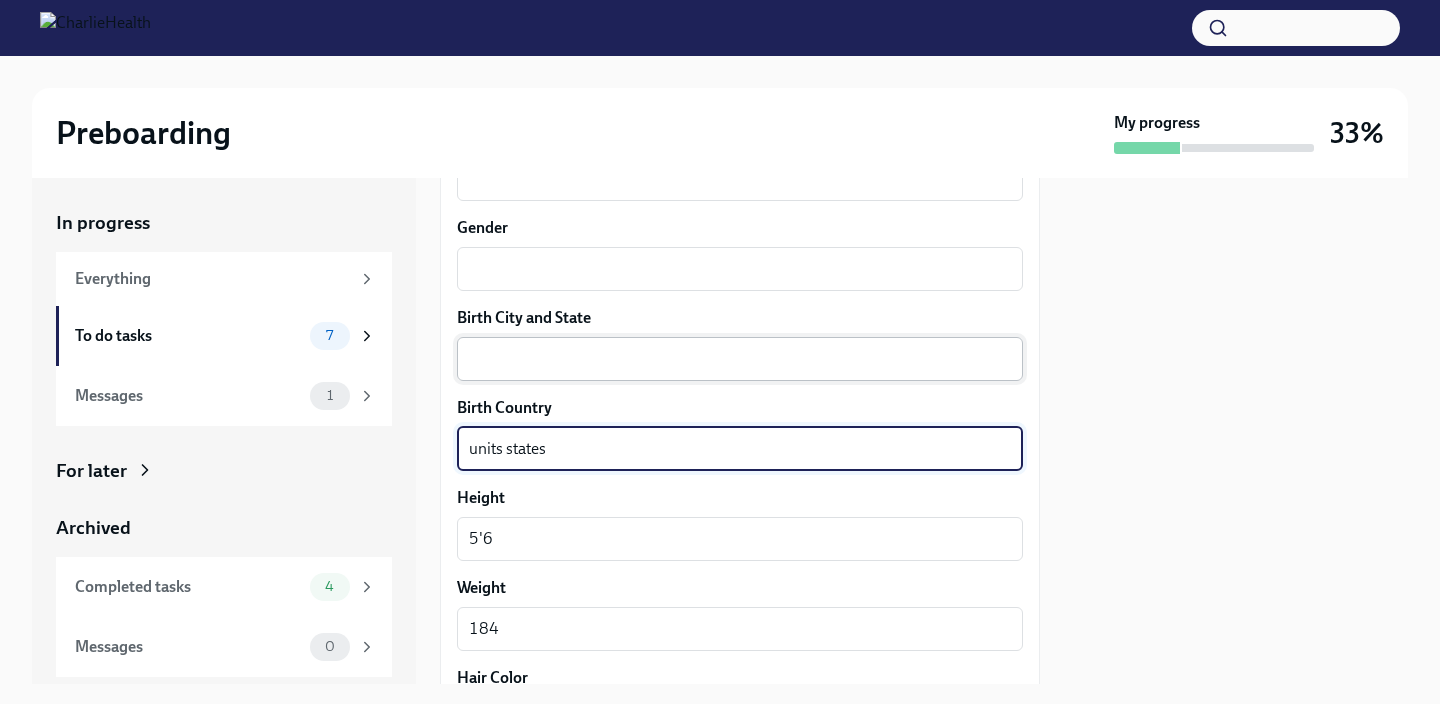 type on "units states" 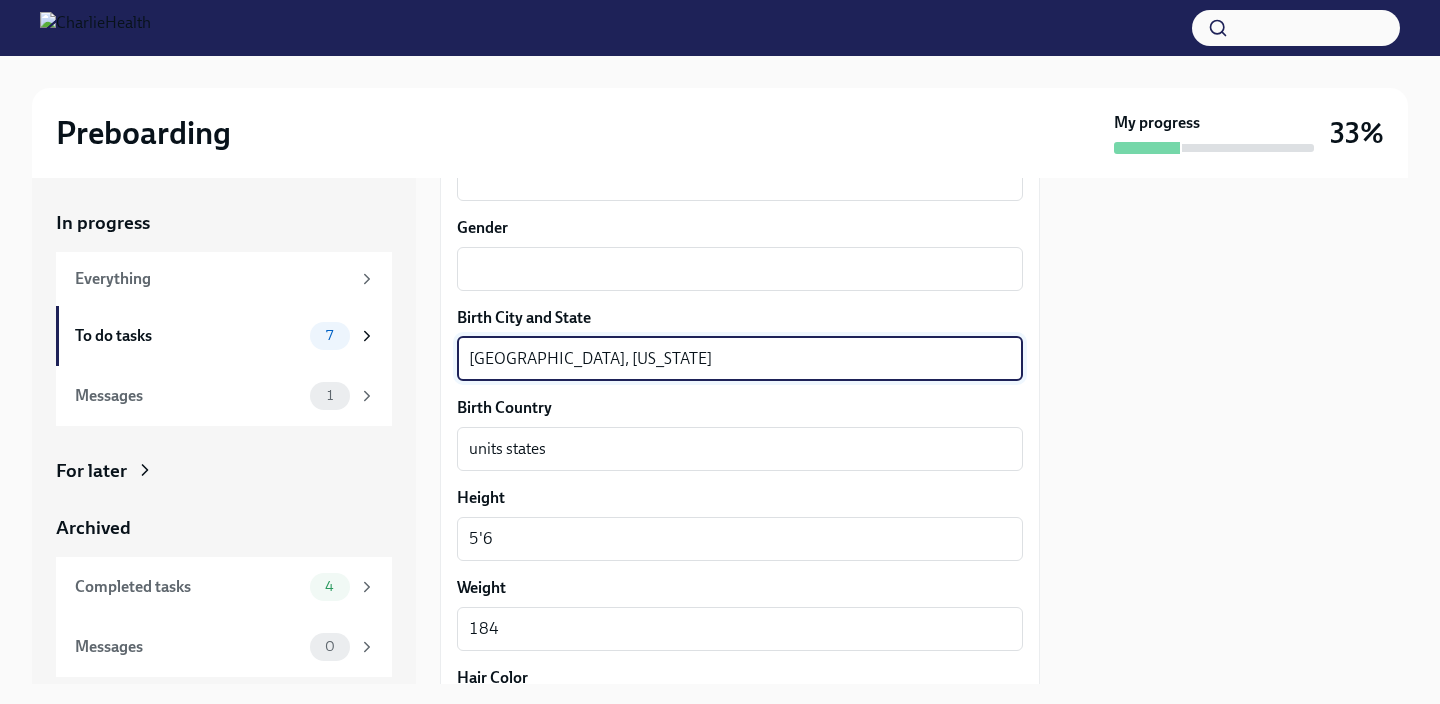 type on "[GEOGRAPHIC_DATA], [US_STATE]" 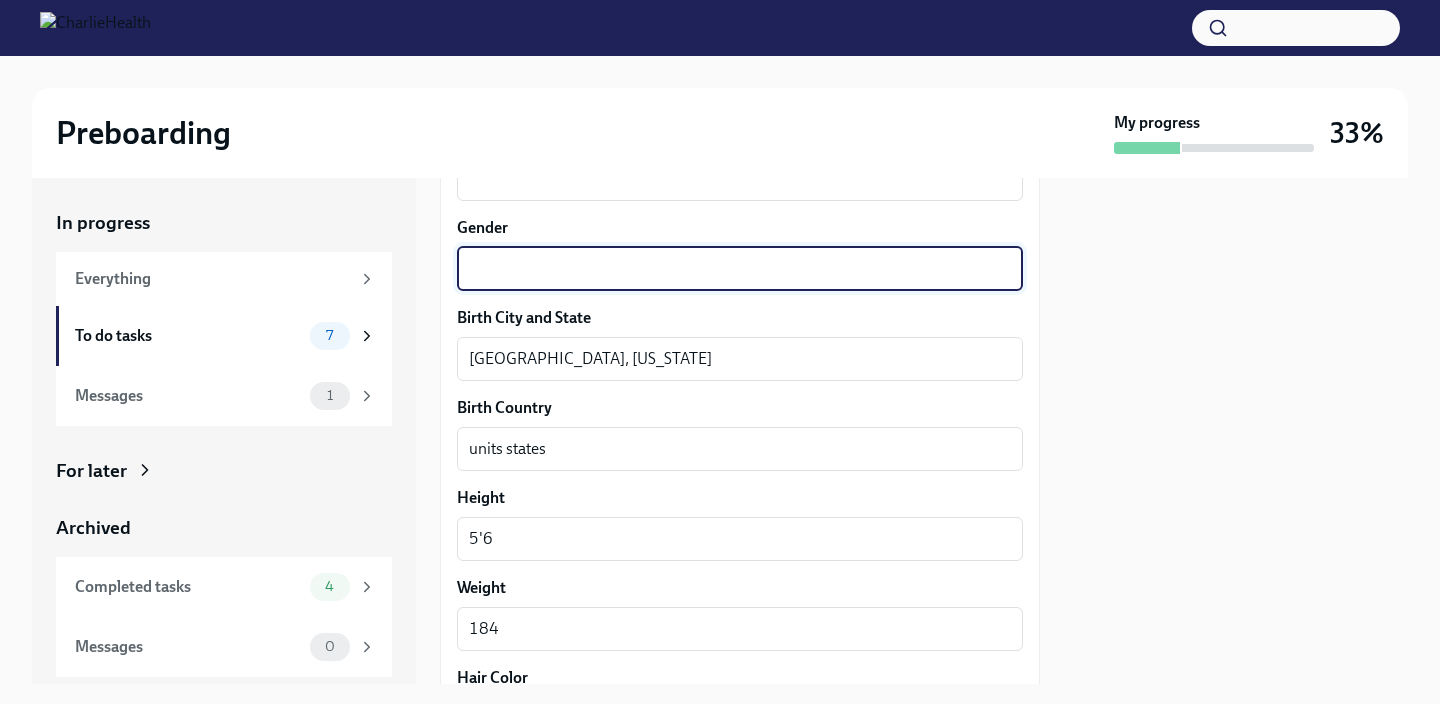 click on "Gender" at bounding box center [740, 269] 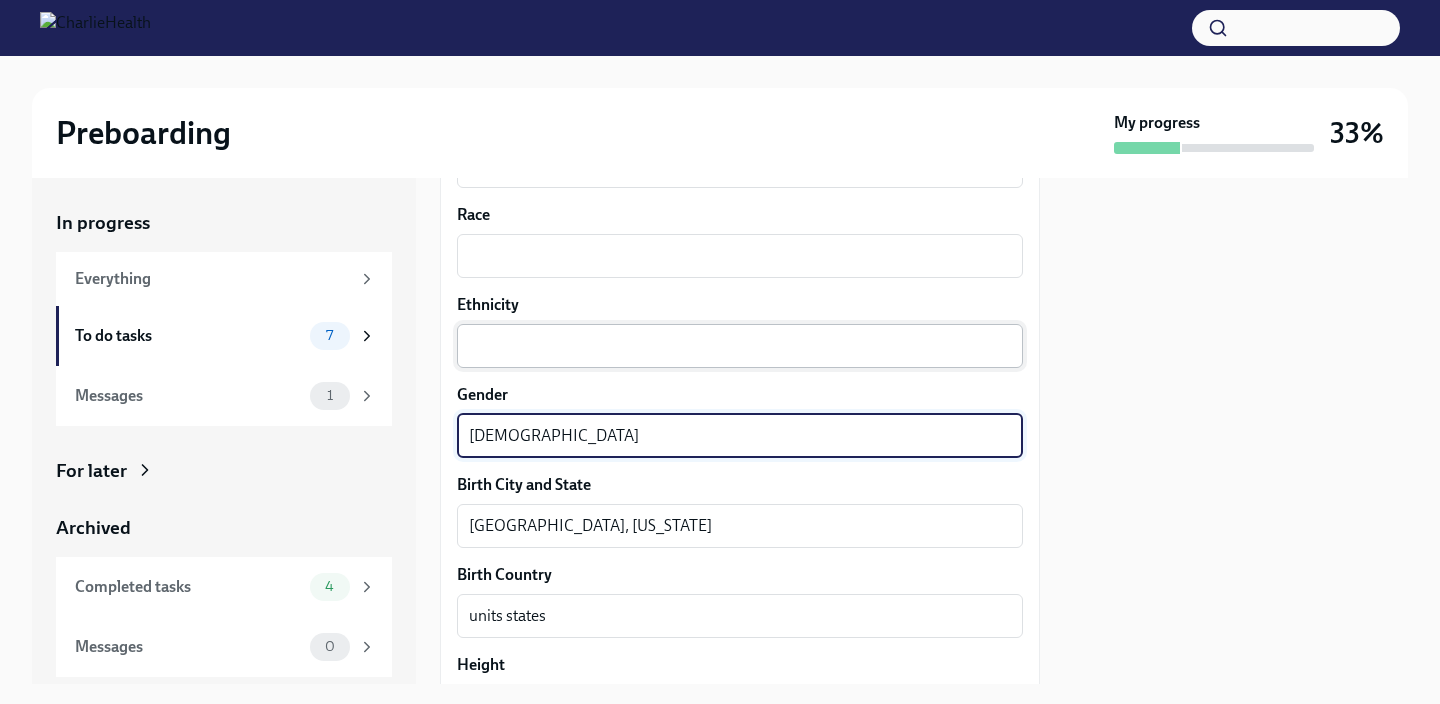 scroll, scrollTop: 1230, scrollLeft: 0, axis: vertical 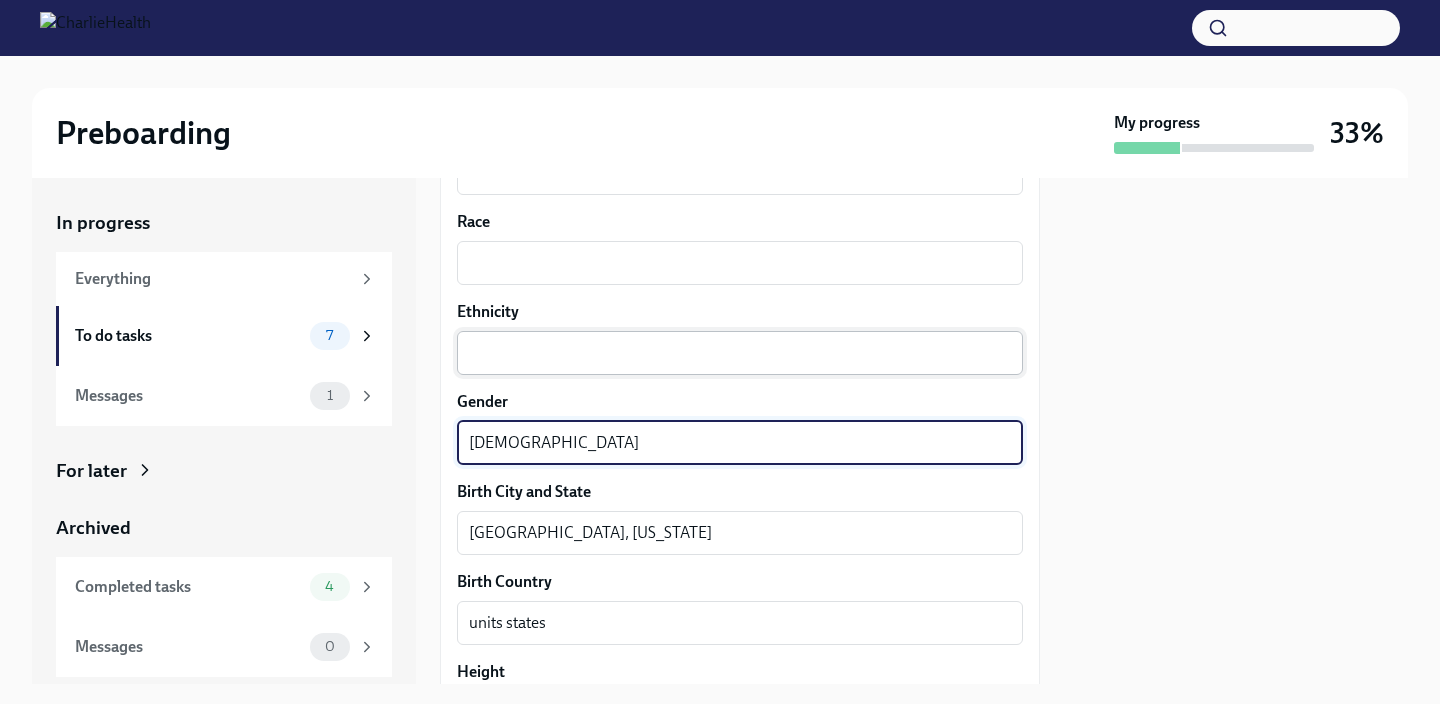 type on "[DEMOGRAPHIC_DATA]" 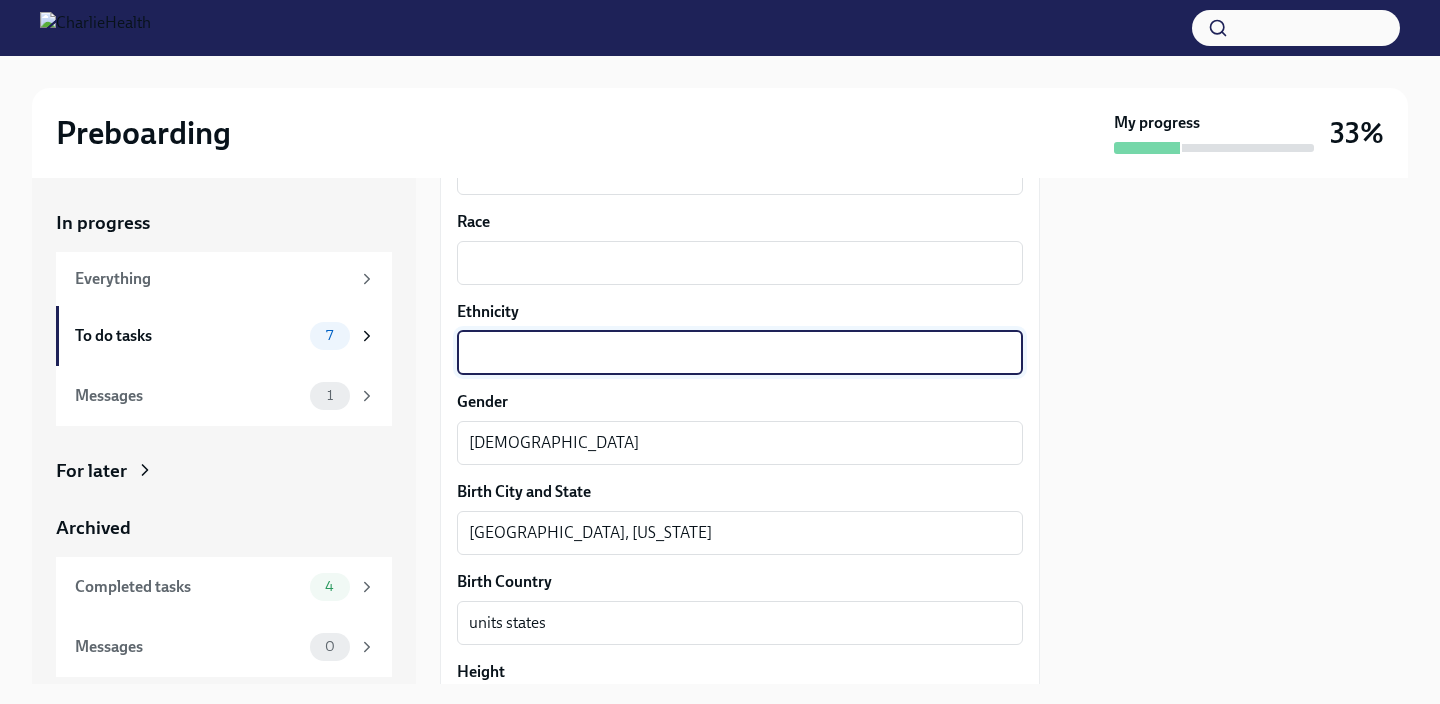 click on "Ethnicity" at bounding box center [740, 353] 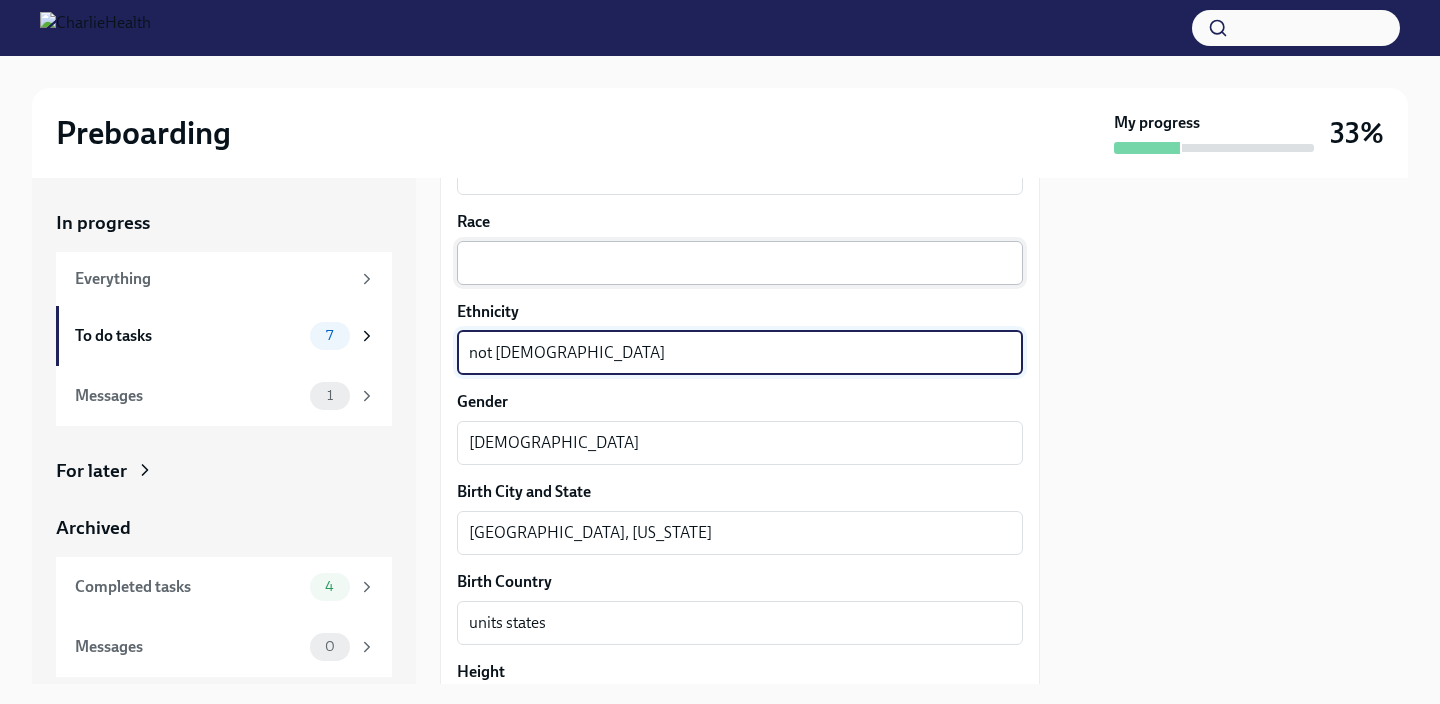 type on "not [DEMOGRAPHIC_DATA]" 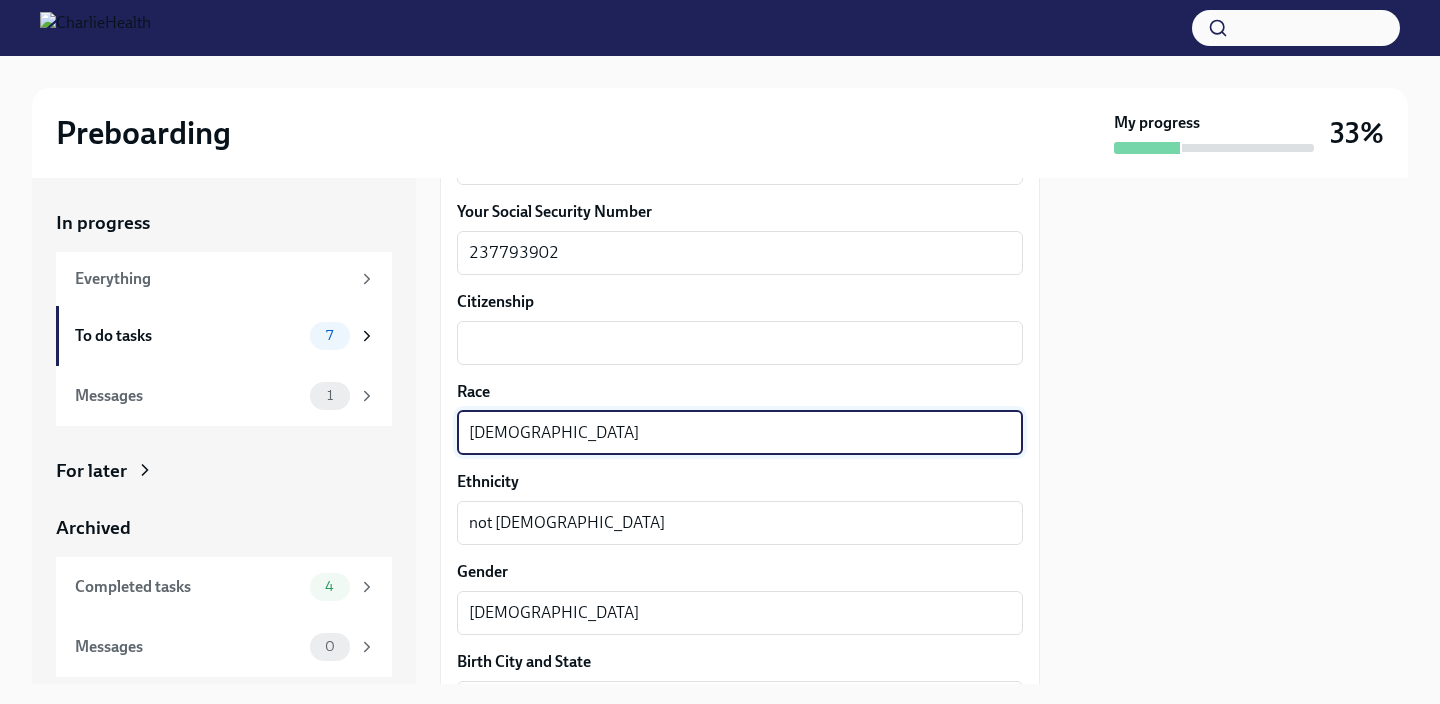 scroll, scrollTop: 1044, scrollLeft: 0, axis: vertical 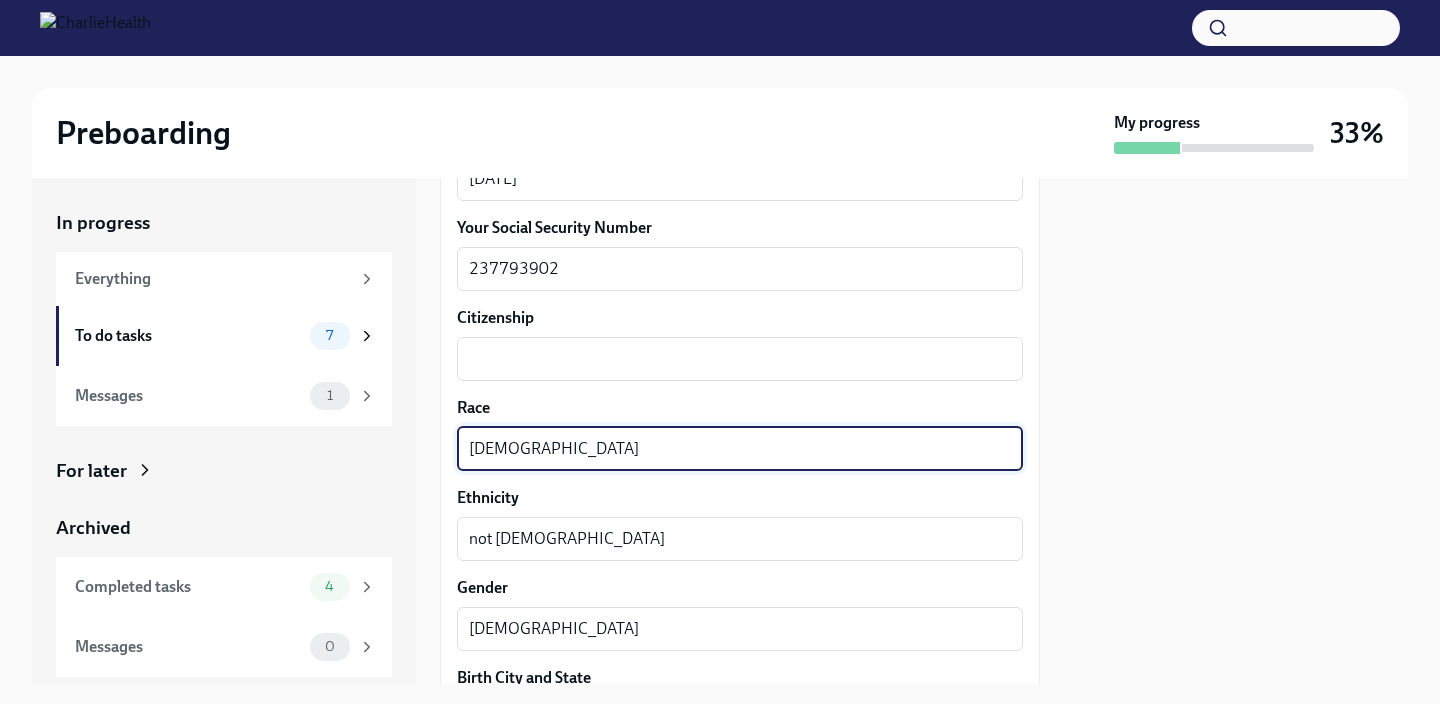 type on "[DEMOGRAPHIC_DATA]" 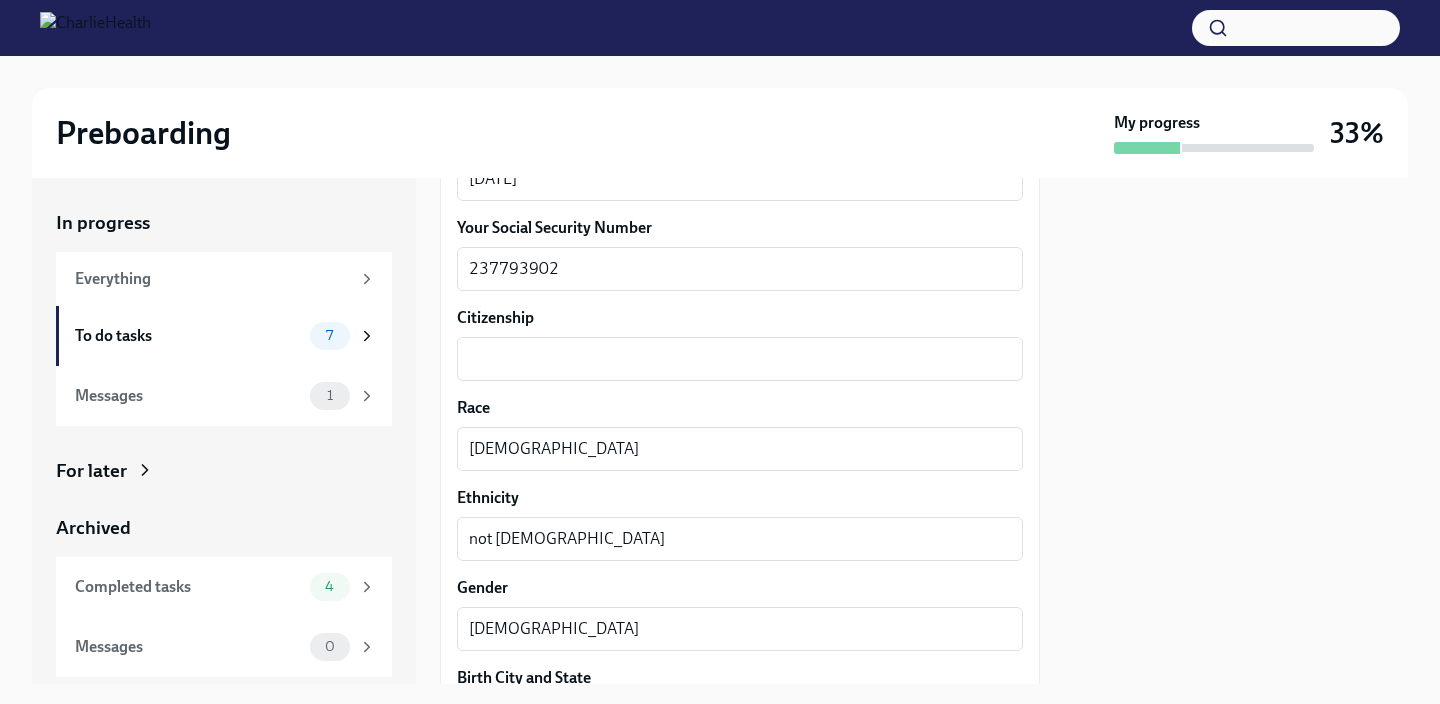 click on "Your preferred first name Kia x ​ Your legal last name [PERSON_NAME] x ​ Please provide any previous names/ aliases-put None if N/A x ​ Street Address 1 [STREET_ADDRESS][PERSON_NAME] Address 2 805 ​ Postal Code 45202 ​ City [GEOGRAPHIC_DATA] ​ State/Region [US_STATE] ​ Country [DEMOGRAPHIC_DATA] ​ Date of Birth (MM/DD/YYYY) [DEMOGRAPHIC_DATA] x ​ Your Social Security Number 237793902 x ​ Citizenship x ​ Race [DEMOGRAPHIC_DATA] American x ​ Ethnicity not [DEMOGRAPHIC_DATA] x ​ Gender [DEMOGRAPHIC_DATA] x ​ Birth City and State [GEOGRAPHIC_DATA], [US_STATE] x ​ Birth Country units states x ​ Height 5'6 x ​ Weight 184 x ​ Hair Color black x ​ [MEDICAL_DATA] brown x ​ How many years of Mental Health experience do you have? 4 x ​ What's the highest level of degree you've completed? Master's Degree 2vBr-ghkD ​ Submit answers" at bounding box center (740, 461) 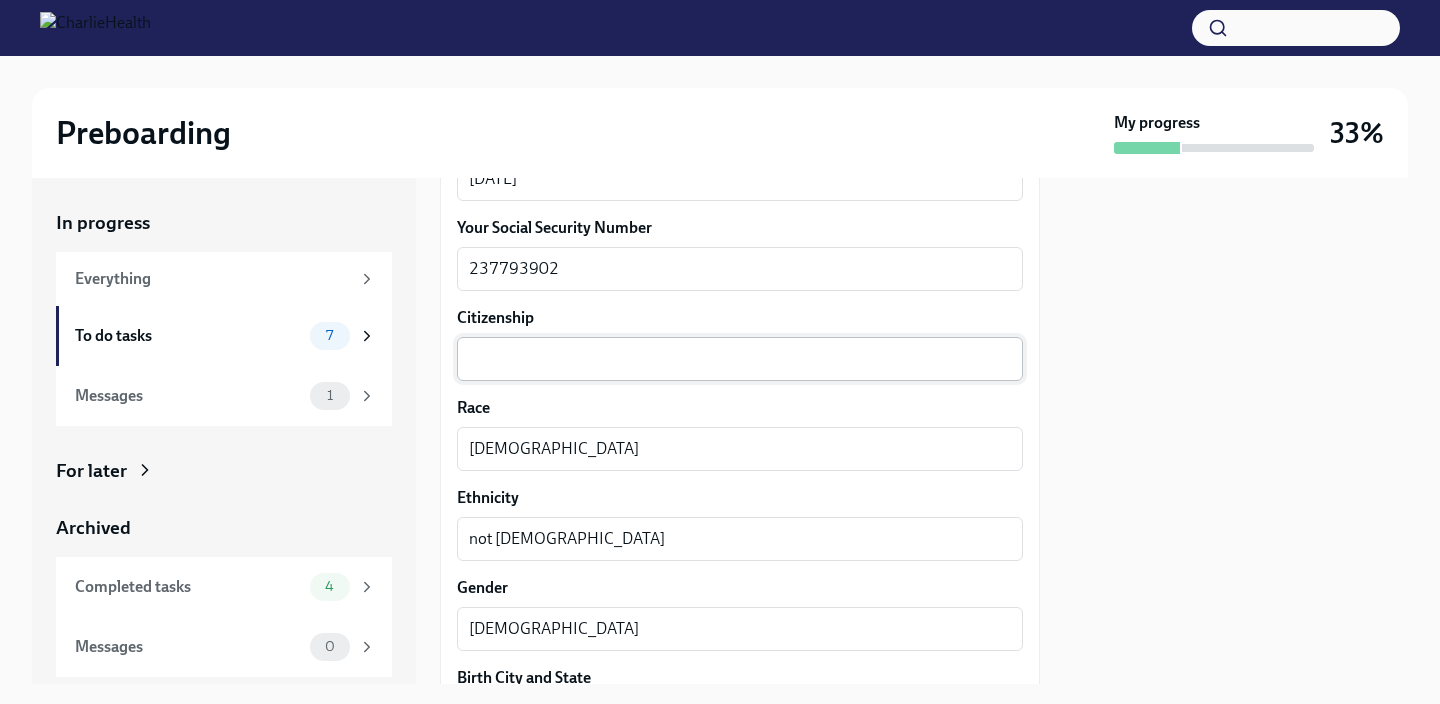 click on "x ​" at bounding box center (740, 359) 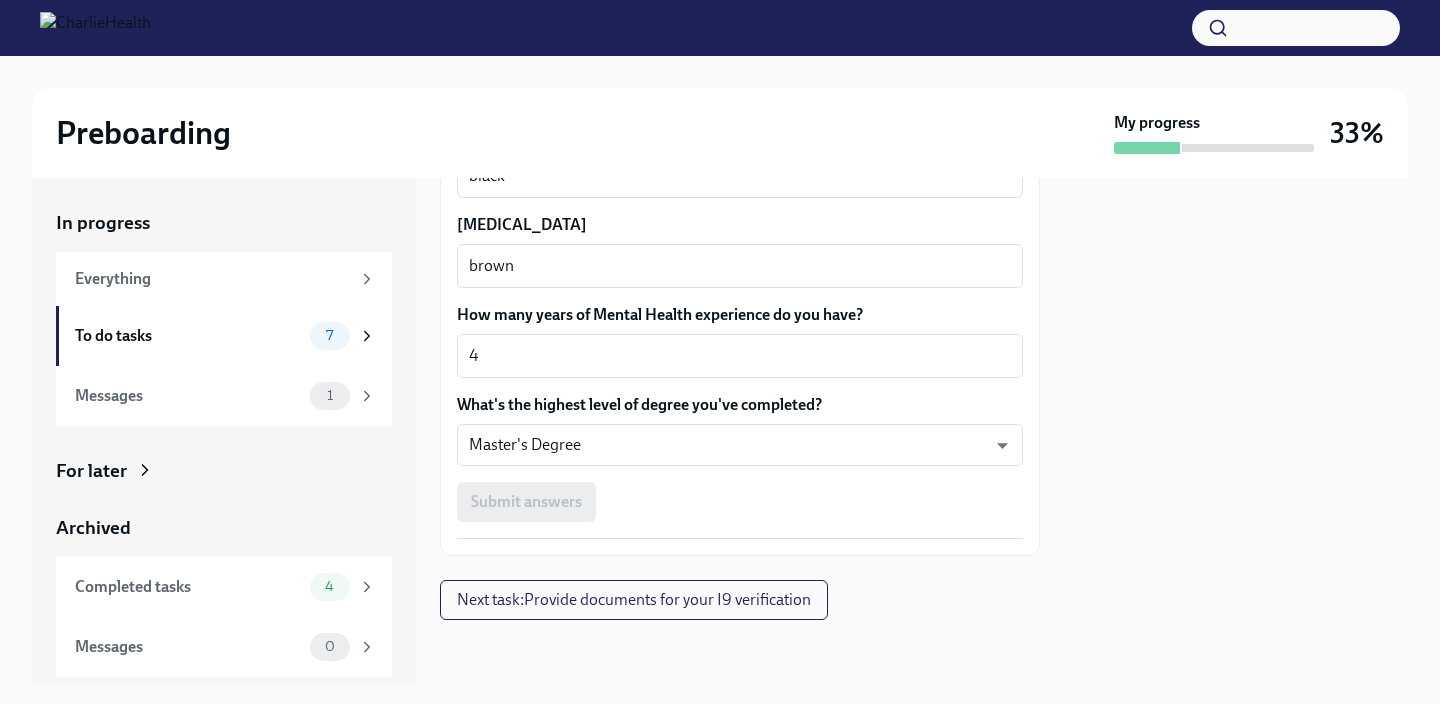 scroll, scrollTop: 1946, scrollLeft: 0, axis: vertical 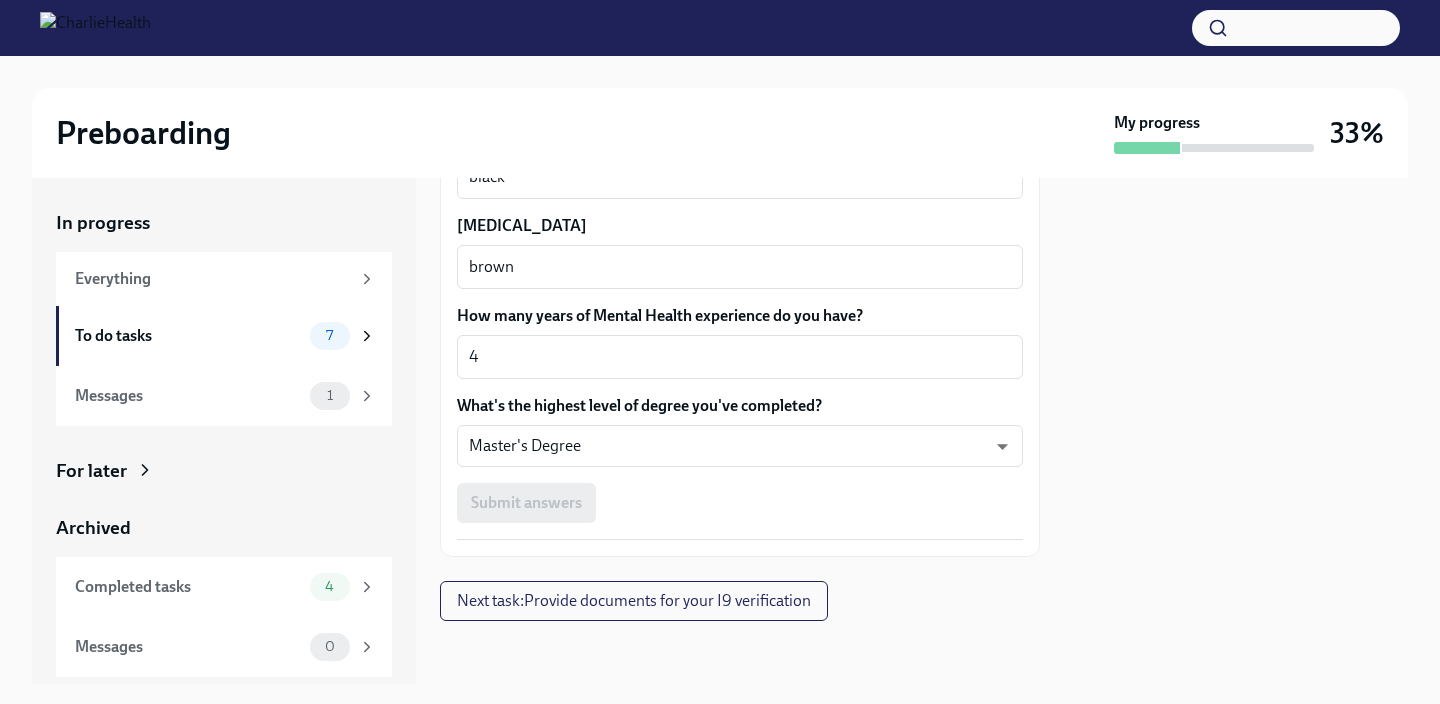 type on "[DEMOGRAPHIC_DATA] citizen" 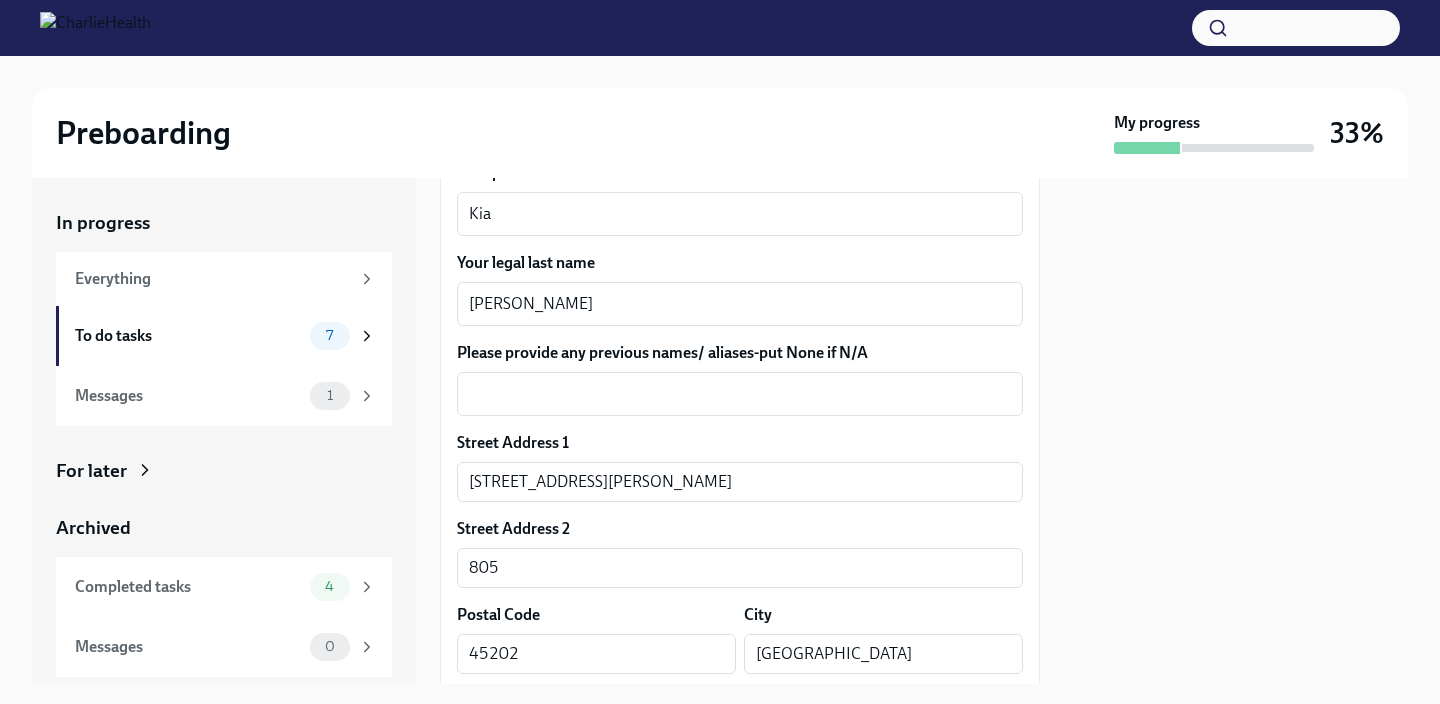 scroll, scrollTop: 359, scrollLeft: 0, axis: vertical 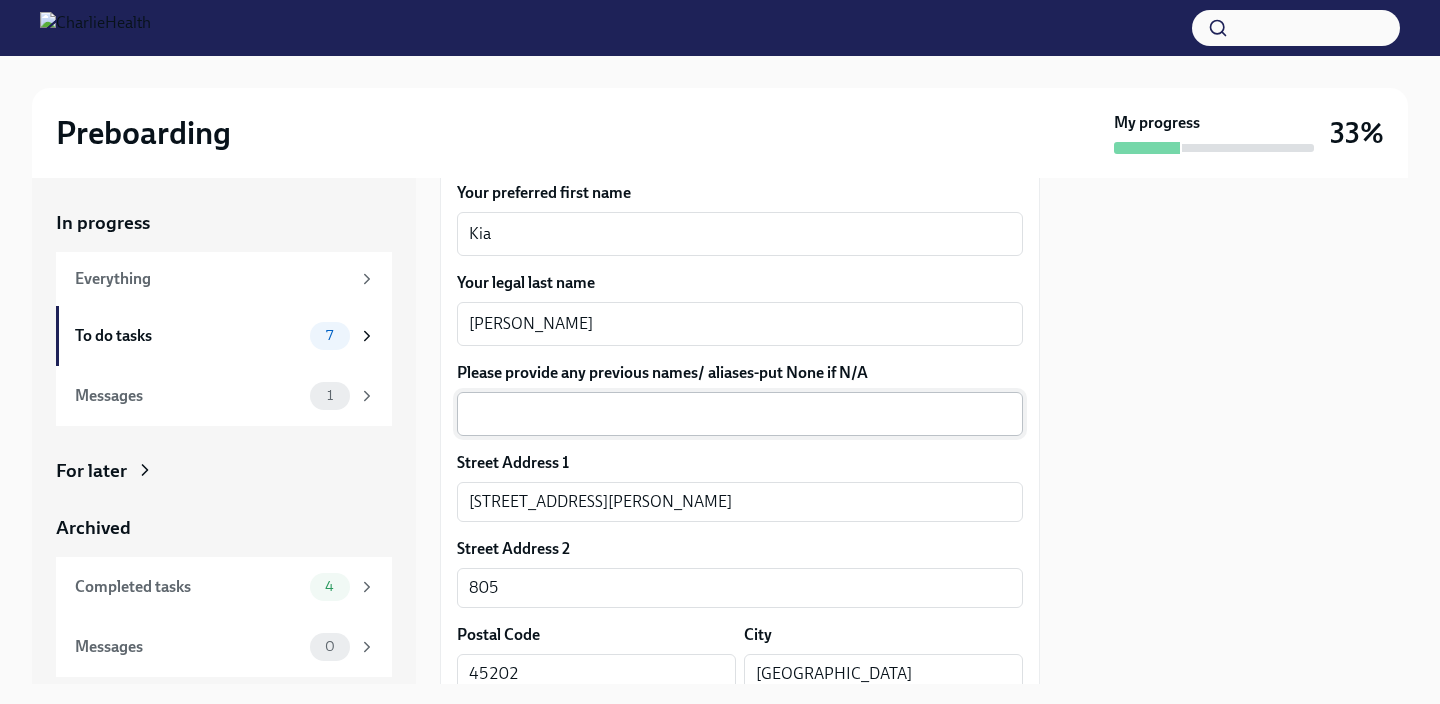 click on "Please provide any previous names/ aliases-put None if N/A" at bounding box center (740, 414) 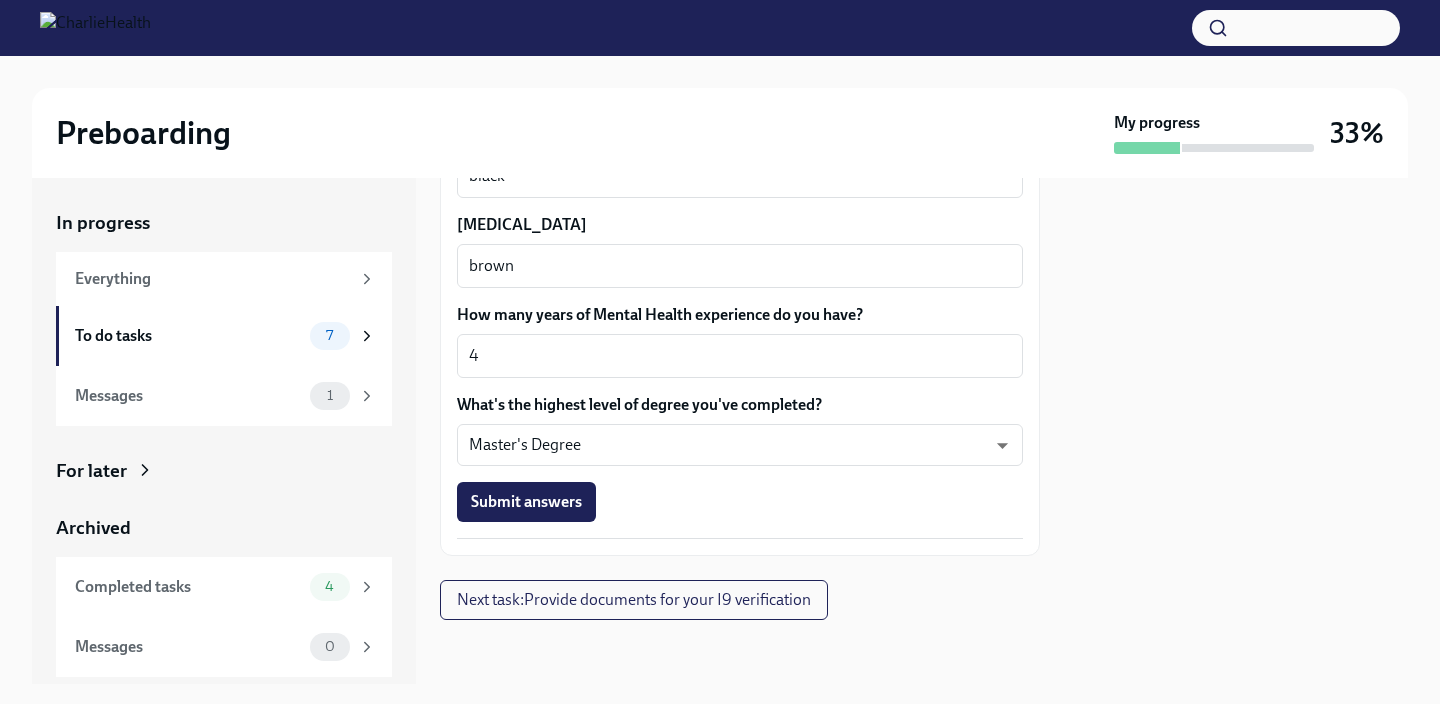 scroll, scrollTop: 1946, scrollLeft: 0, axis: vertical 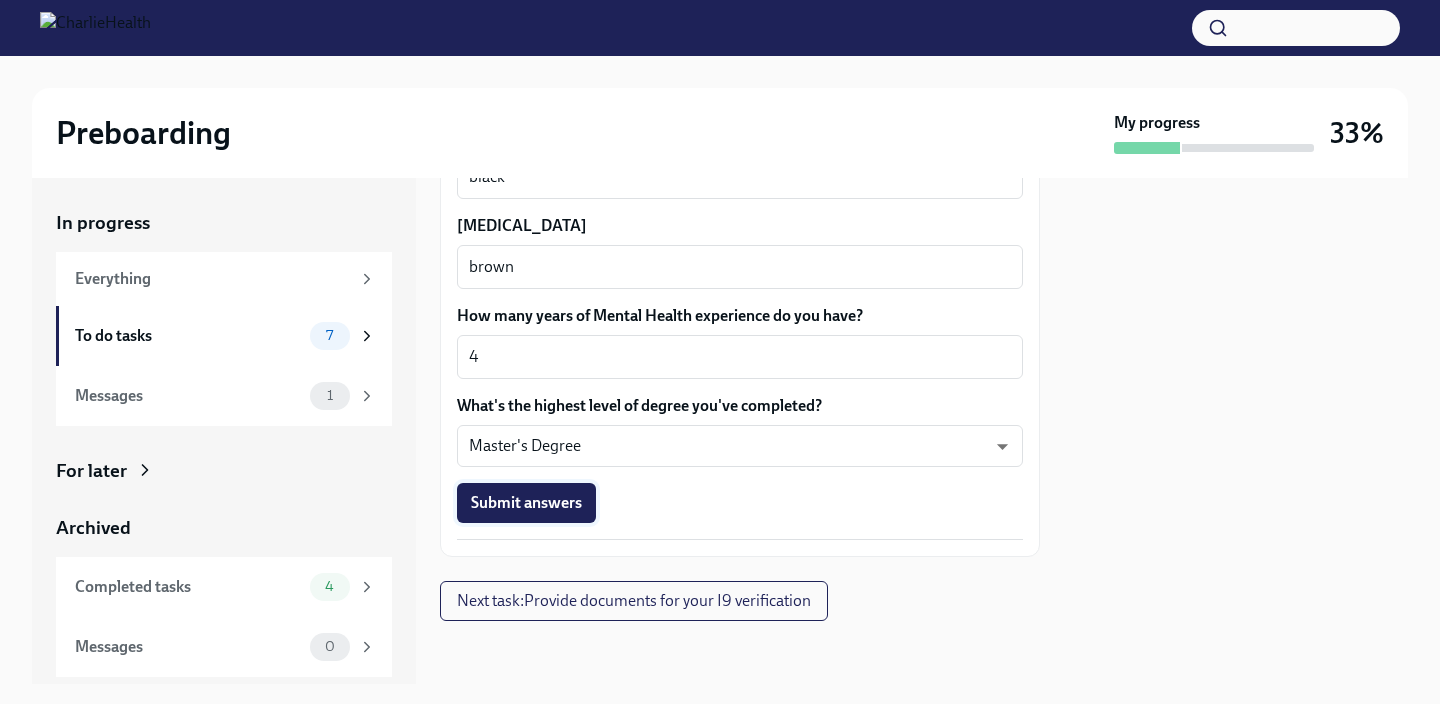 type on "n/a" 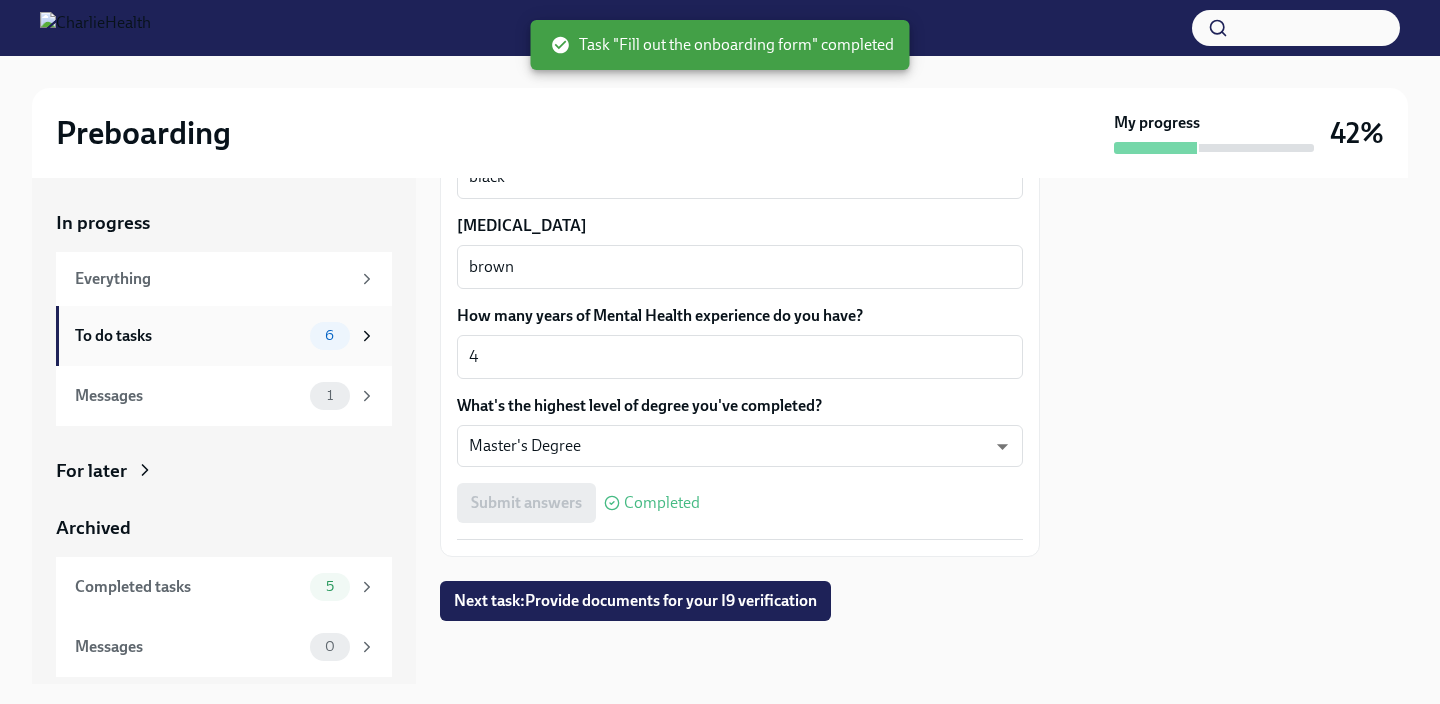 click on "6" at bounding box center (329, 335) 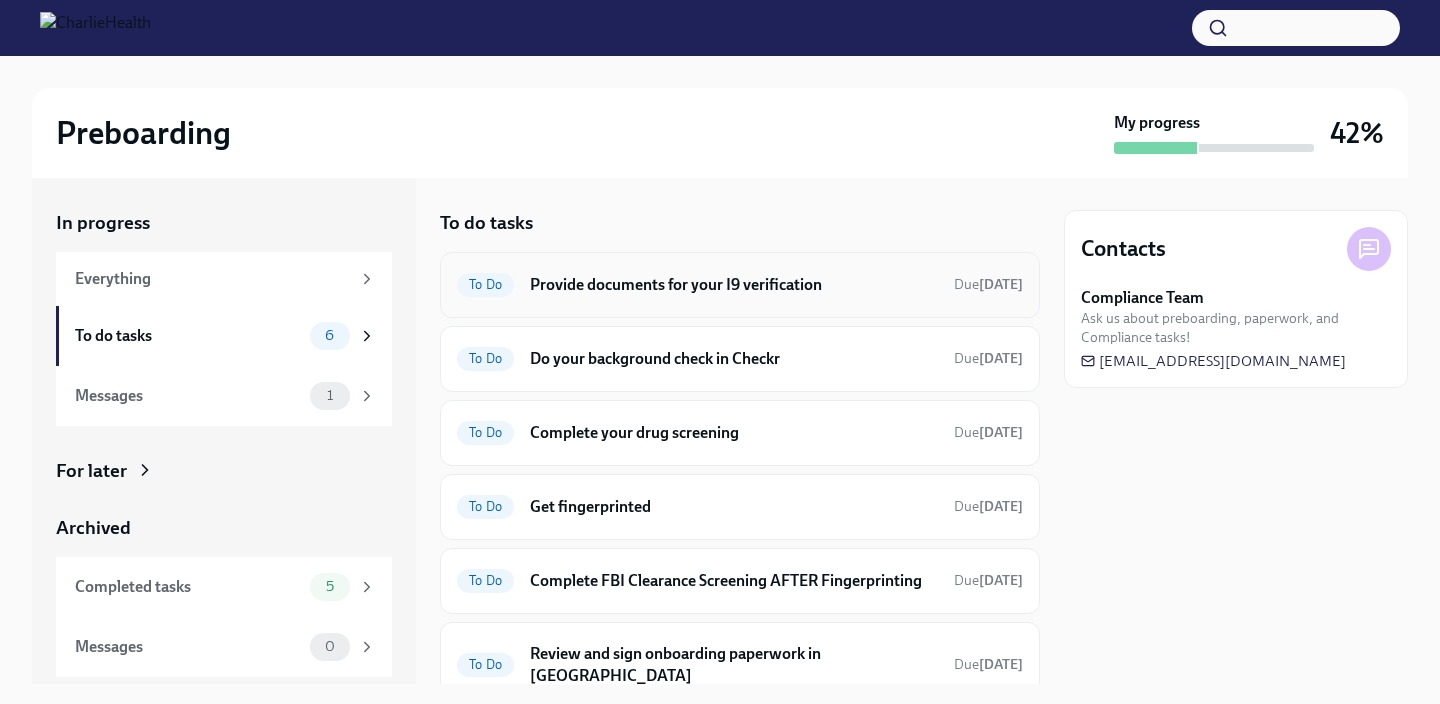 scroll, scrollTop: 0, scrollLeft: 0, axis: both 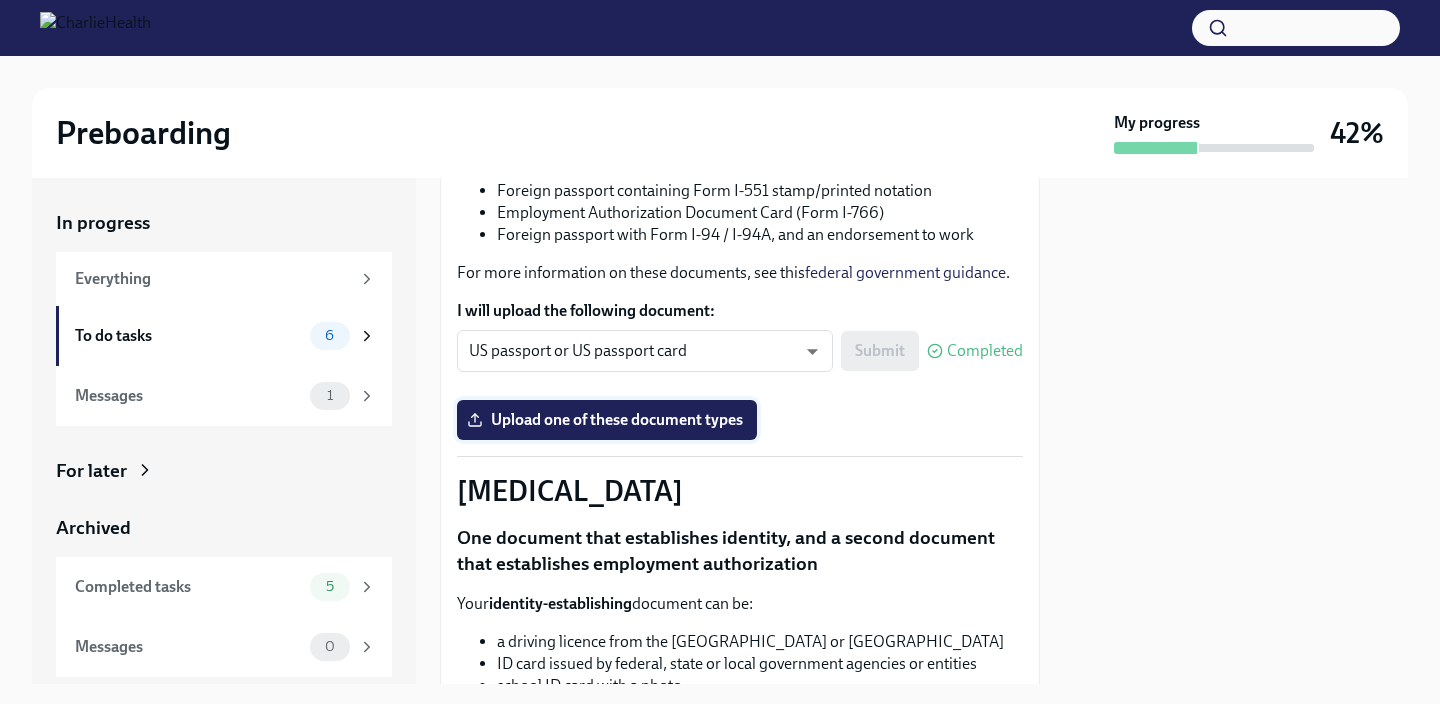 click on "Upload one of these document types" at bounding box center (607, 420) 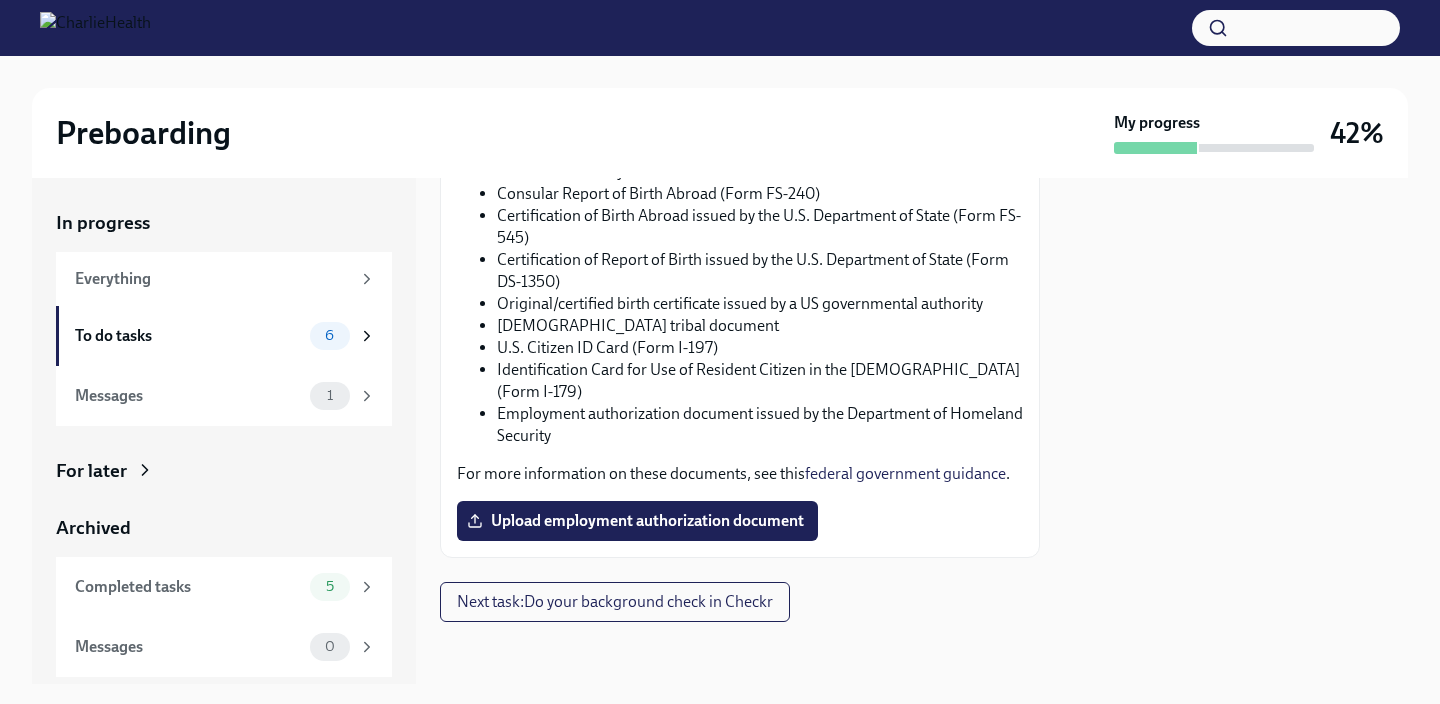 scroll, scrollTop: 1182, scrollLeft: 0, axis: vertical 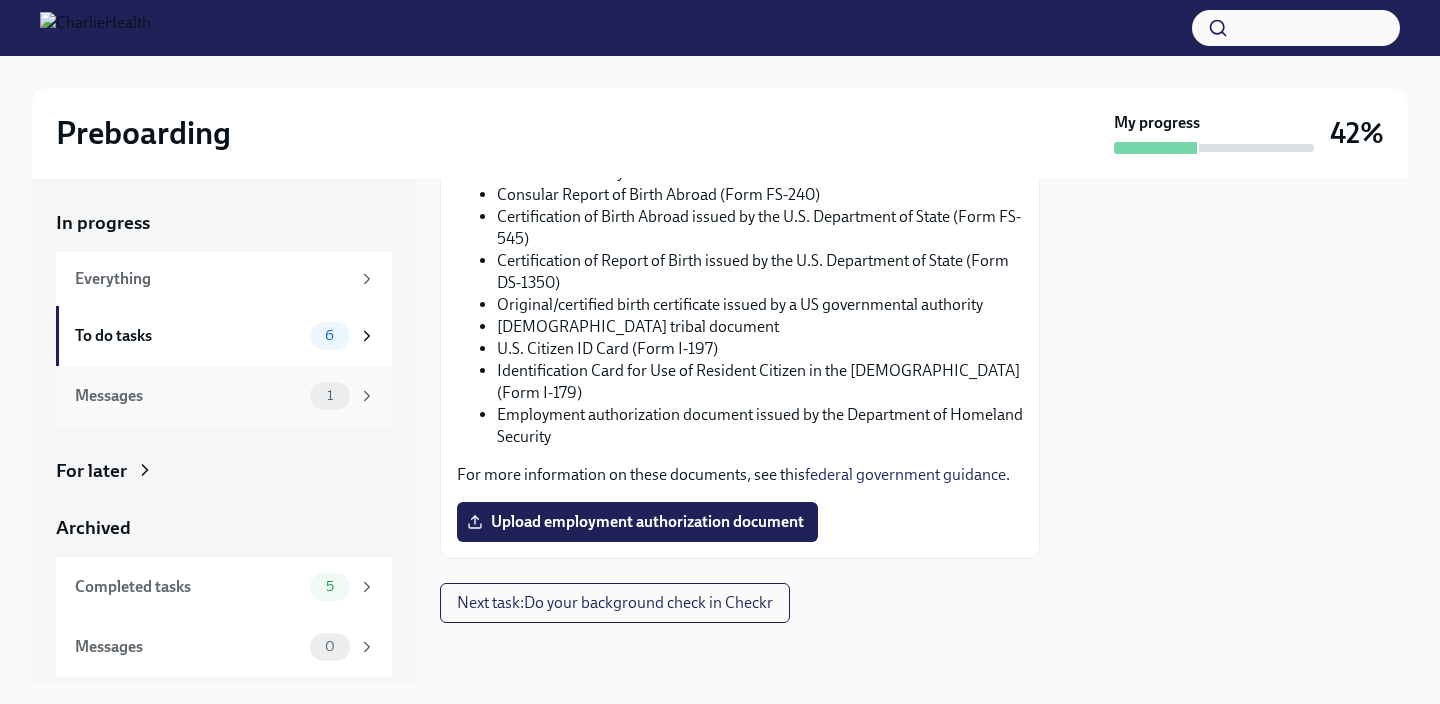 click on "1" at bounding box center [343, 396] 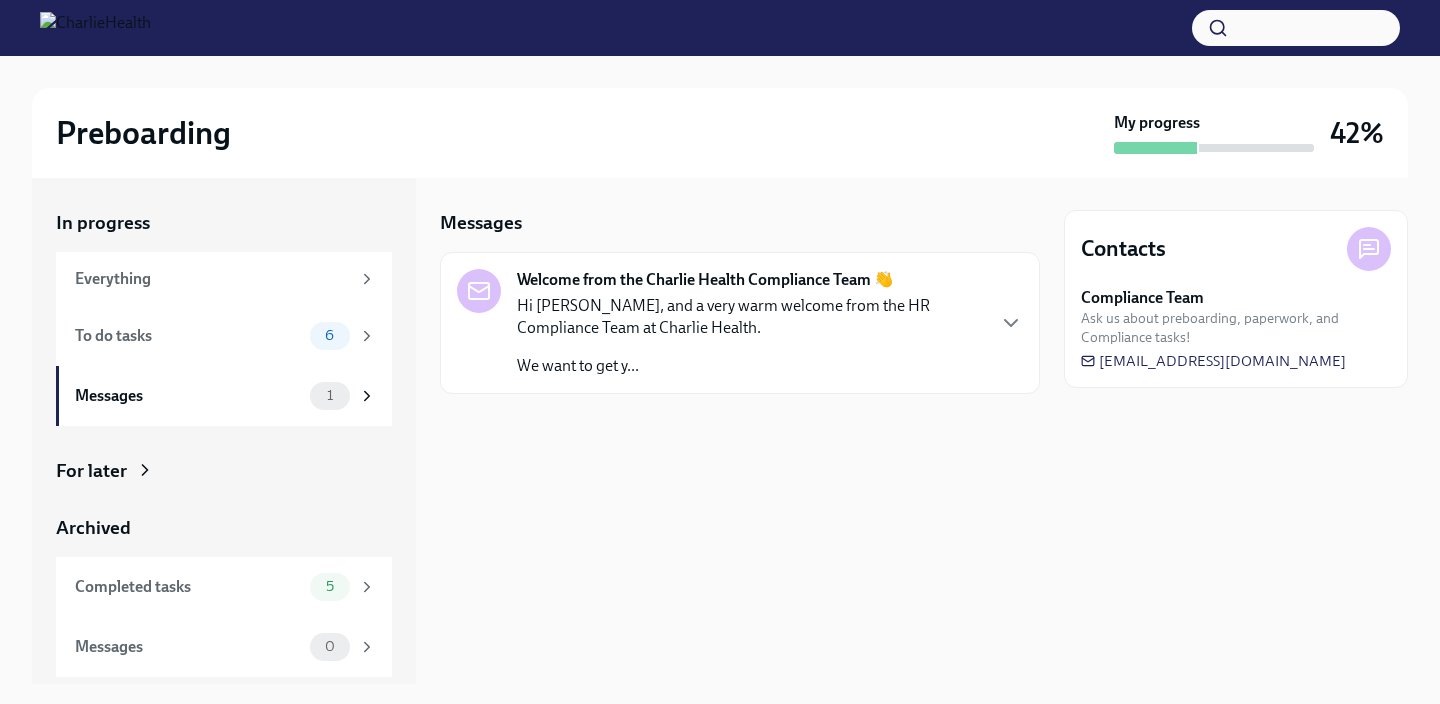 click on "Hi [PERSON_NAME], and a very warm welcome from the HR Compliance Team at Charlie Health." at bounding box center [750, 317] 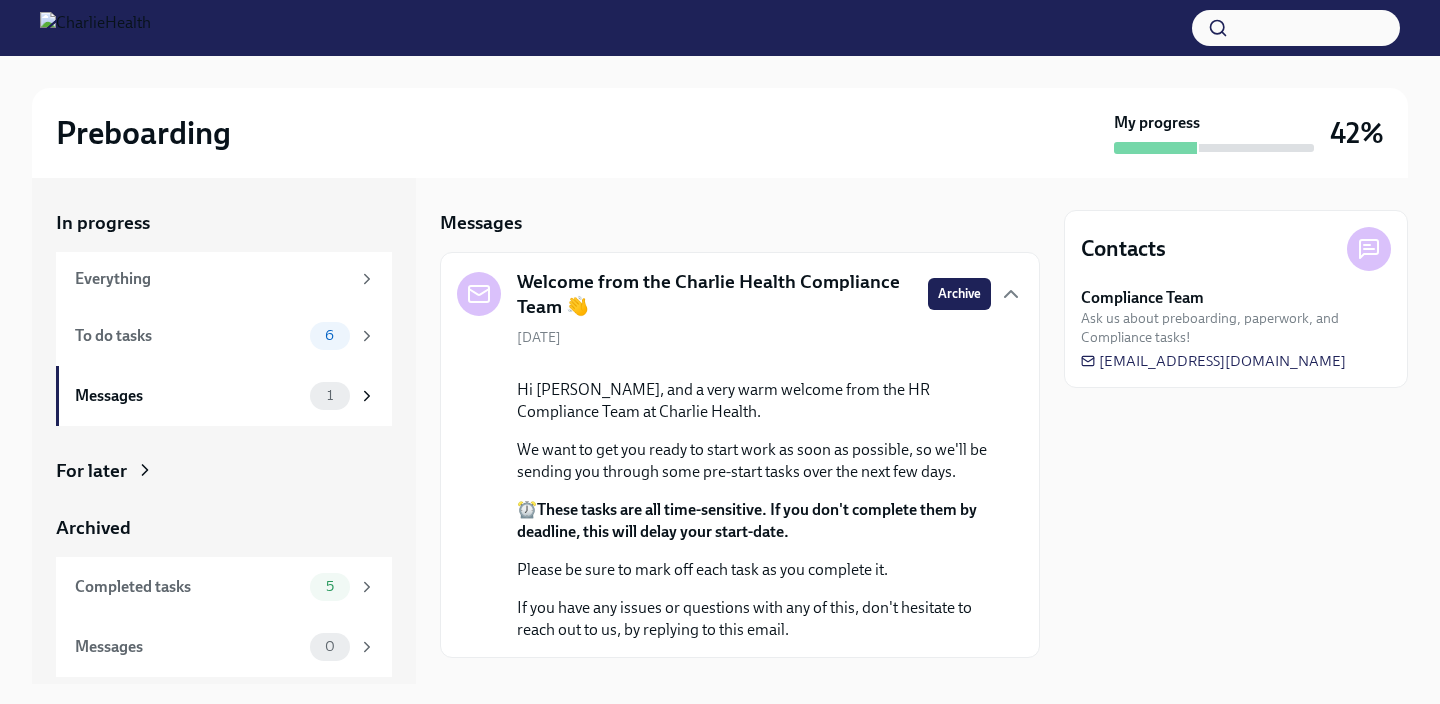 scroll, scrollTop: 0, scrollLeft: 0, axis: both 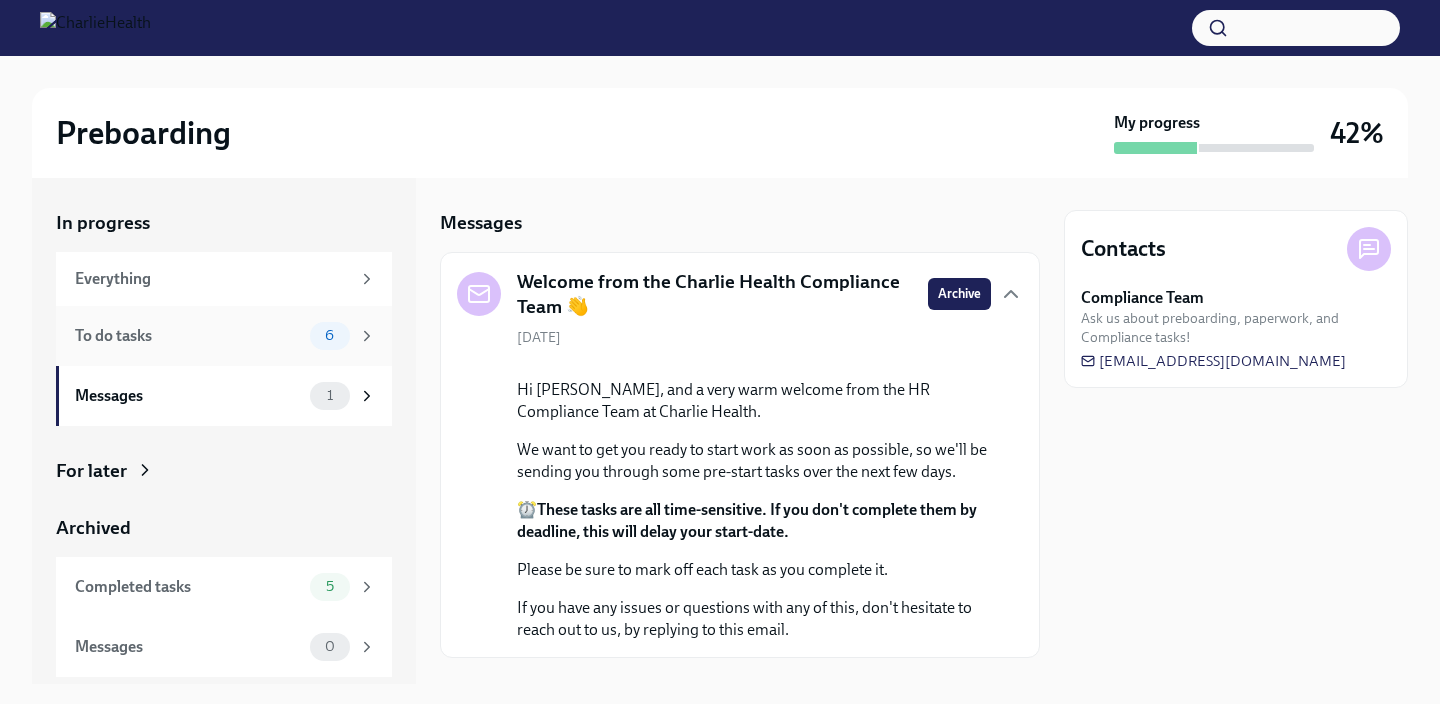 click on "6" at bounding box center (343, 336) 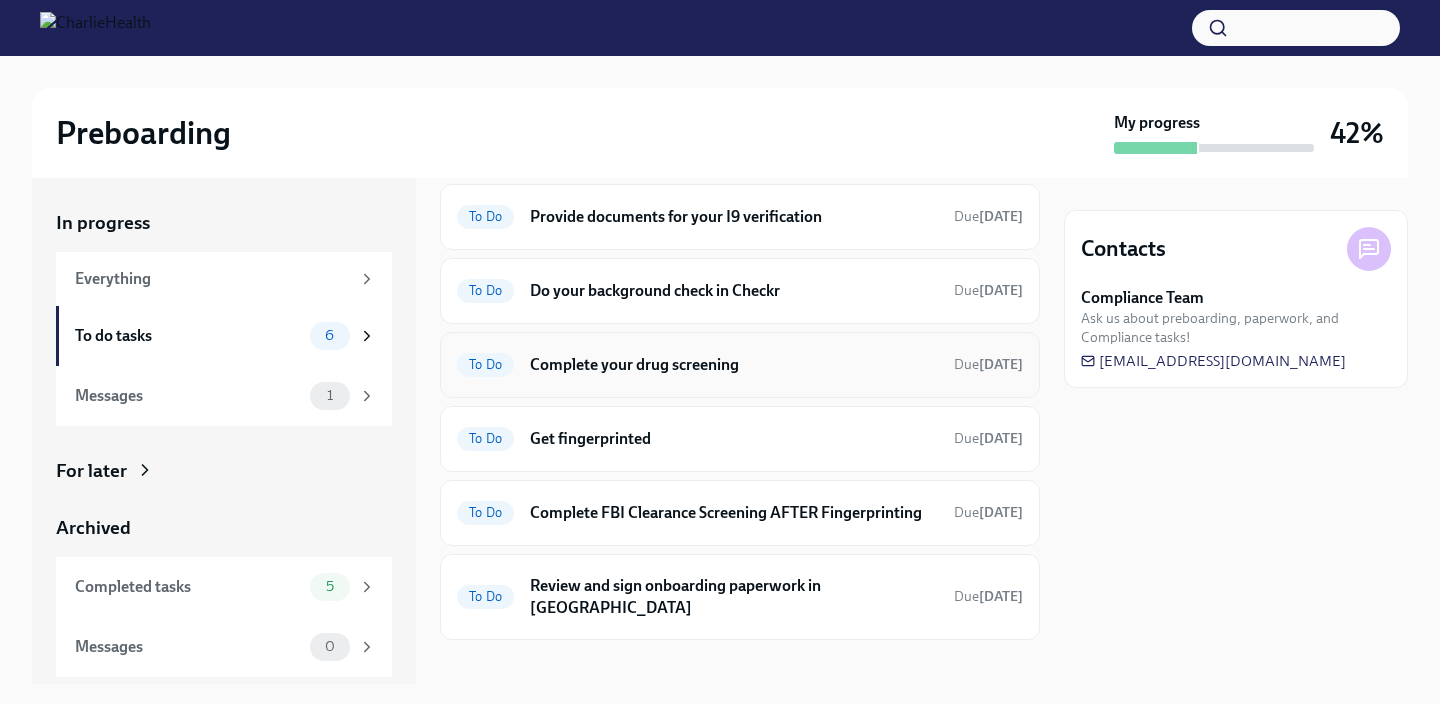 scroll, scrollTop: 67, scrollLeft: 0, axis: vertical 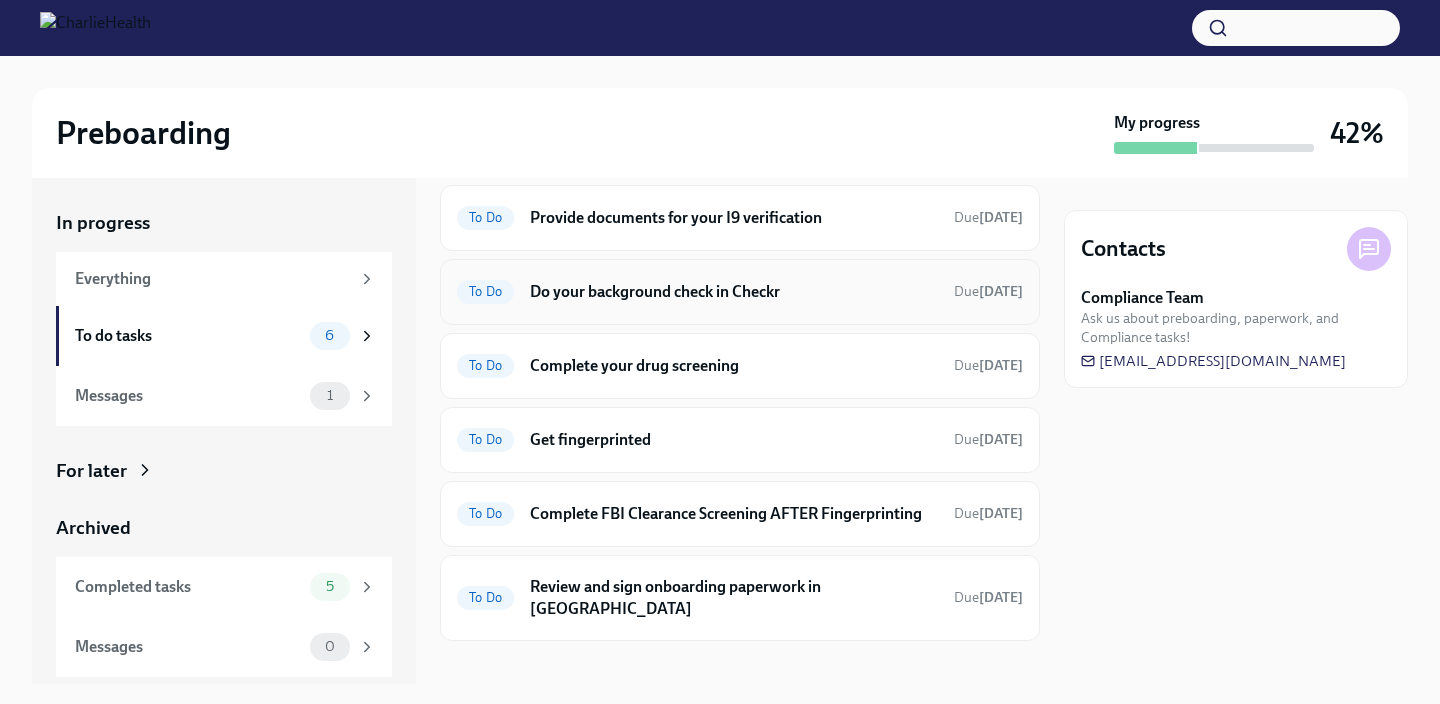 click on "Do your background check in Checkr" at bounding box center [734, 292] 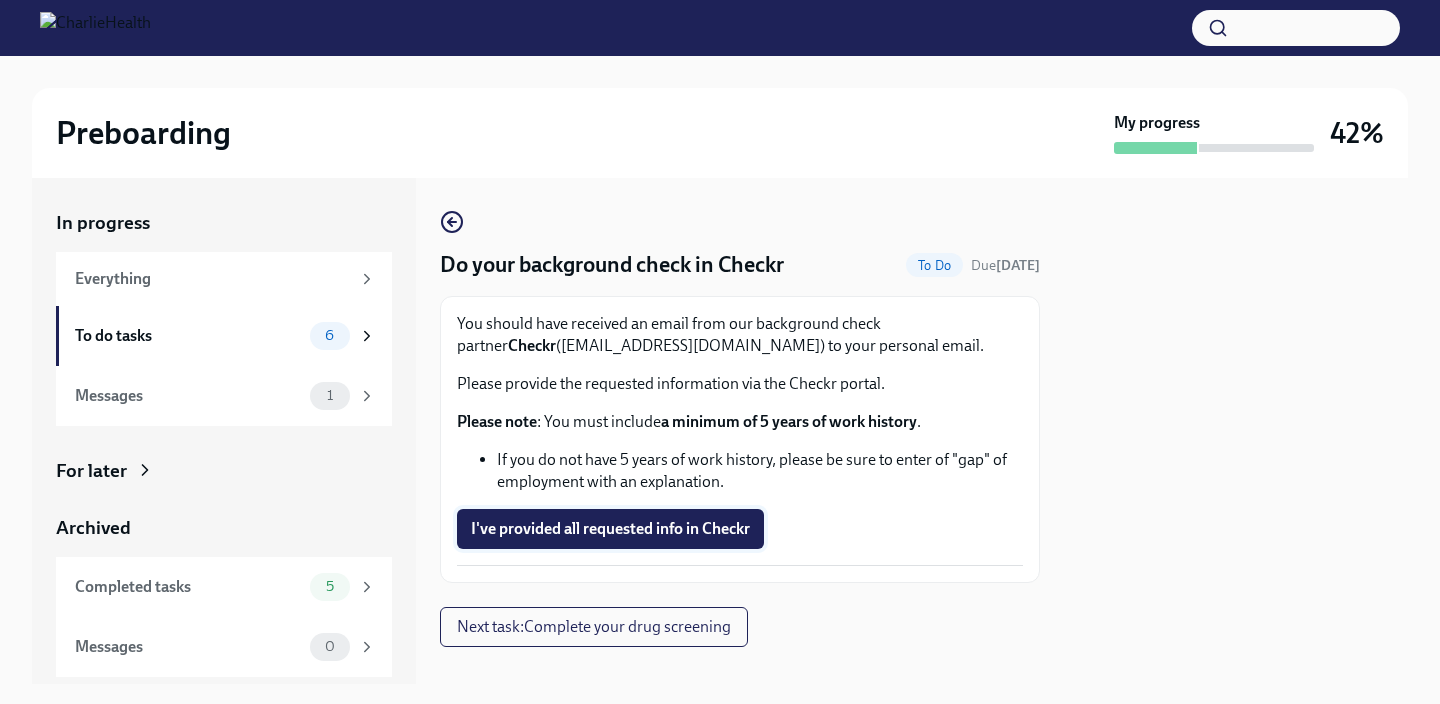 click on "I've provided all requested info in Checkr" at bounding box center [610, 529] 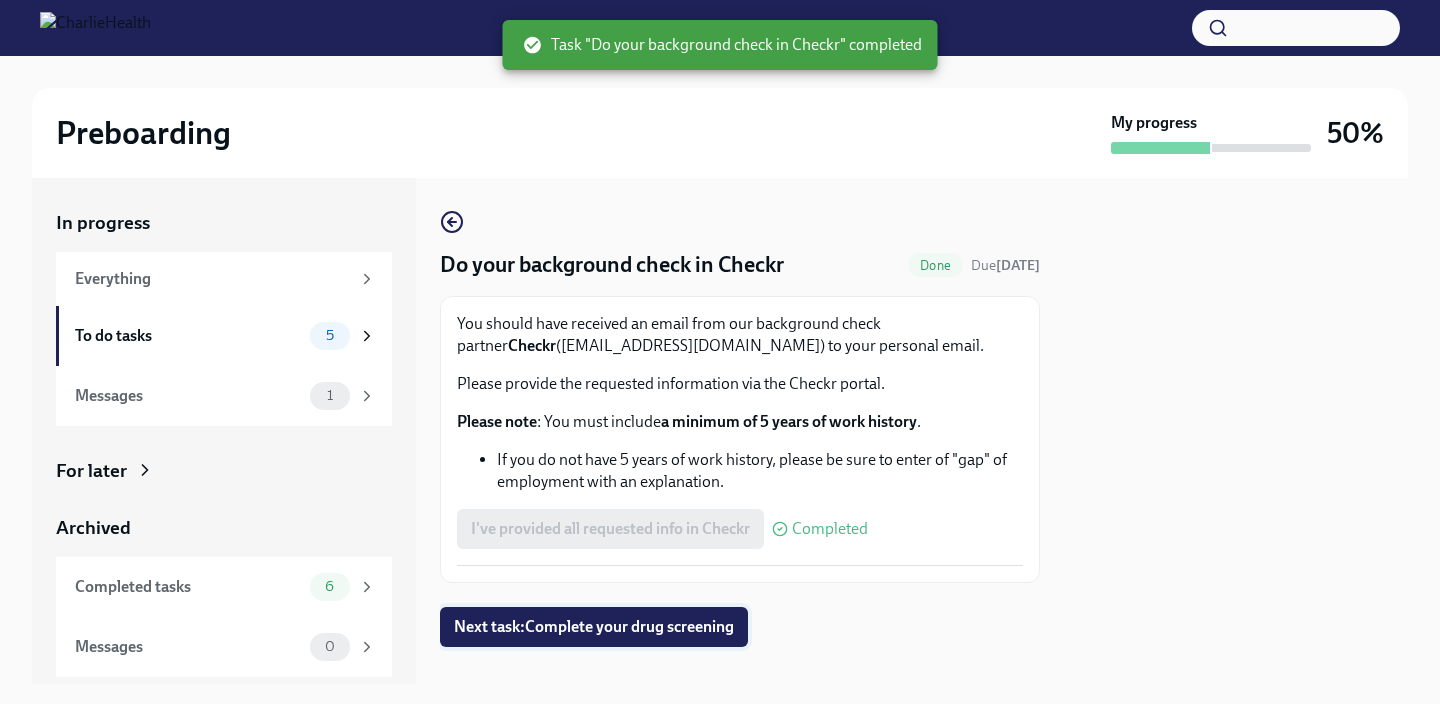 click on "Next task :  Complete your drug screening" at bounding box center (594, 627) 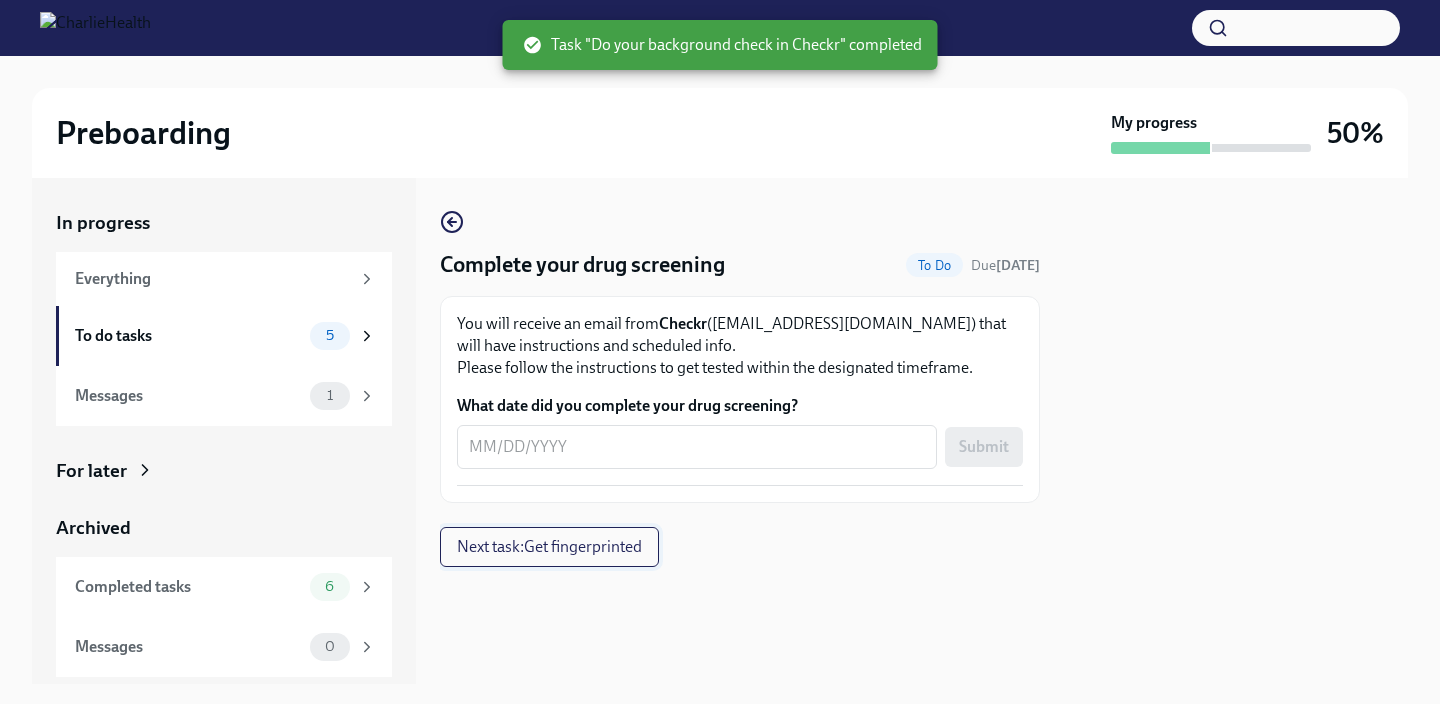 click on "Next task :  Get fingerprinted" at bounding box center (549, 547) 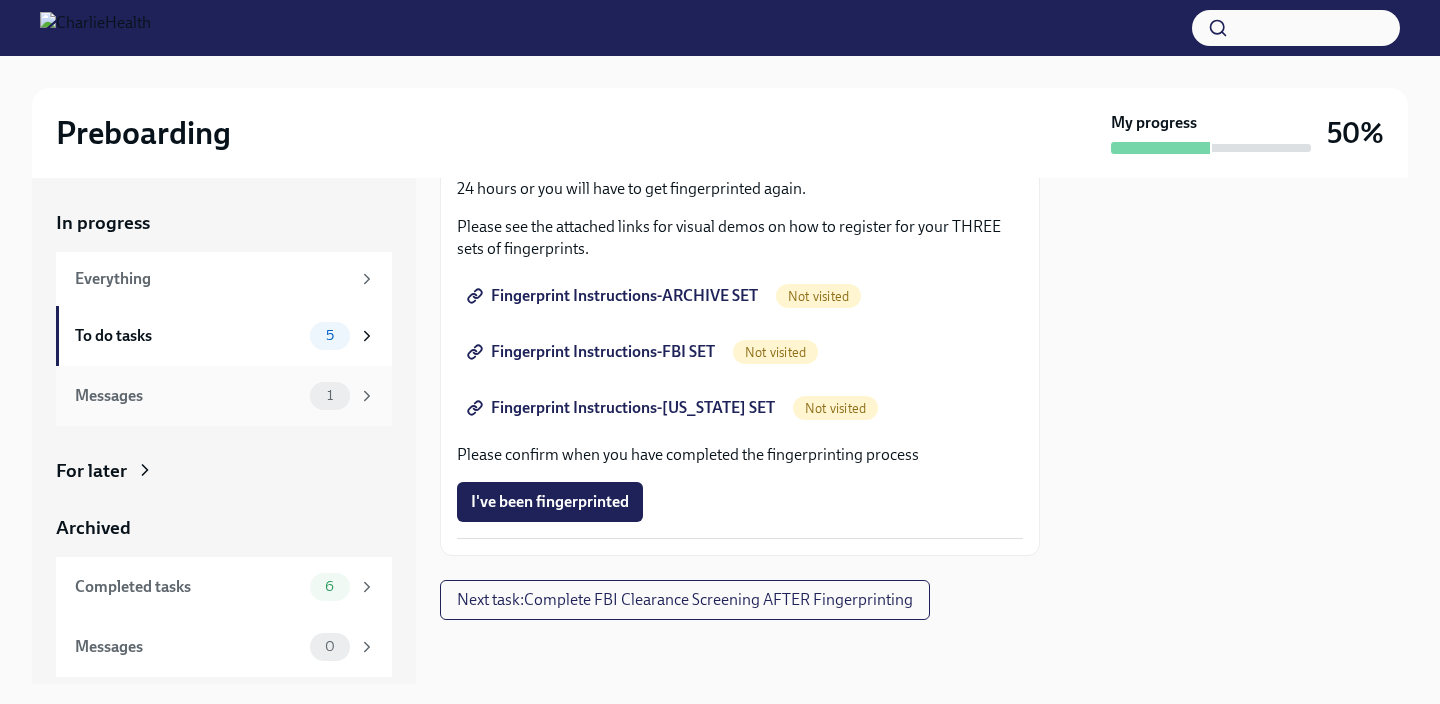 scroll, scrollTop: 321, scrollLeft: 0, axis: vertical 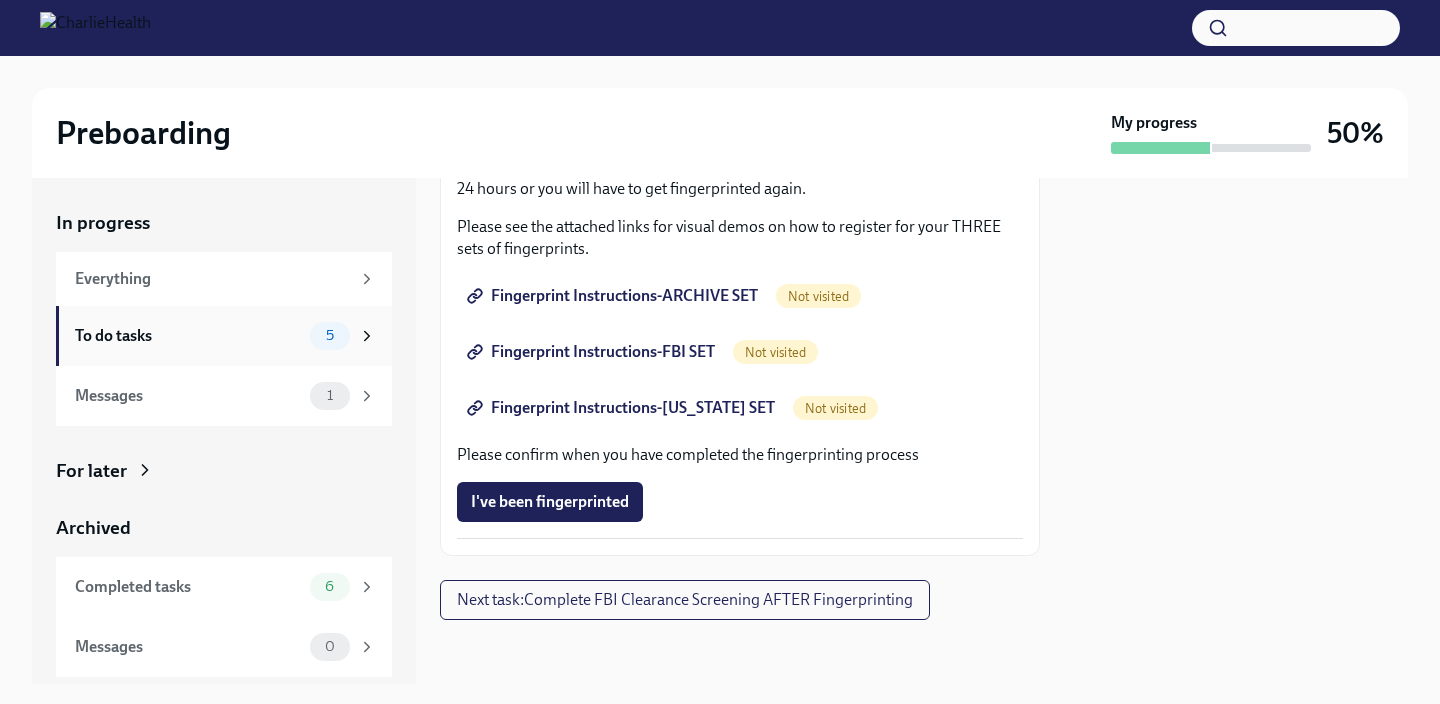 click on "To do tasks" at bounding box center [188, 336] 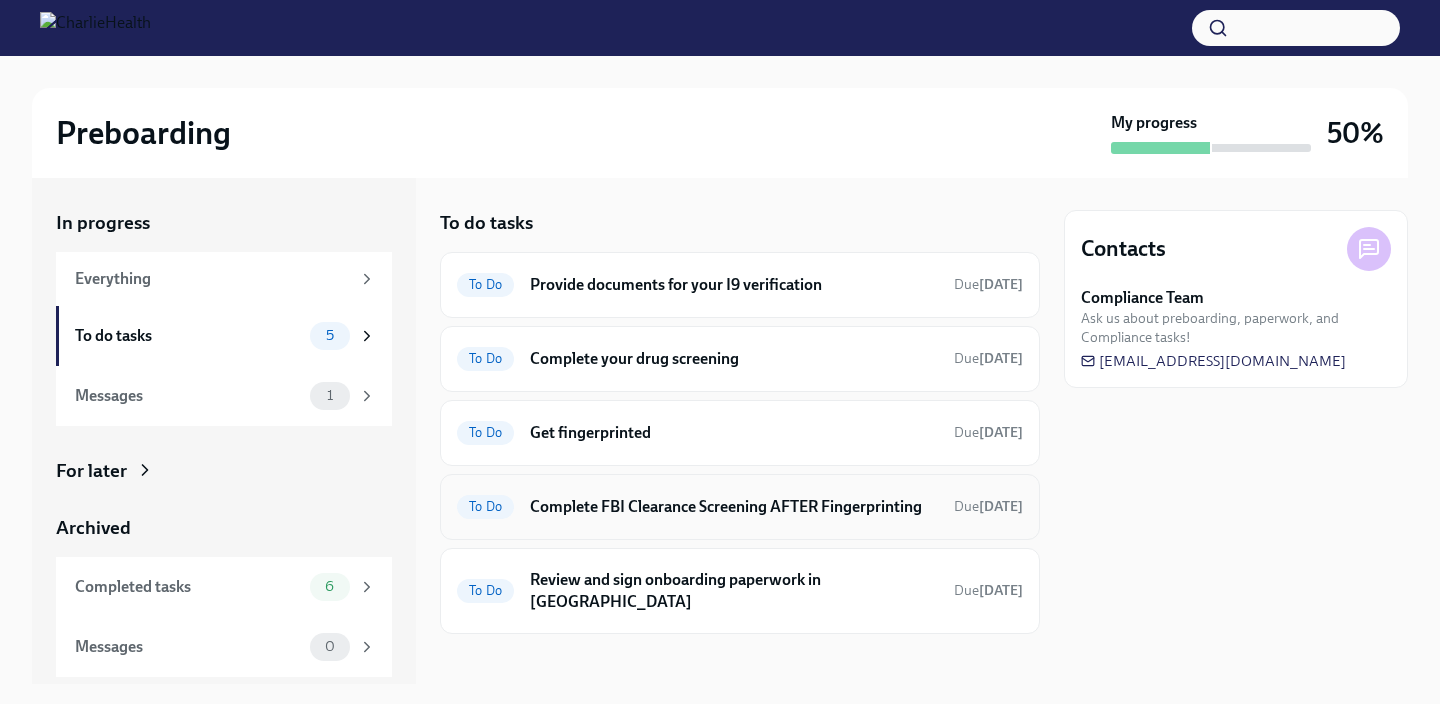 click on "Complete FBI Clearance Screening AFTER Fingerprinting" at bounding box center [734, 507] 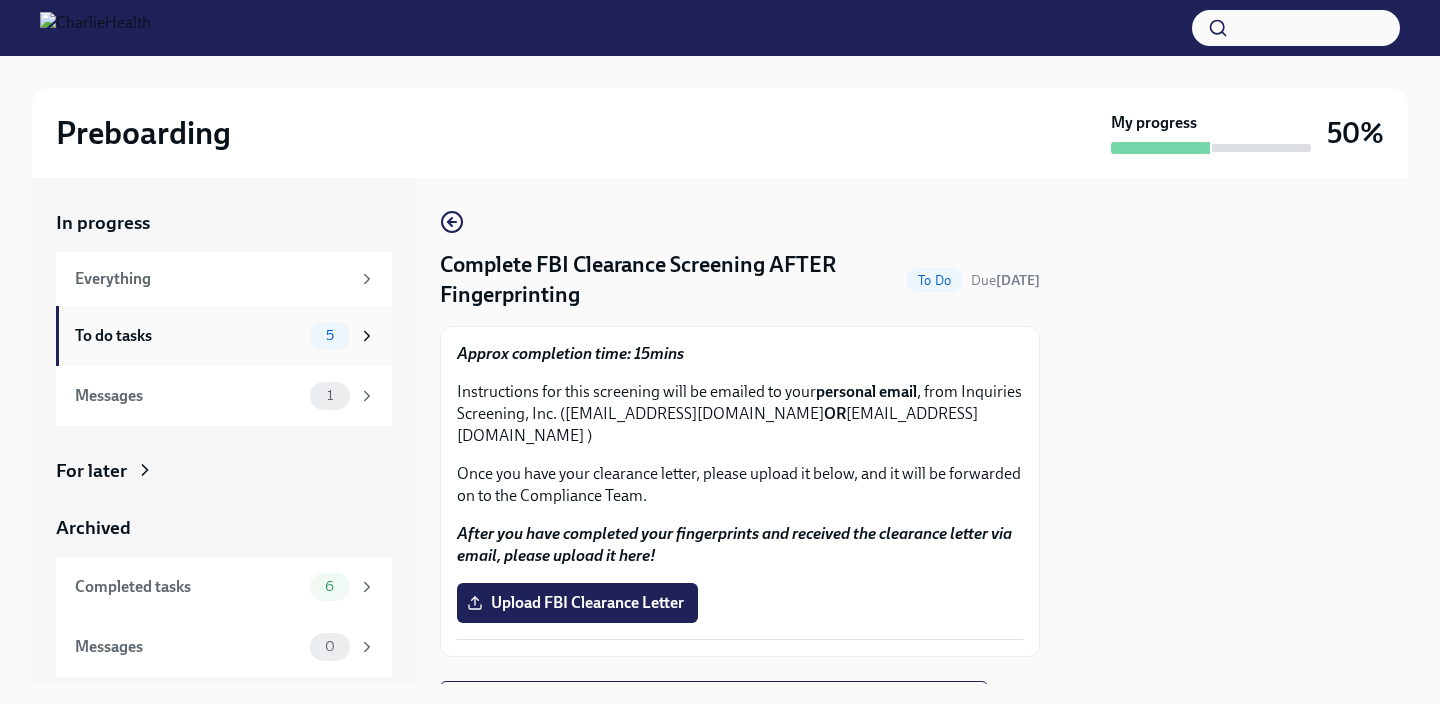 click on "5" at bounding box center (330, 336) 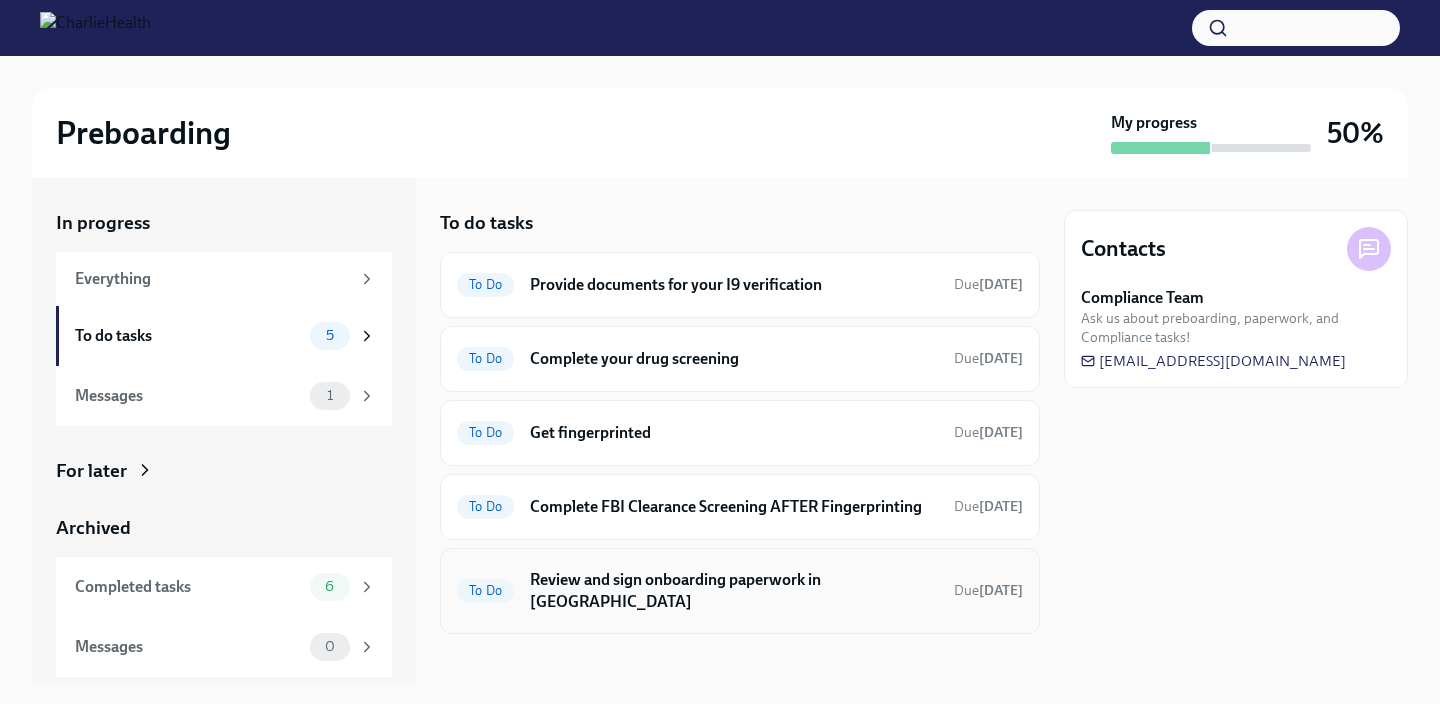 click on "Review and sign onboarding paperwork in [GEOGRAPHIC_DATA]" at bounding box center [734, 591] 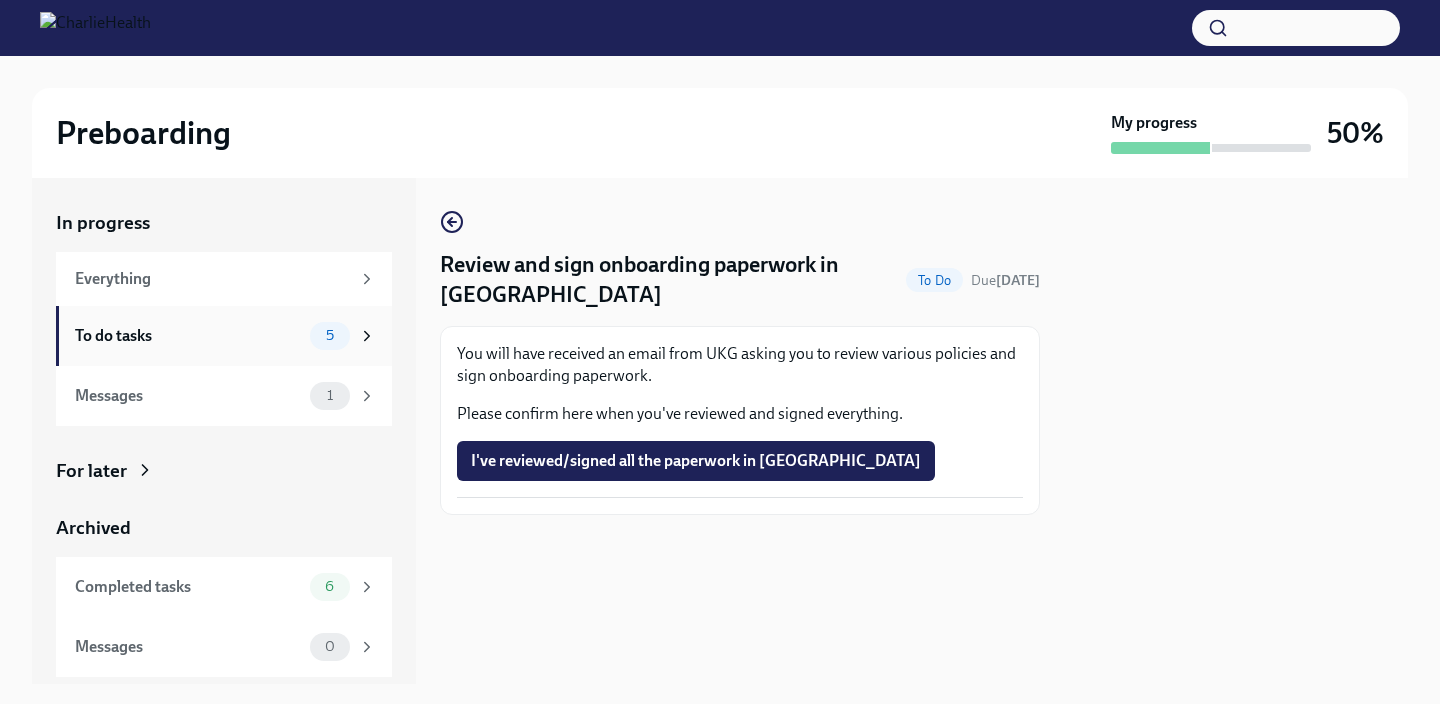 click on "To do tasks 5" at bounding box center [225, 336] 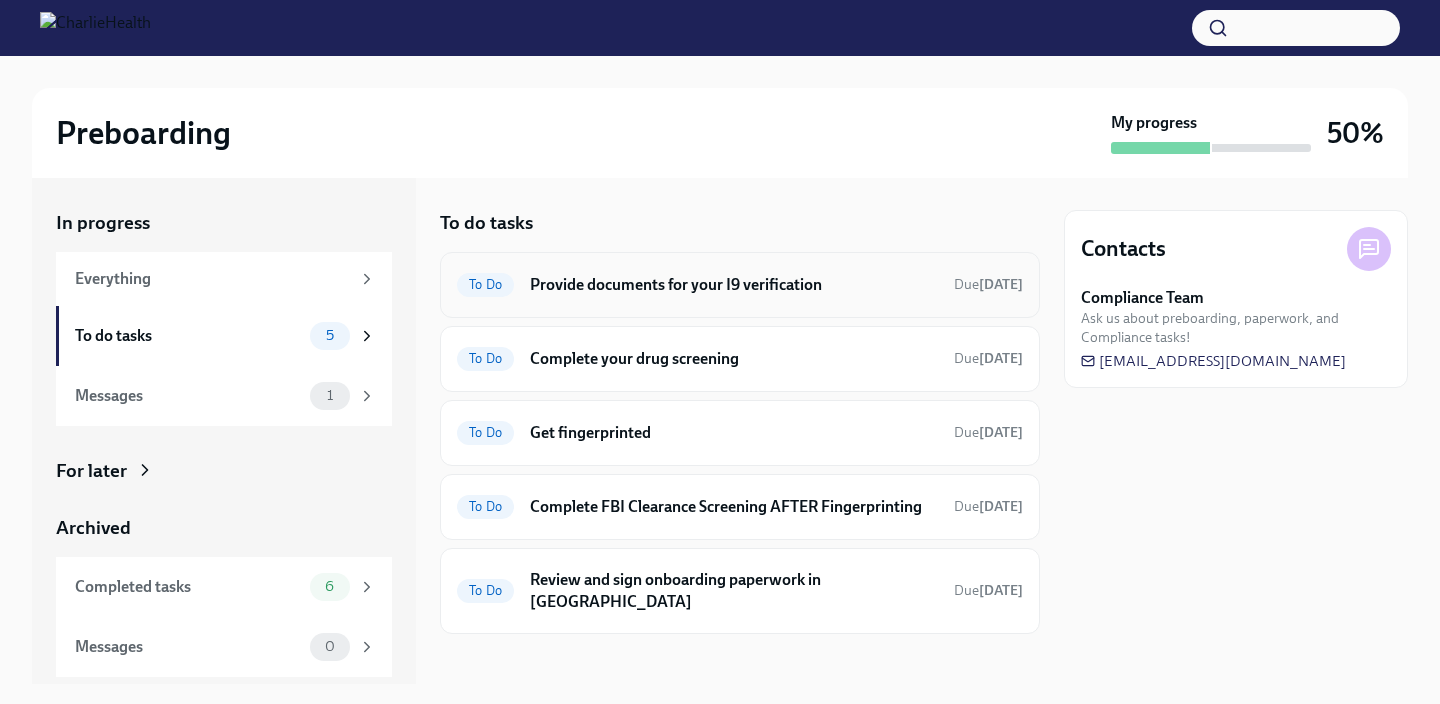 scroll, scrollTop: 0, scrollLeft: 0, axis: both 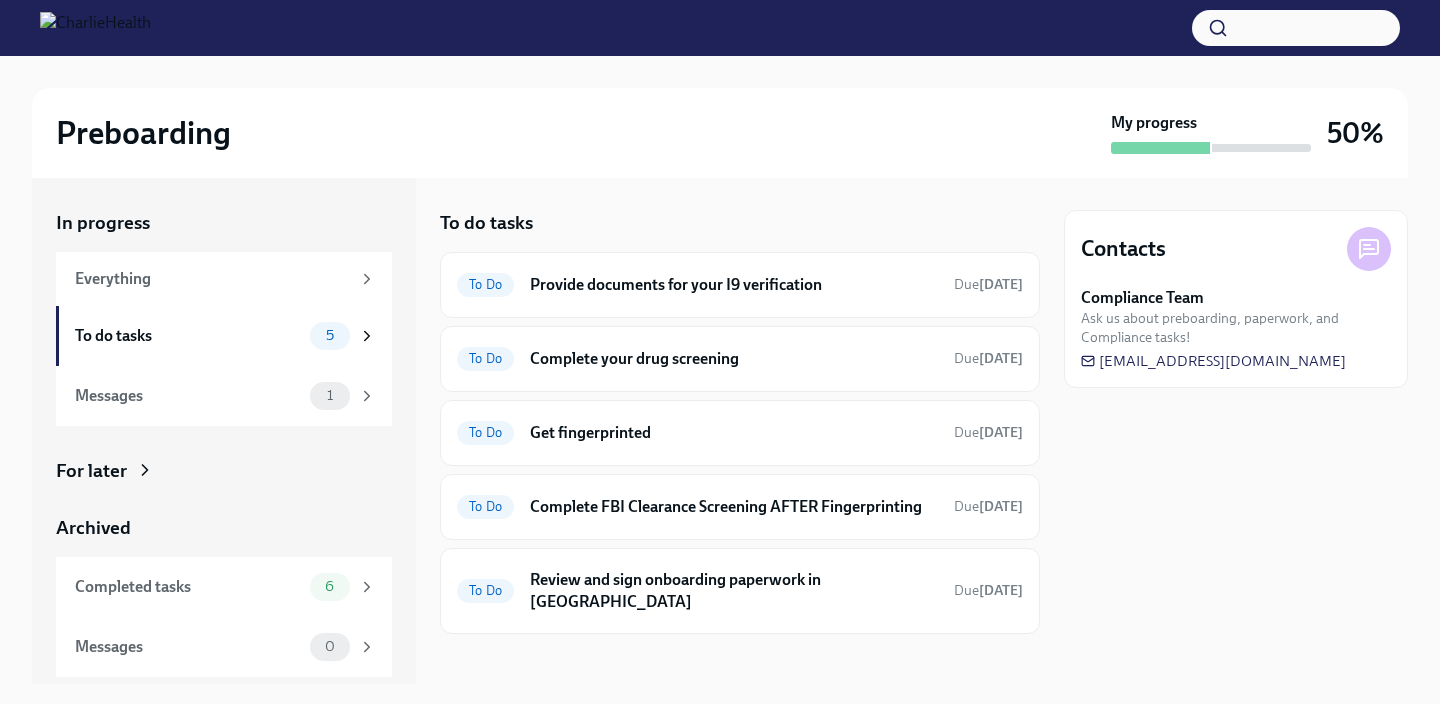 click on "In progress Everything To do tasks 5 Messages 1 For later Archived Completed tasks 6 Messages 0" at bounding box center [224, 443] 